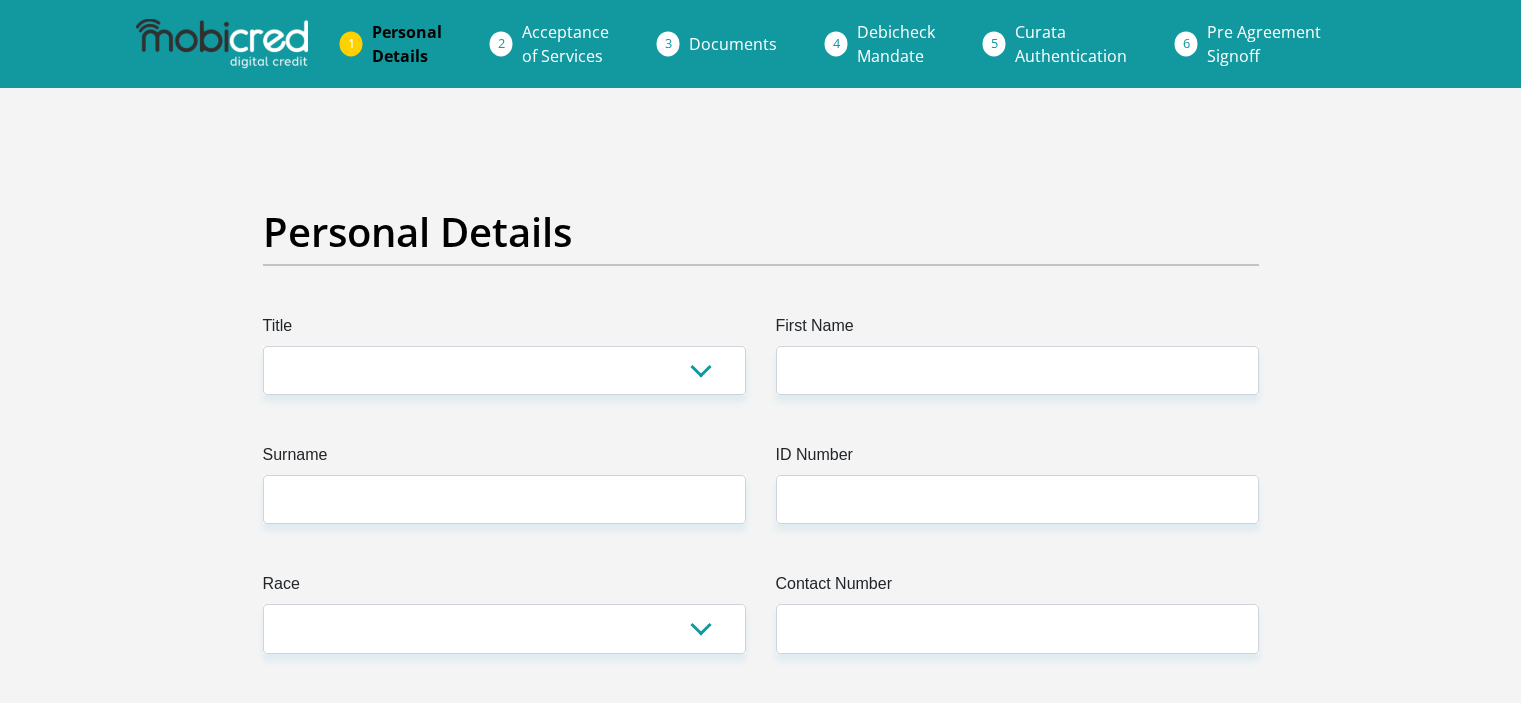 scroll, scrollTop: 260, scrollLeft: 0, axis: vertical 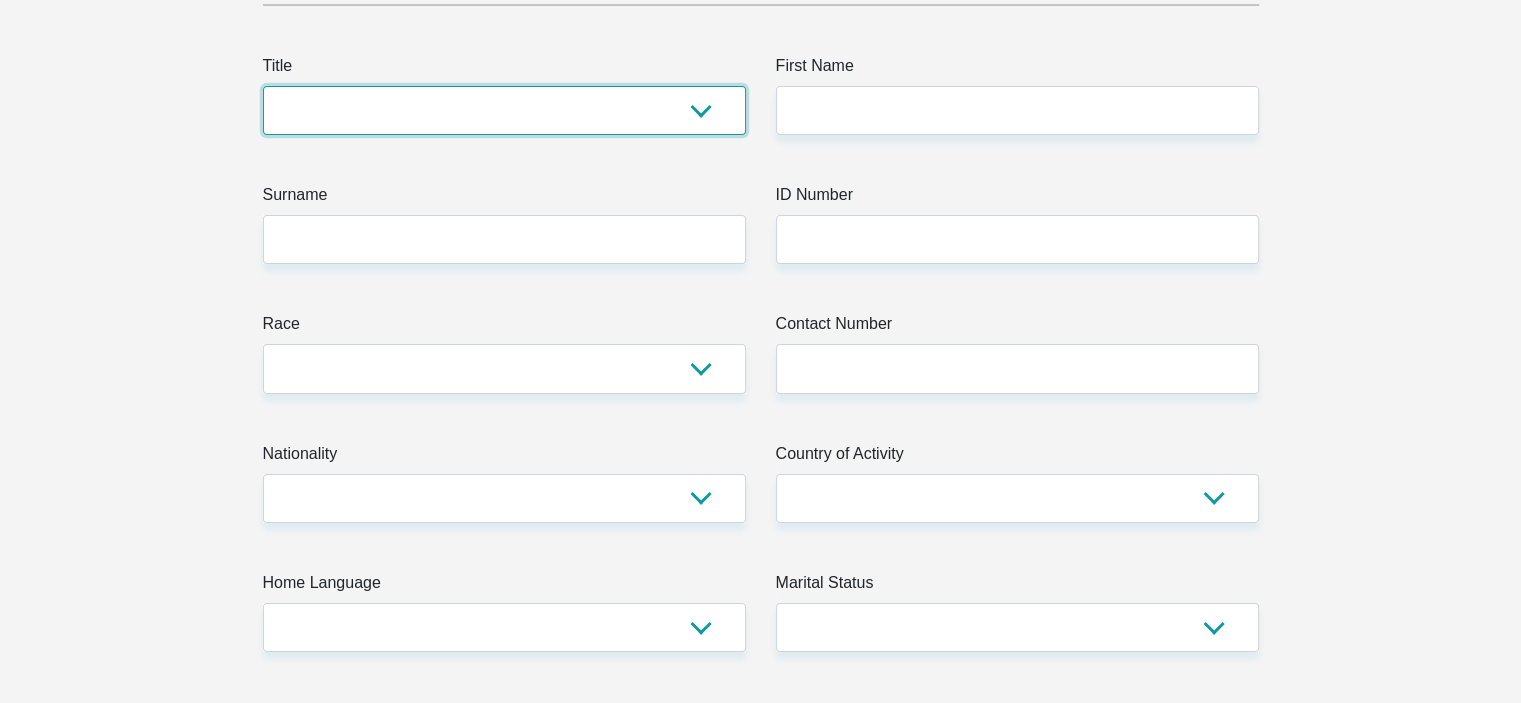 click on "Mr
Ms
Mrs
Dr
Other" at bounding box center (504, 110) 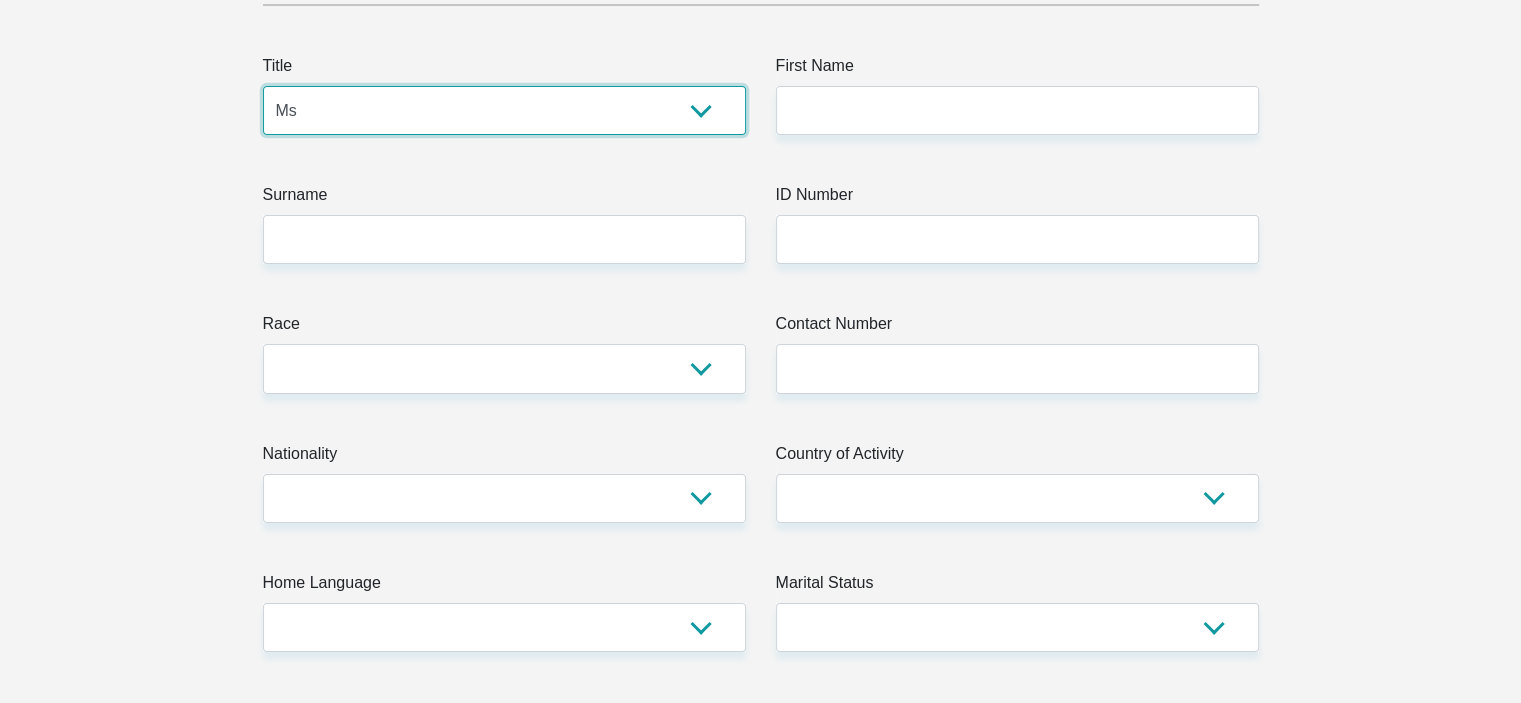 click on "Mr
Ms
Mrs
Dr
Other" at bounding box center [504, 110] 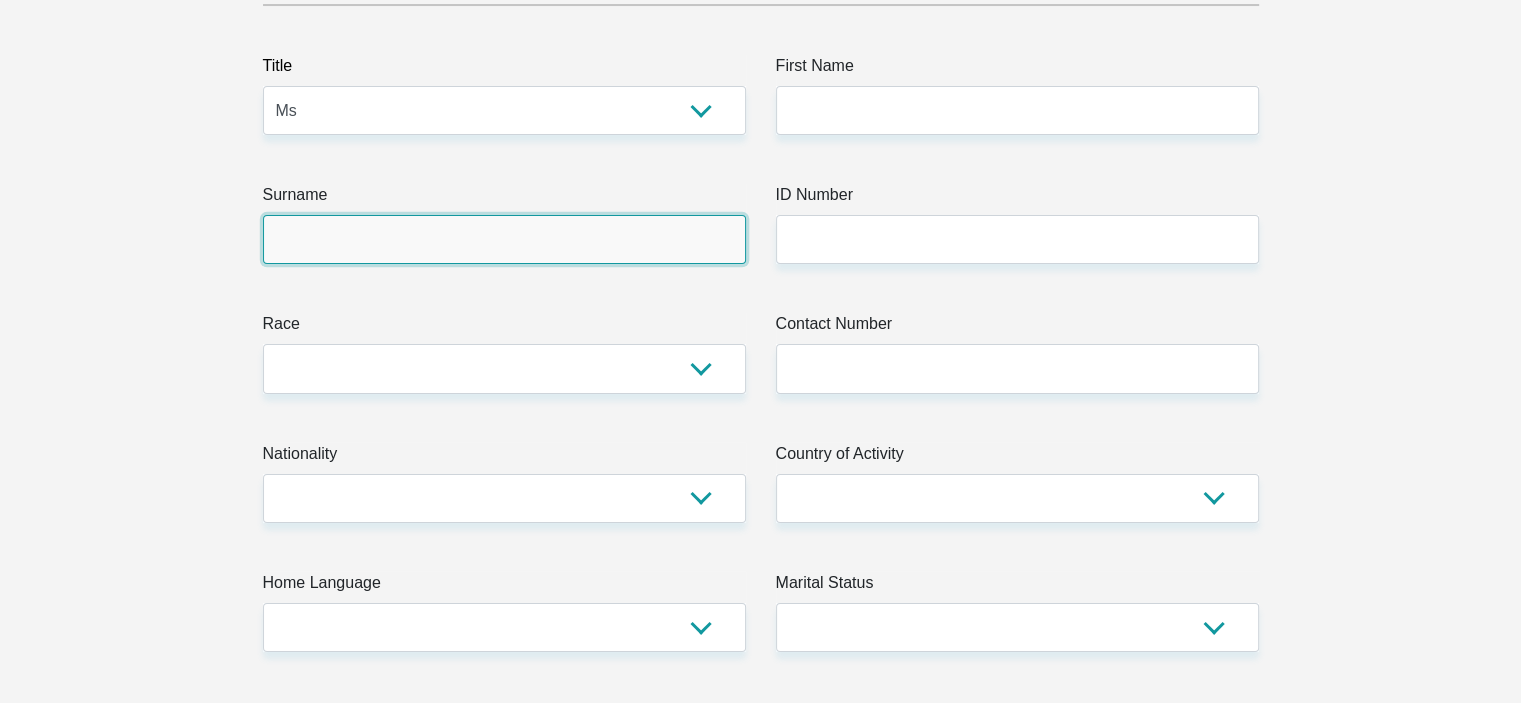 click on "Surname" at bounding box center (504, 239) 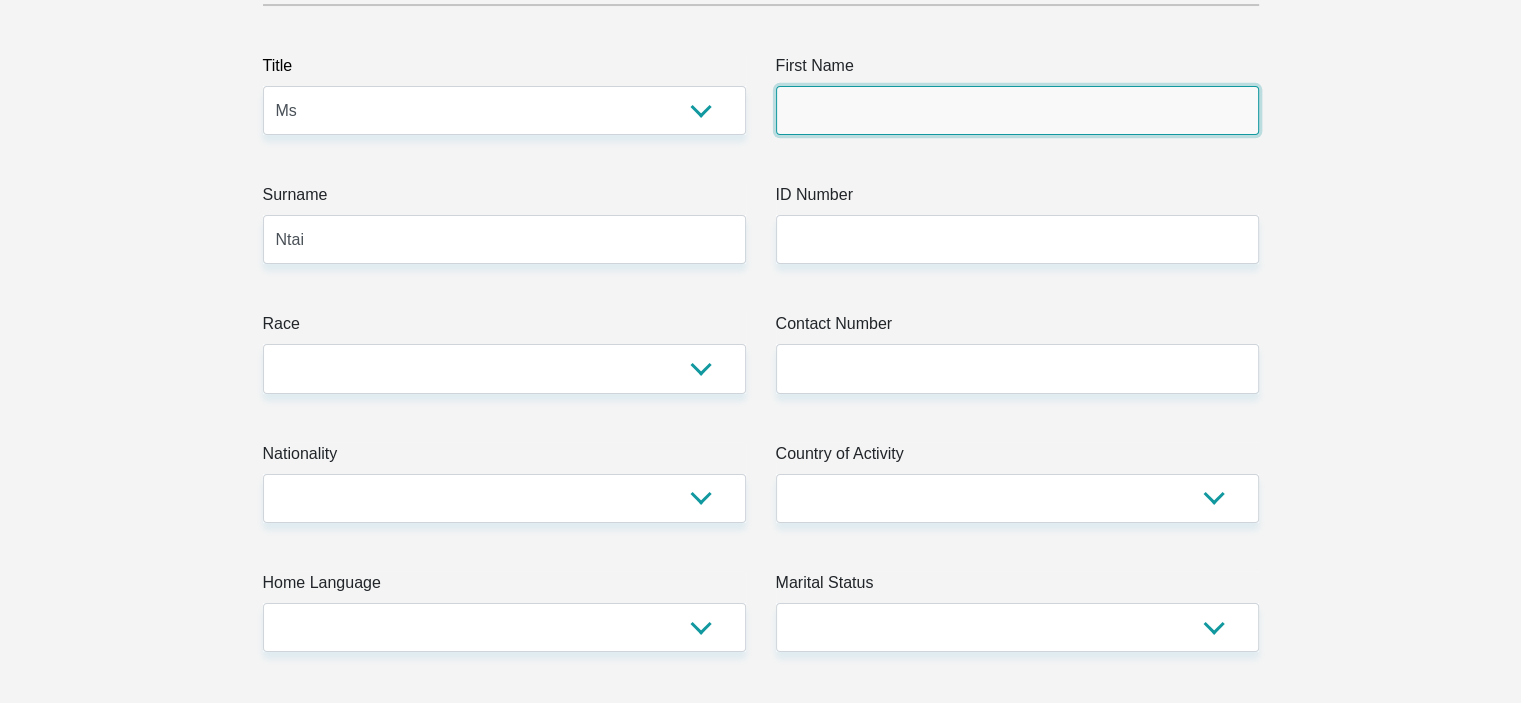 type on "Latoya" 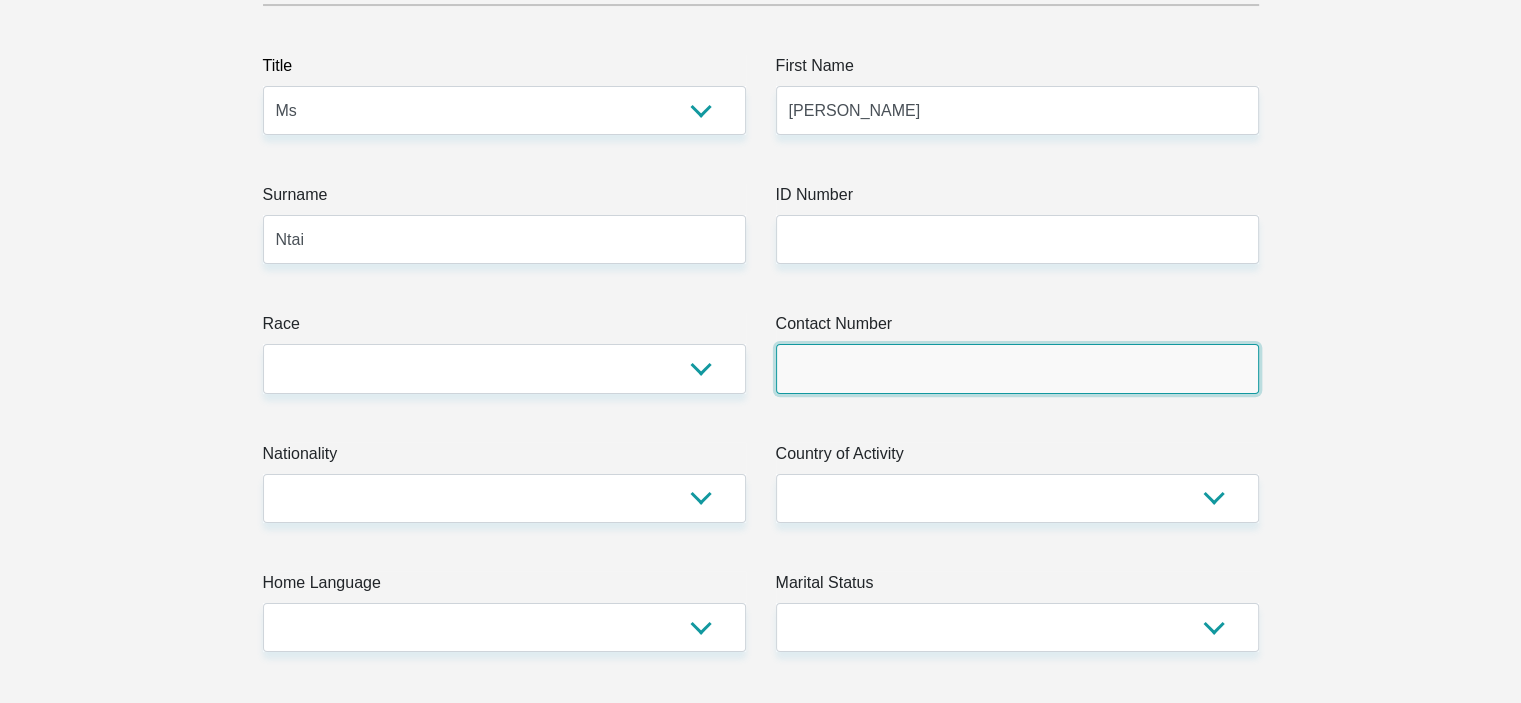 type on "0747368105" 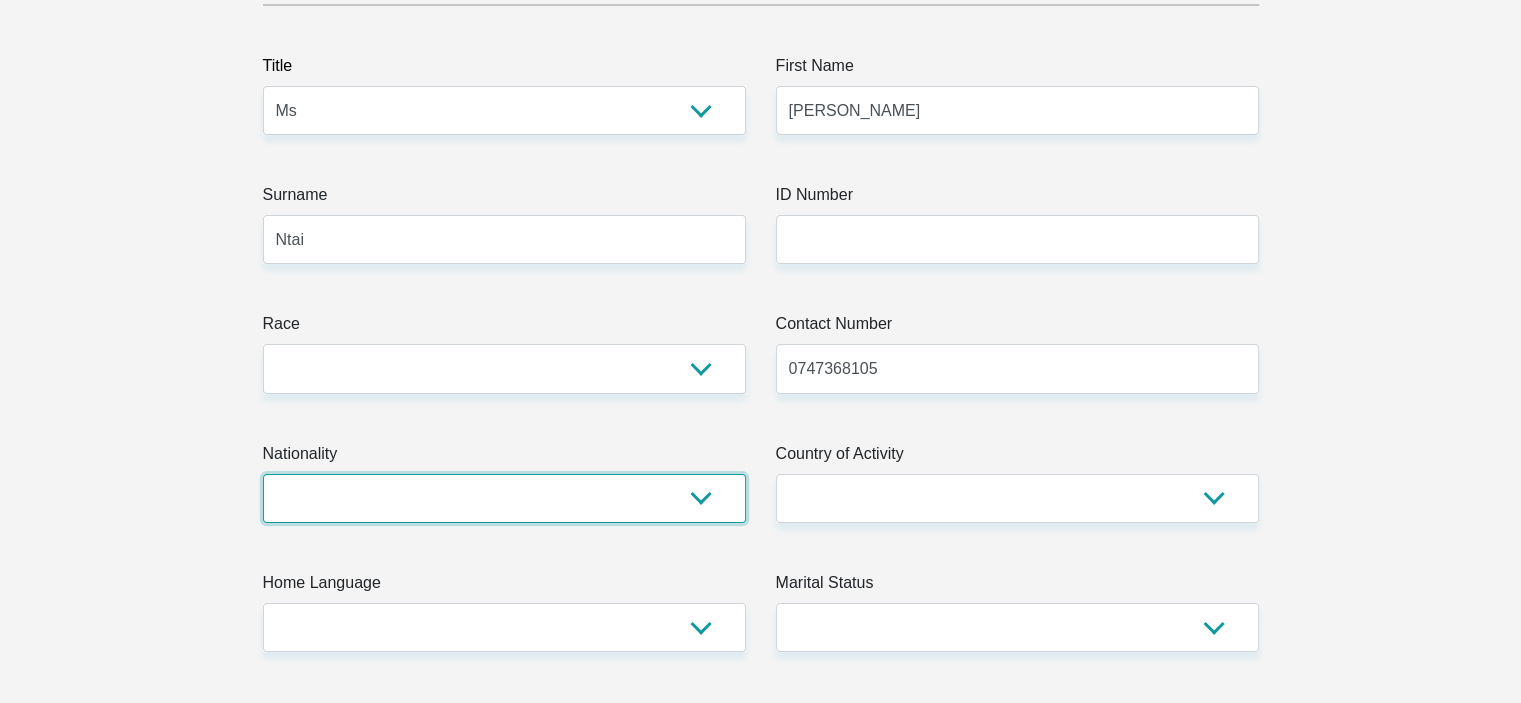 select on "ZAF" 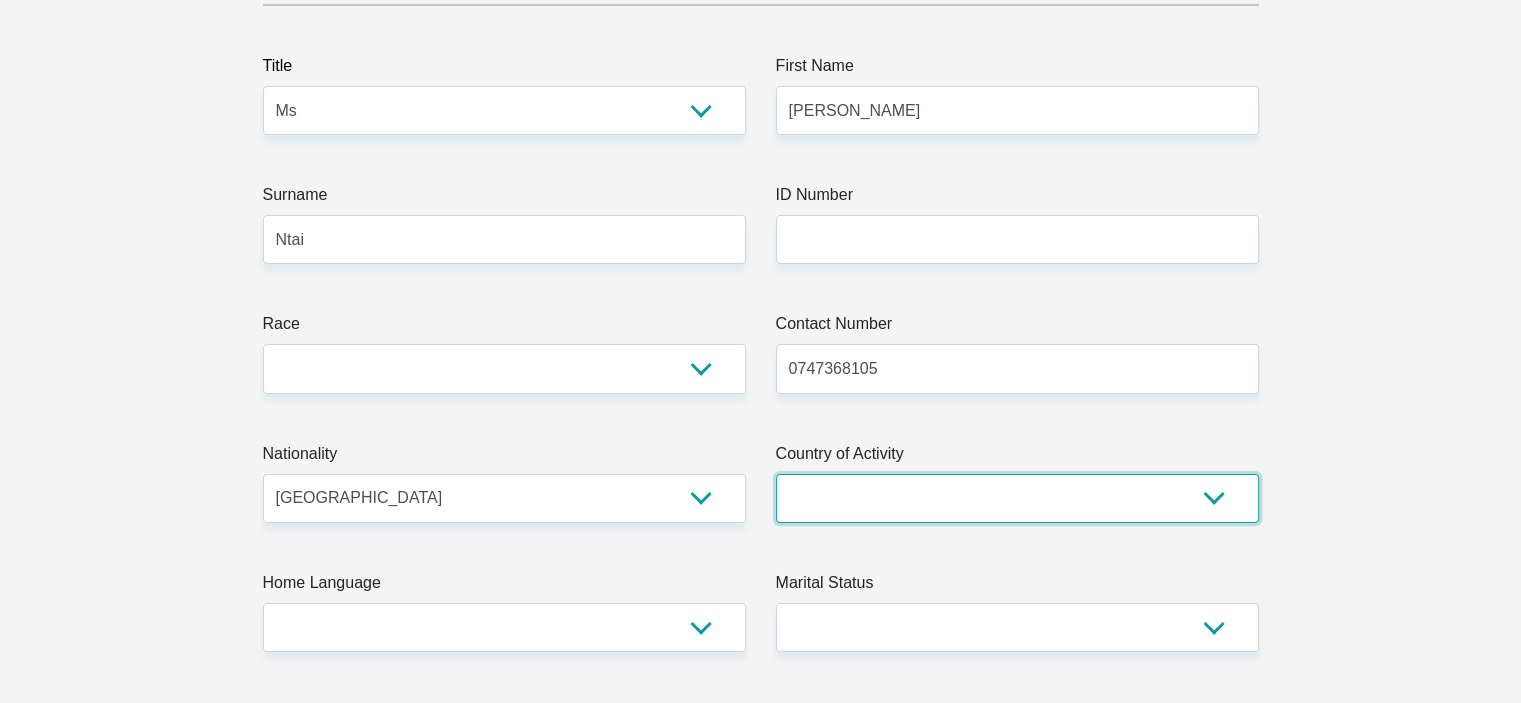select on "ZAF" 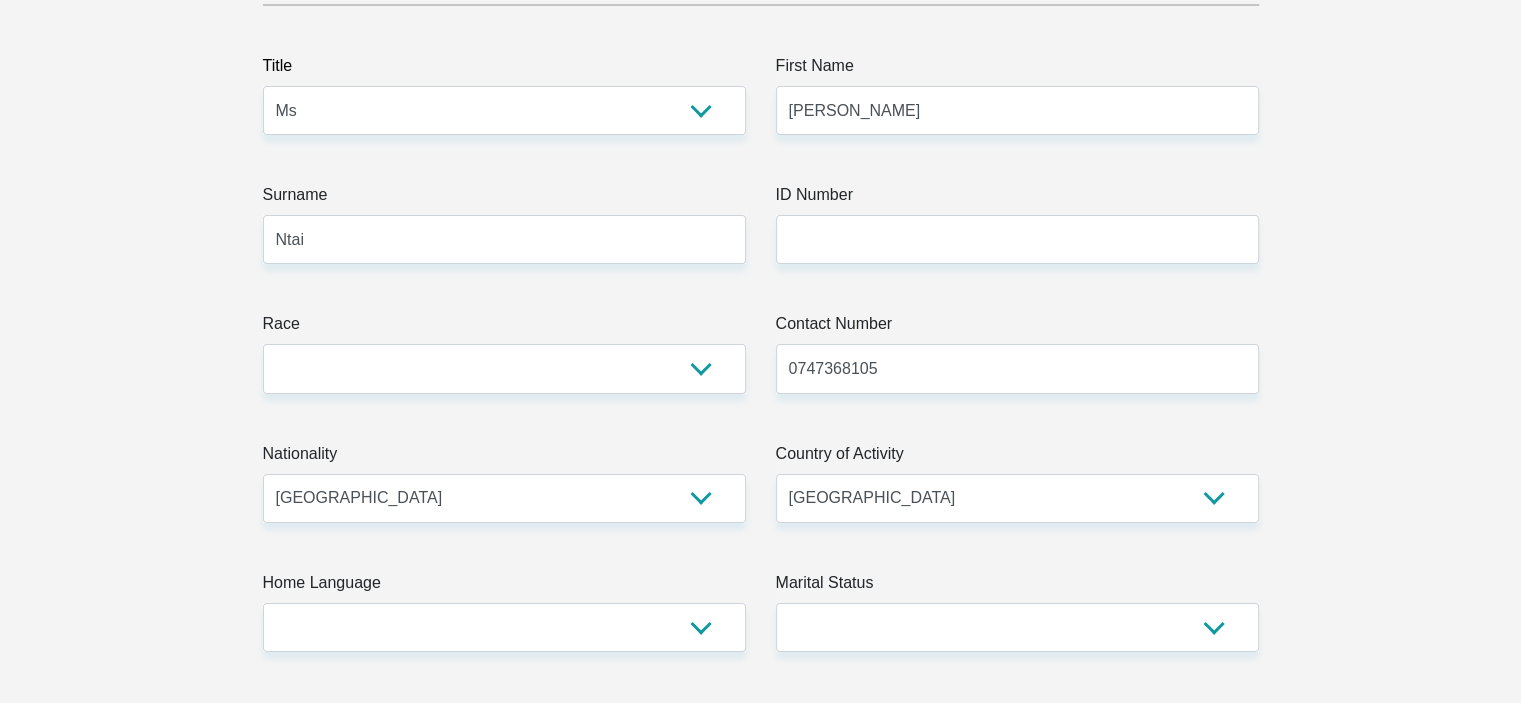 type on "19 Saligna Avenue" 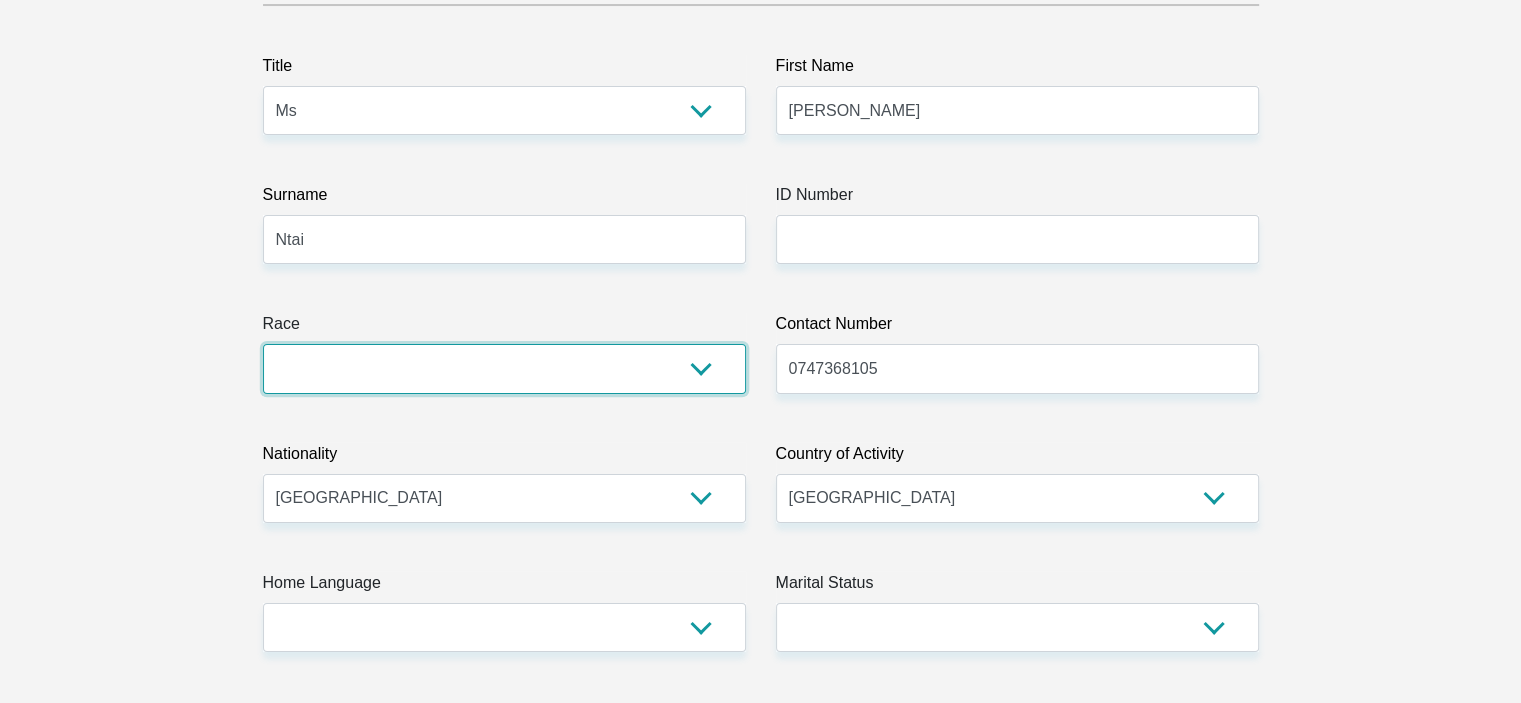 click on "Black
Coloured
Indian
White
Other" at bounding box center [504, 368] 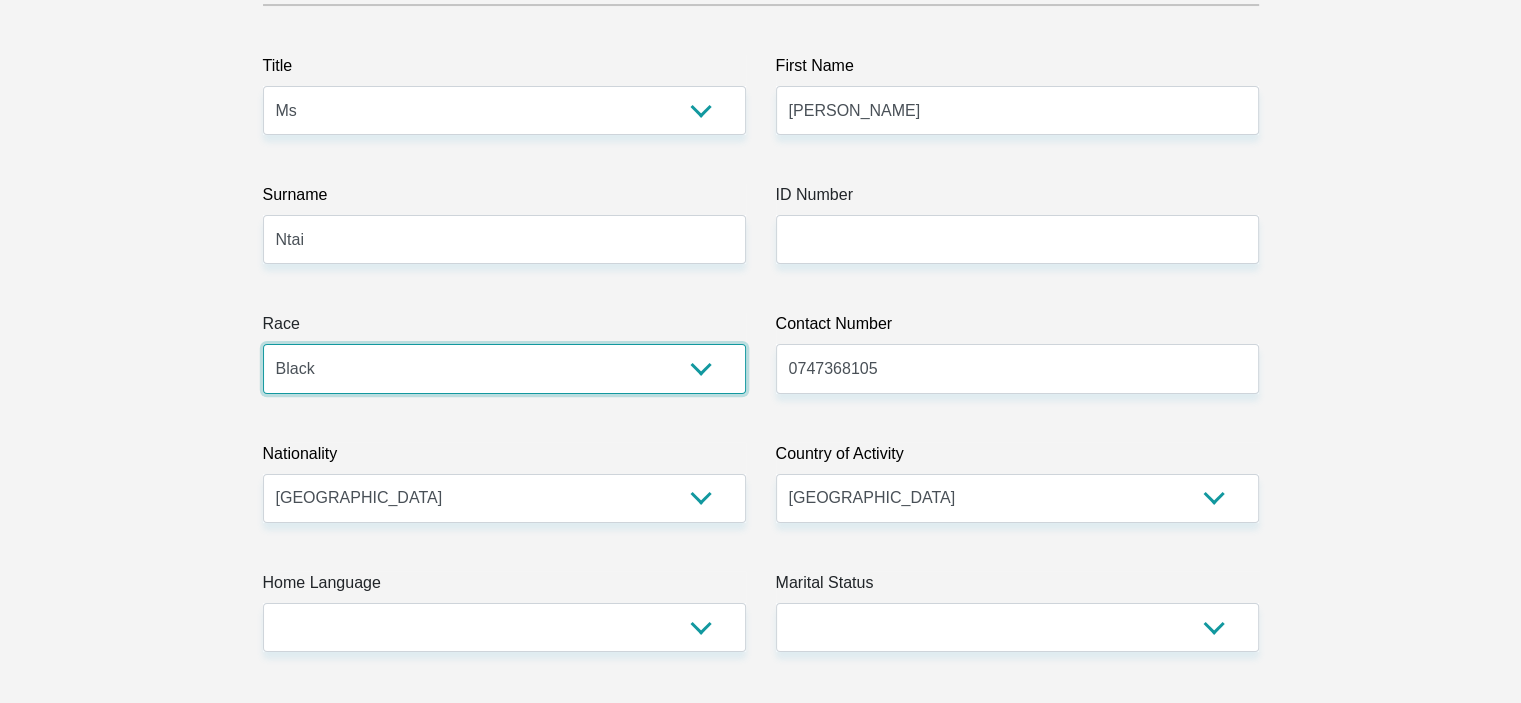 click on "Black
Coloured
Indian
White
Other" at bounding box center (504, 368) 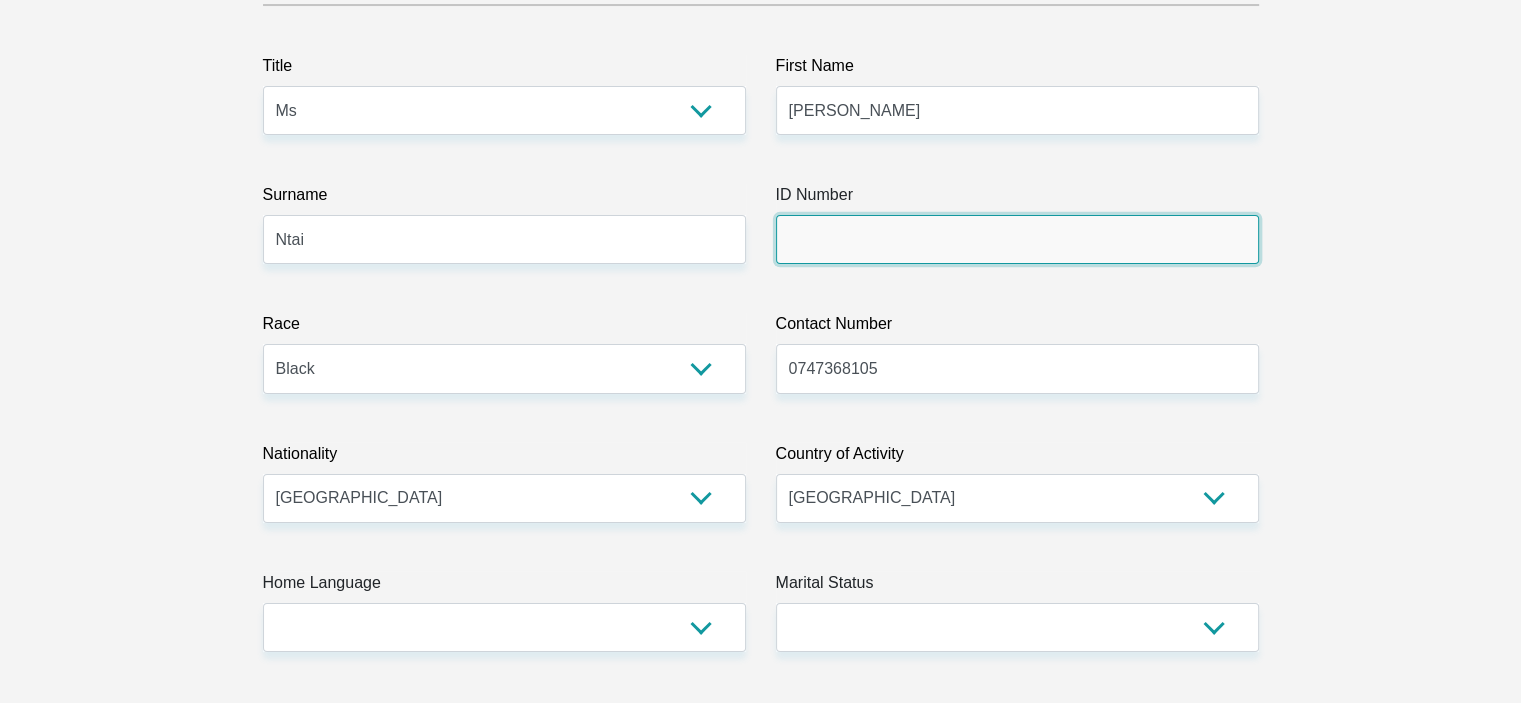 click on "ID Number" at bounding box center [1017, 239] 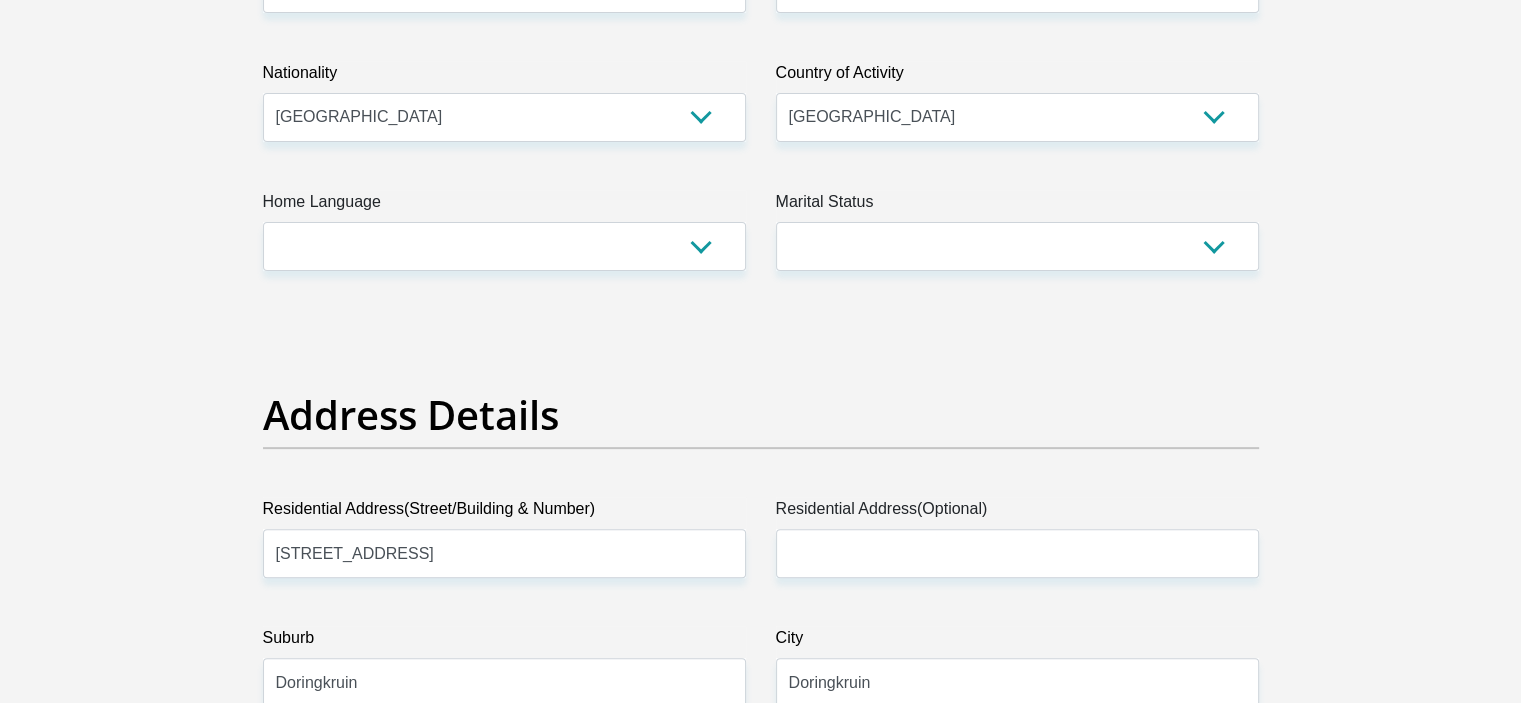 scroll, scrollTop: 701, scrollLeft: 0, axis: vertical 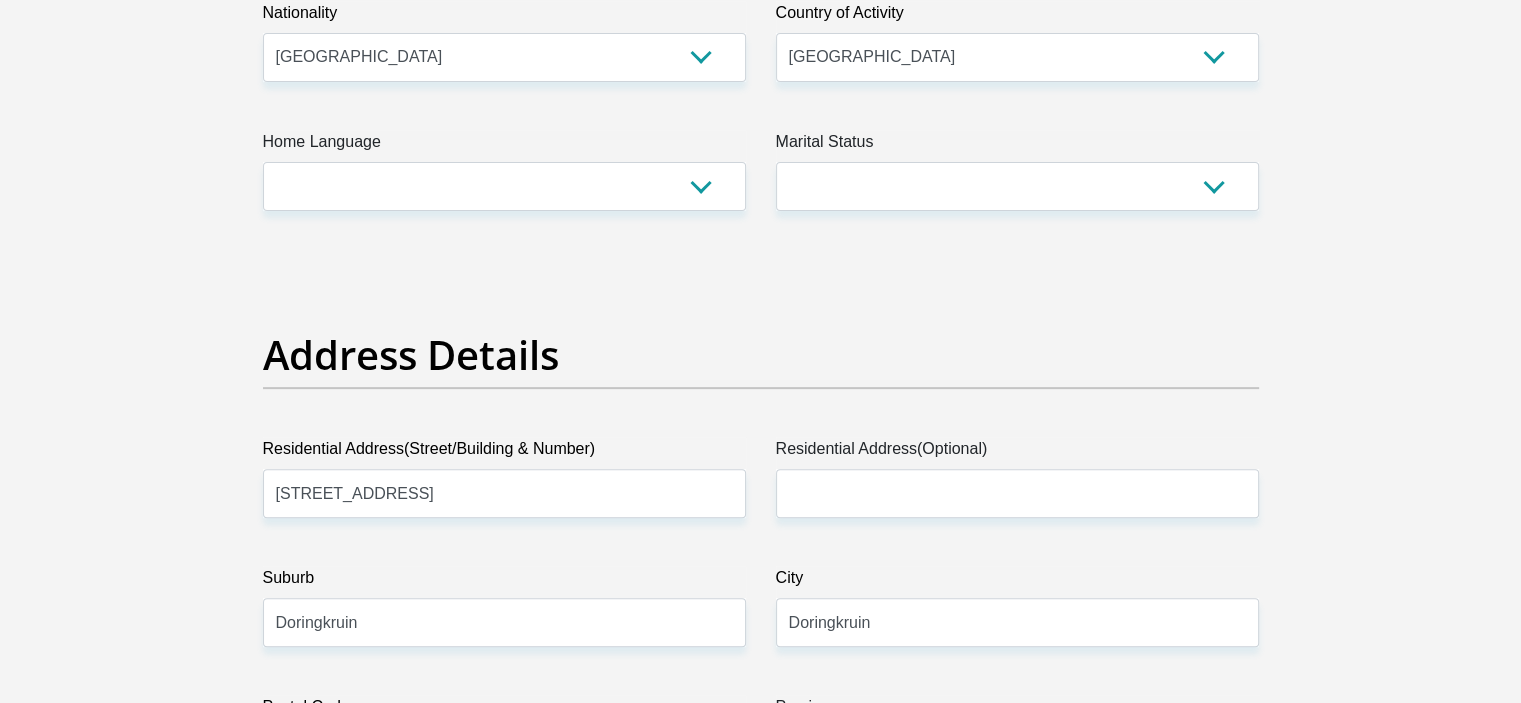 type on "9401250317089" 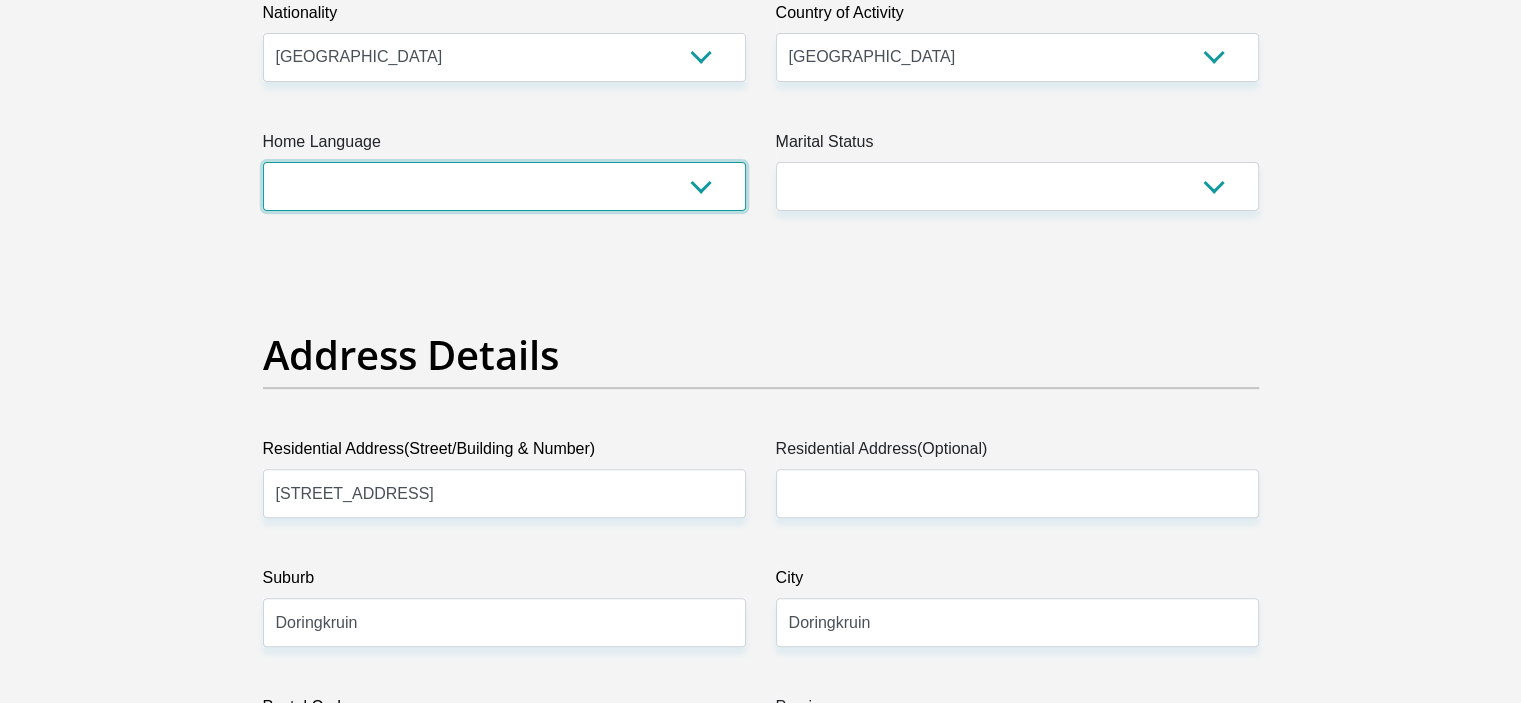 click on "Afrikaans
English
Sepedi
South Ndebele
Southern Sotho
Swati
Tsonga
Tswana
Venda
Xhosa
Zulu
Other" at bounding box center [504, 186] 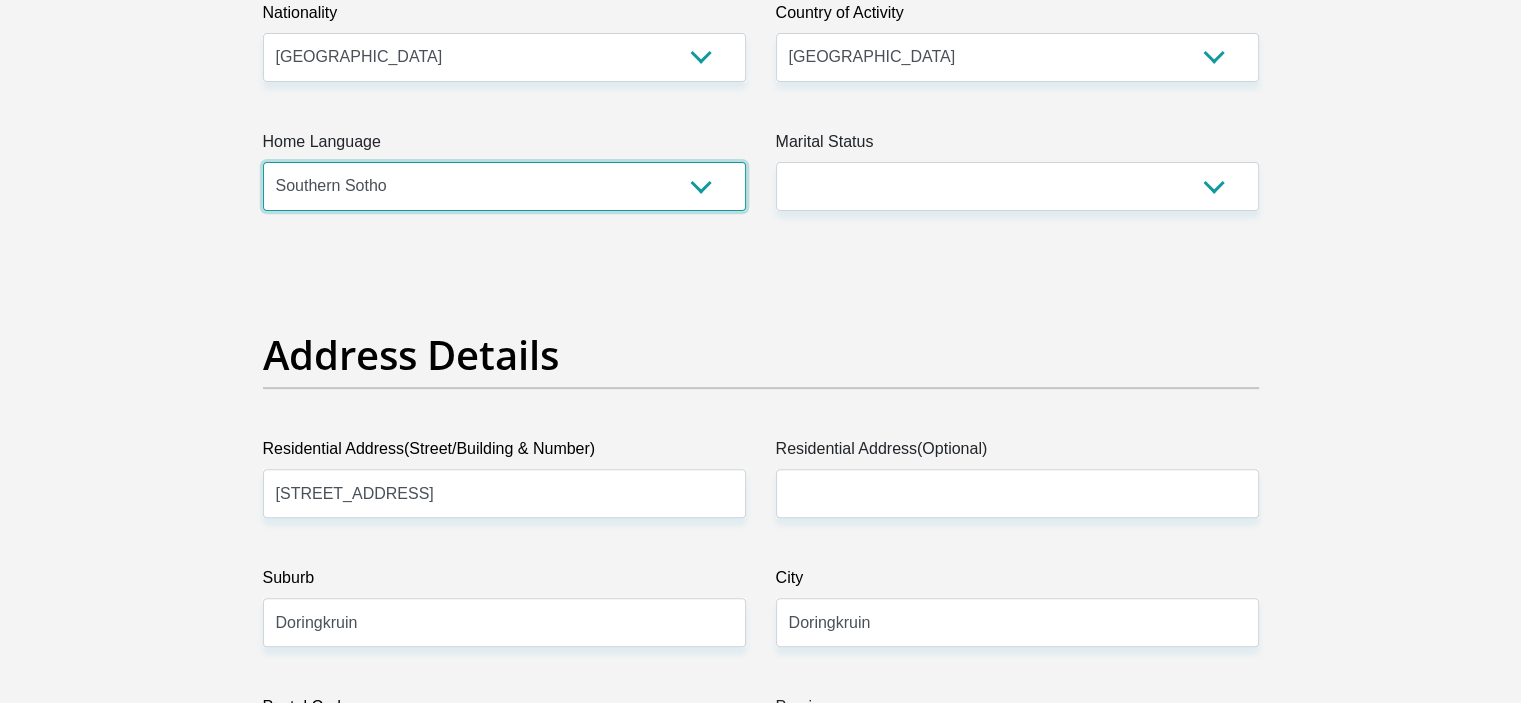 click on "Afrikaans
English
Sepedi
South Ndebele
Southern Sotho
Swati
Tsonga
Tswana
Venda
Xhosa
Zulu
Other" at bounding box center [504, 186] 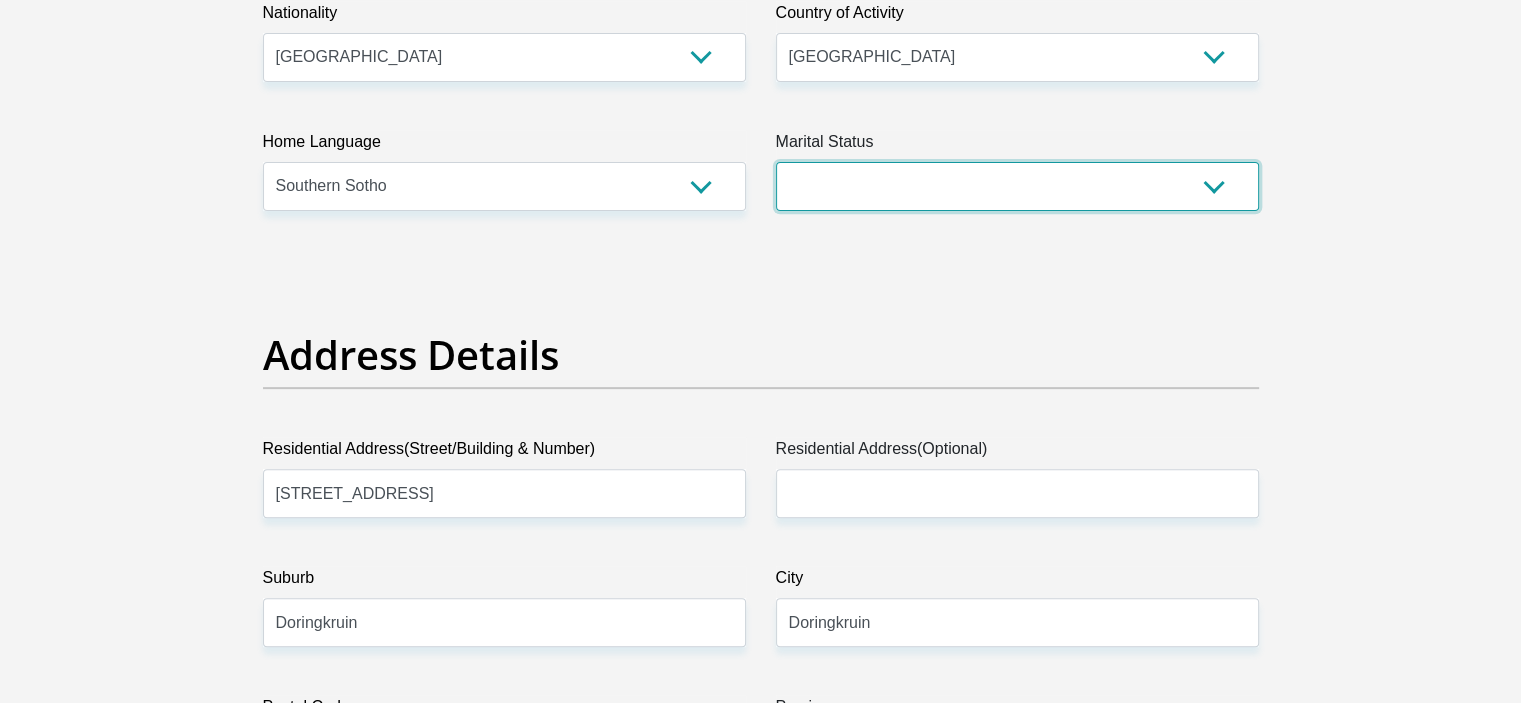 click on "Married ANC
Single
Divorced
Widowed
Married COP or Customary Law" at bounding box center [1017, 186] 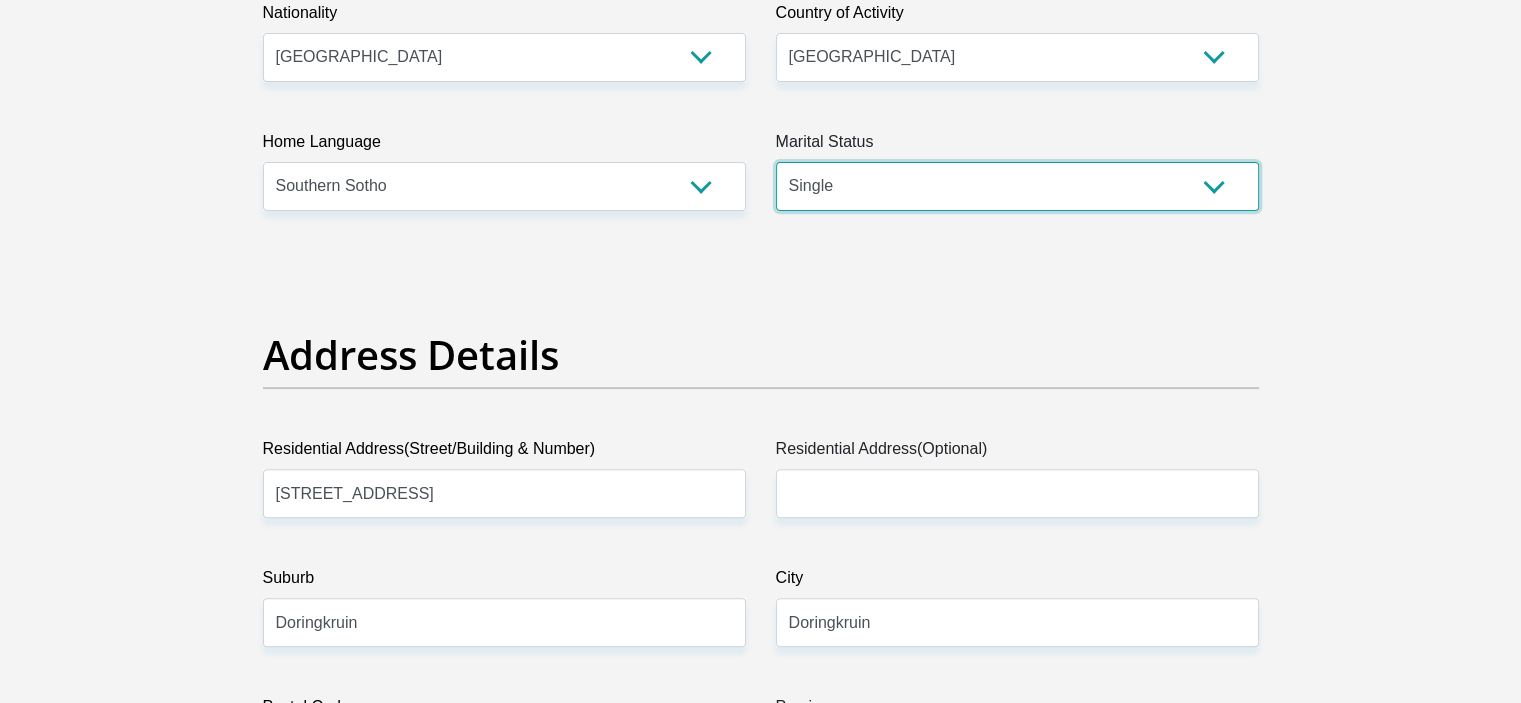 click on "Married ANC
Single
Divorced
Widowed
Married COP or Customary Law" at bounding box center (1017, 186) 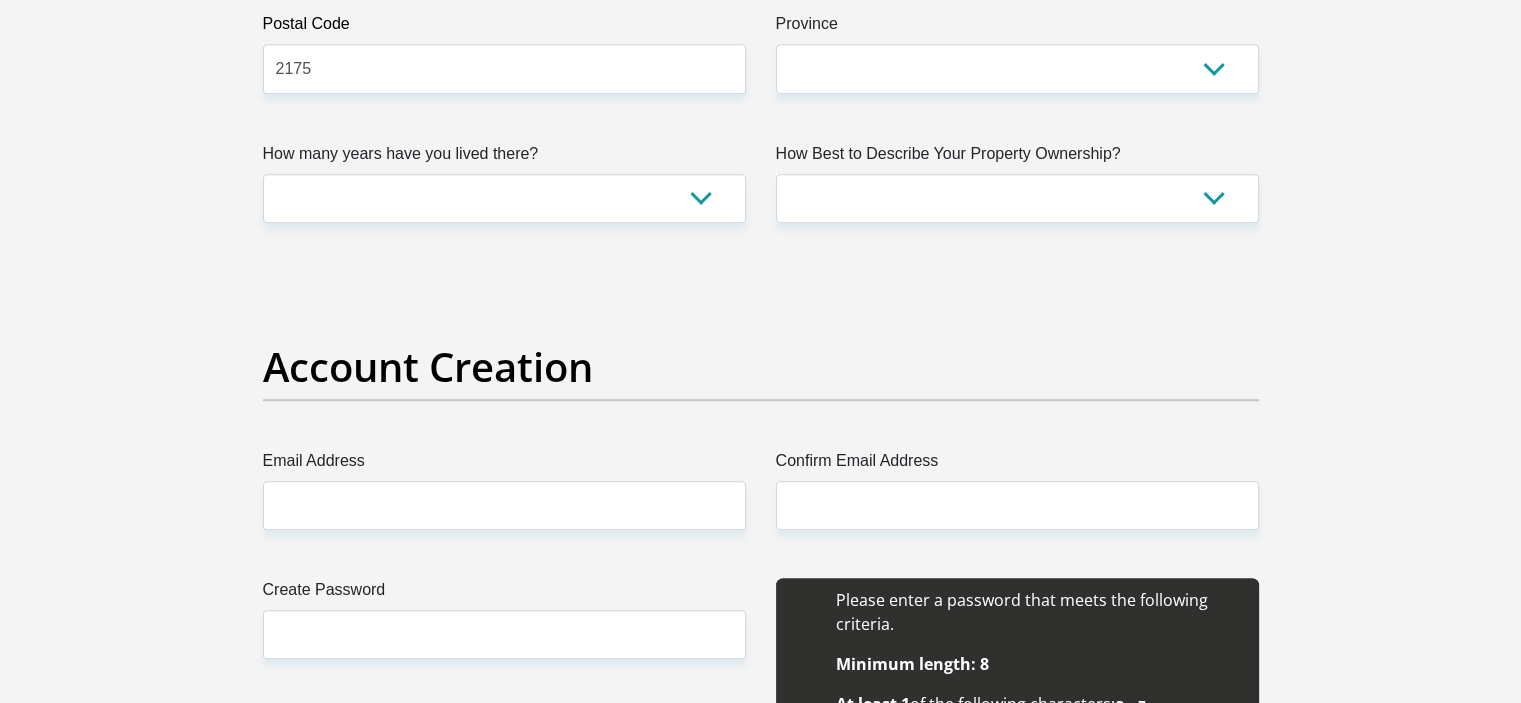 scroll, scrollTop: 1410, scrollLeft: 0, axis: vertical 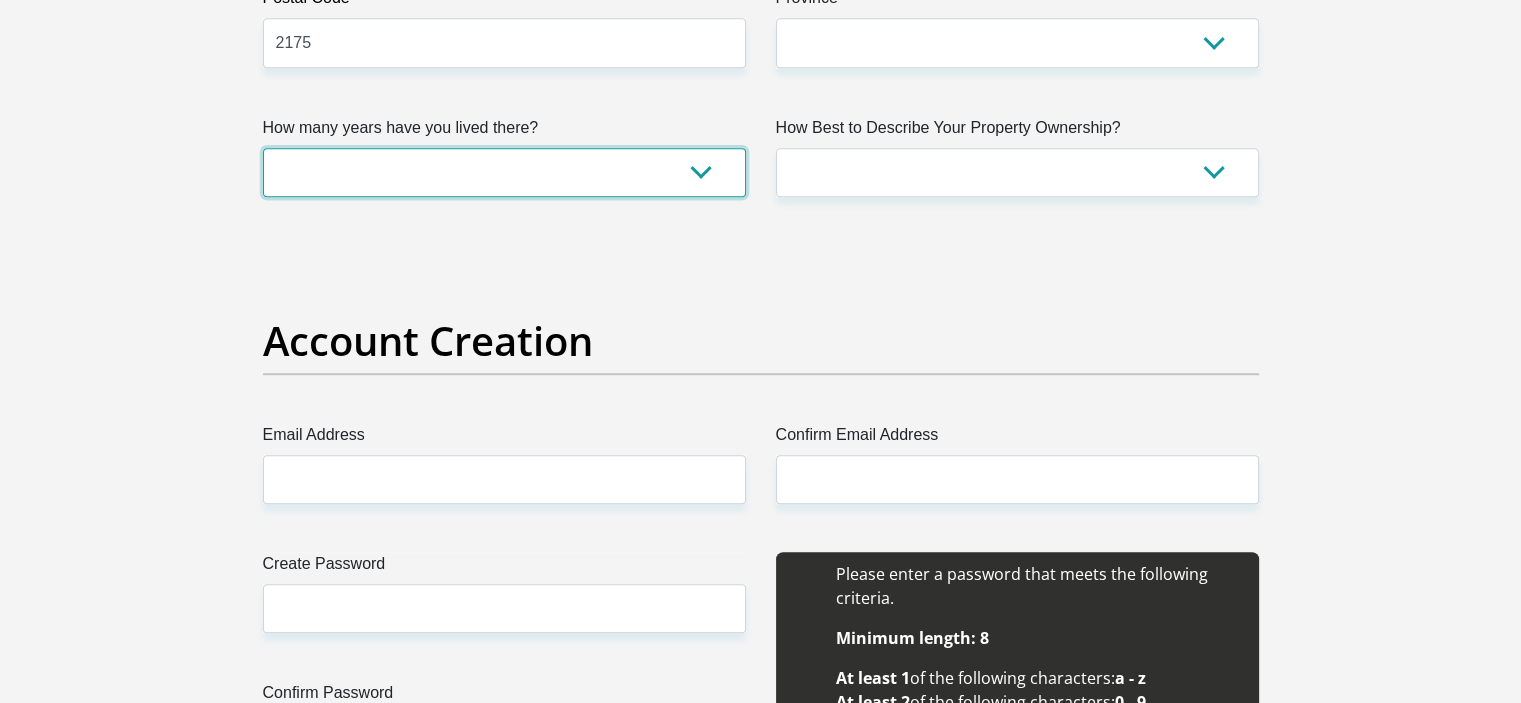 click on "less than 1 year
1-3 years
3-5 years
5+ years" at bounding box center [504, 172] 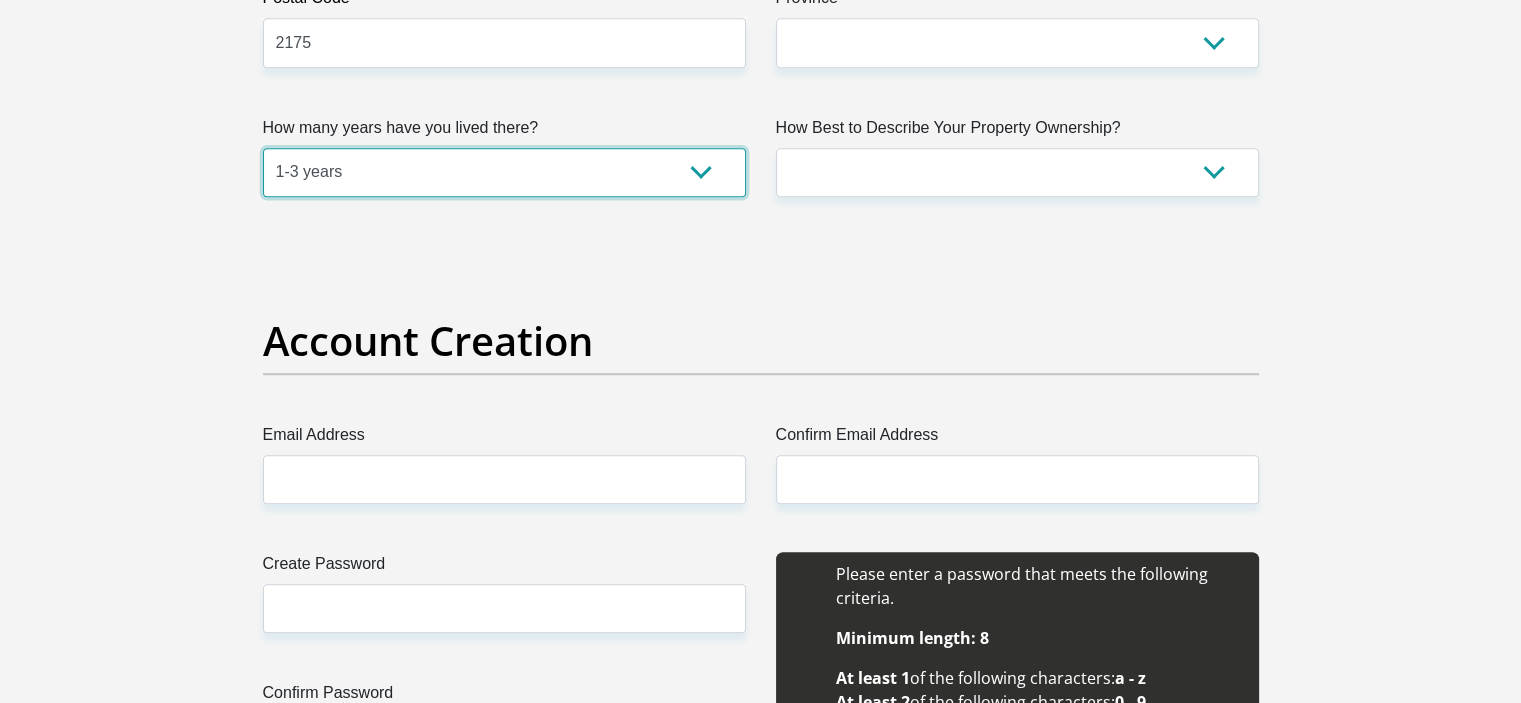 click on "less than 1 year
1-3 years
3-5 years
5+ years" at bounding box center (504, 172) 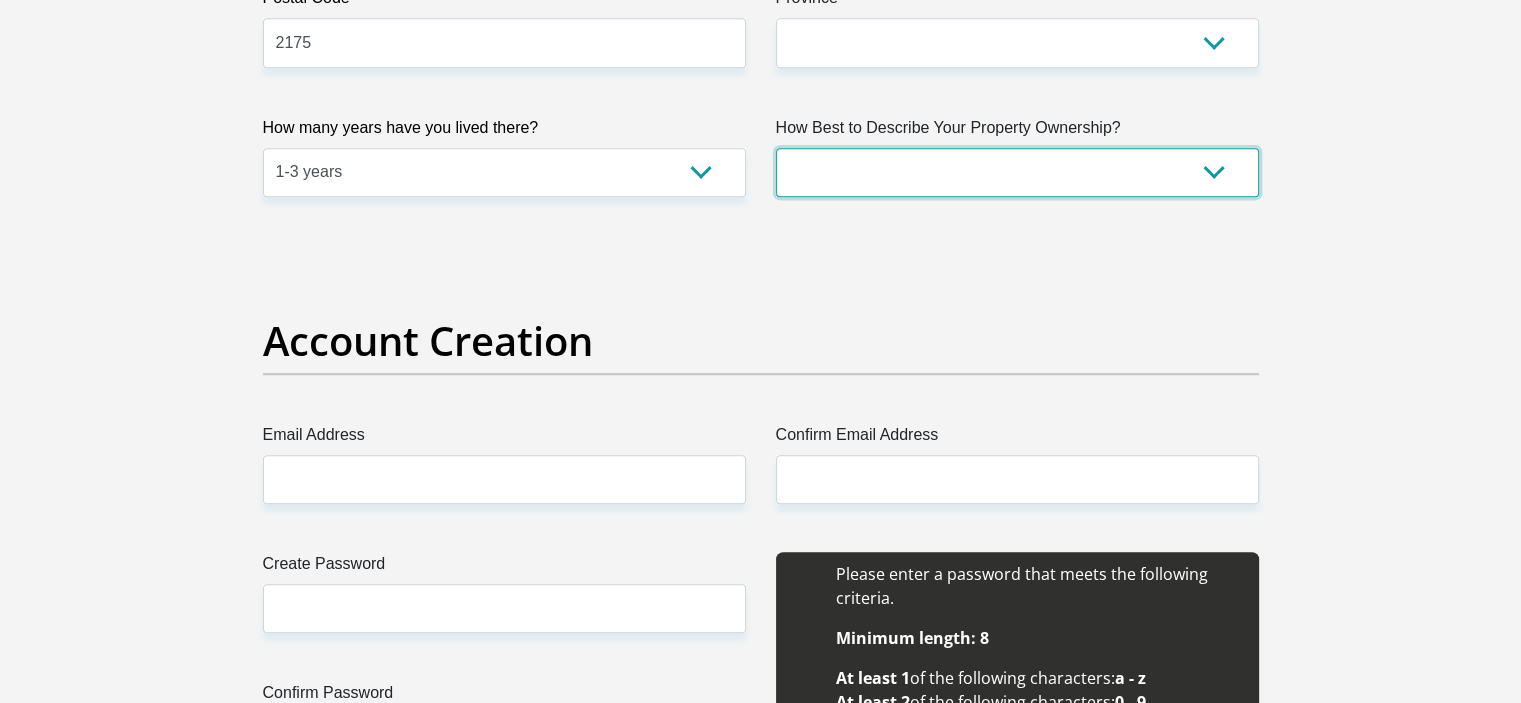 click on "Owned
Rented
Family Owned
Company Dwelling" at bounding box center [1017, 172] 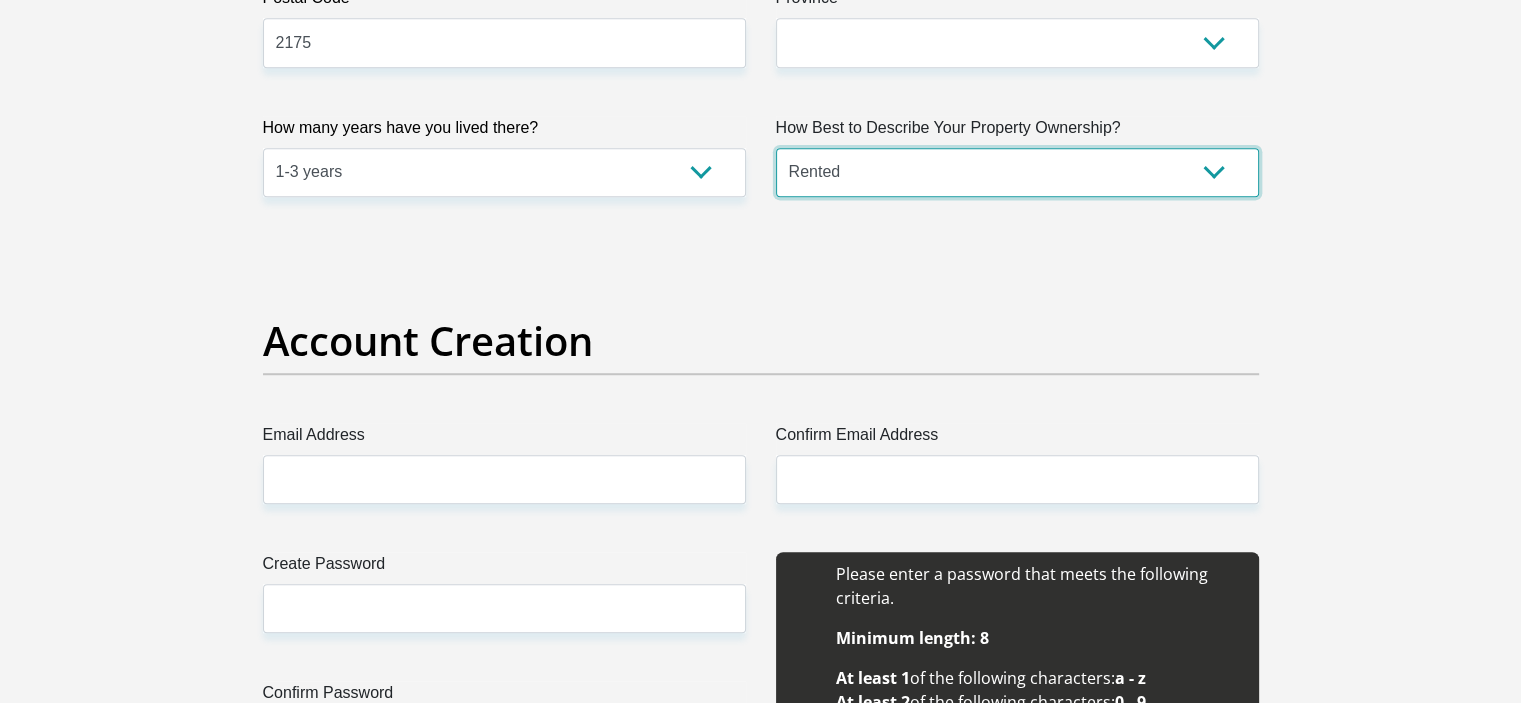 click on "Owned
Rented
Family Owned
Company Dwelling" at bounding box center (1017, 172) 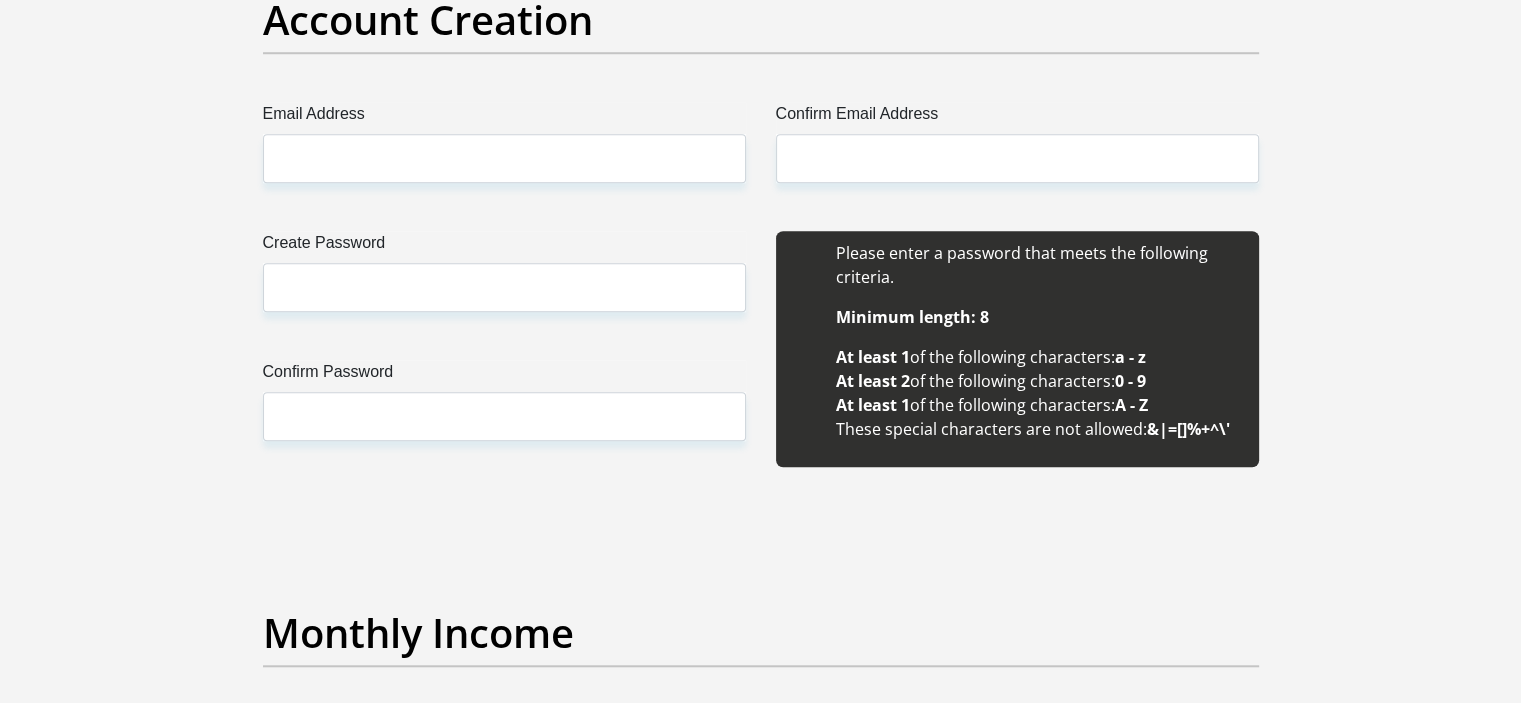 scroll, scrollTop: 1722, scrollLeft: 0, axis: vertical 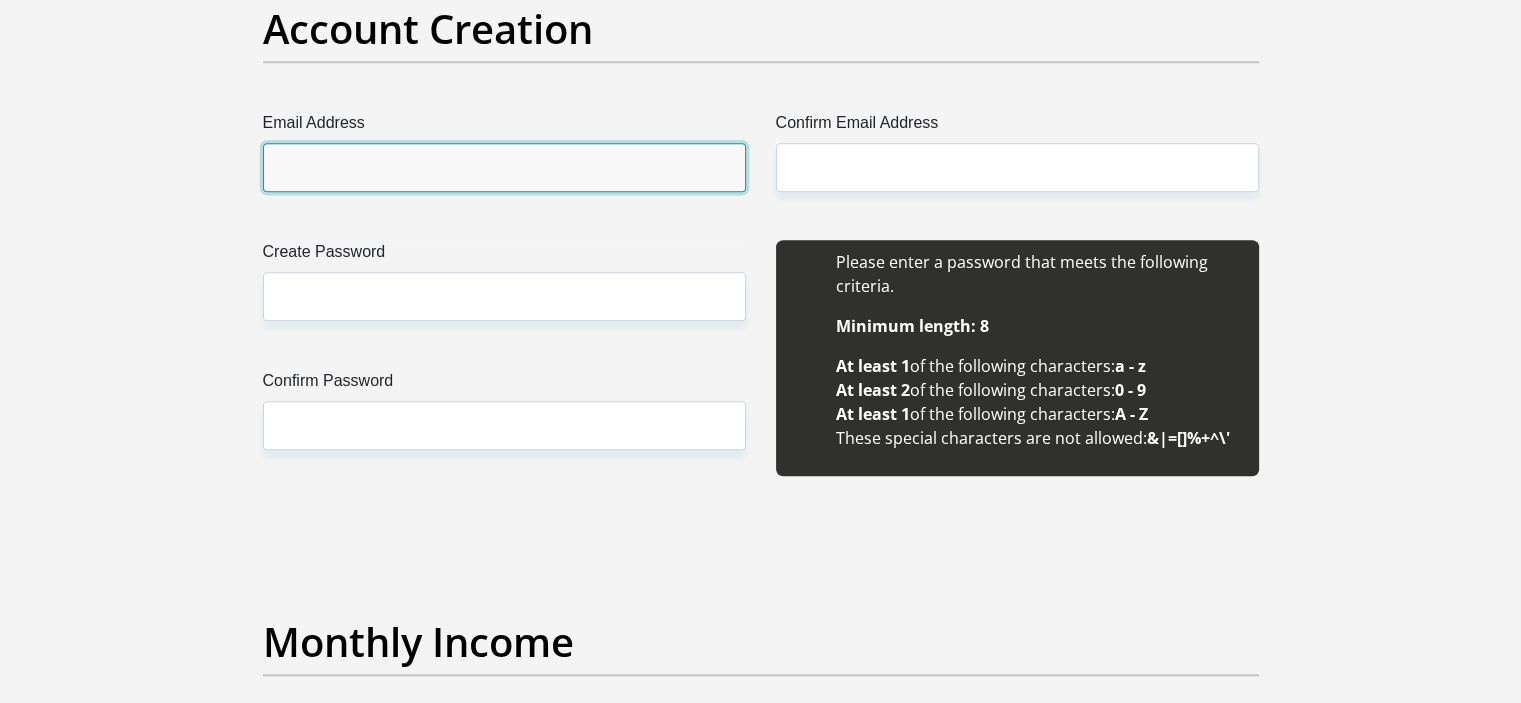 click on "Email Address" at bounding box center [504, 167] 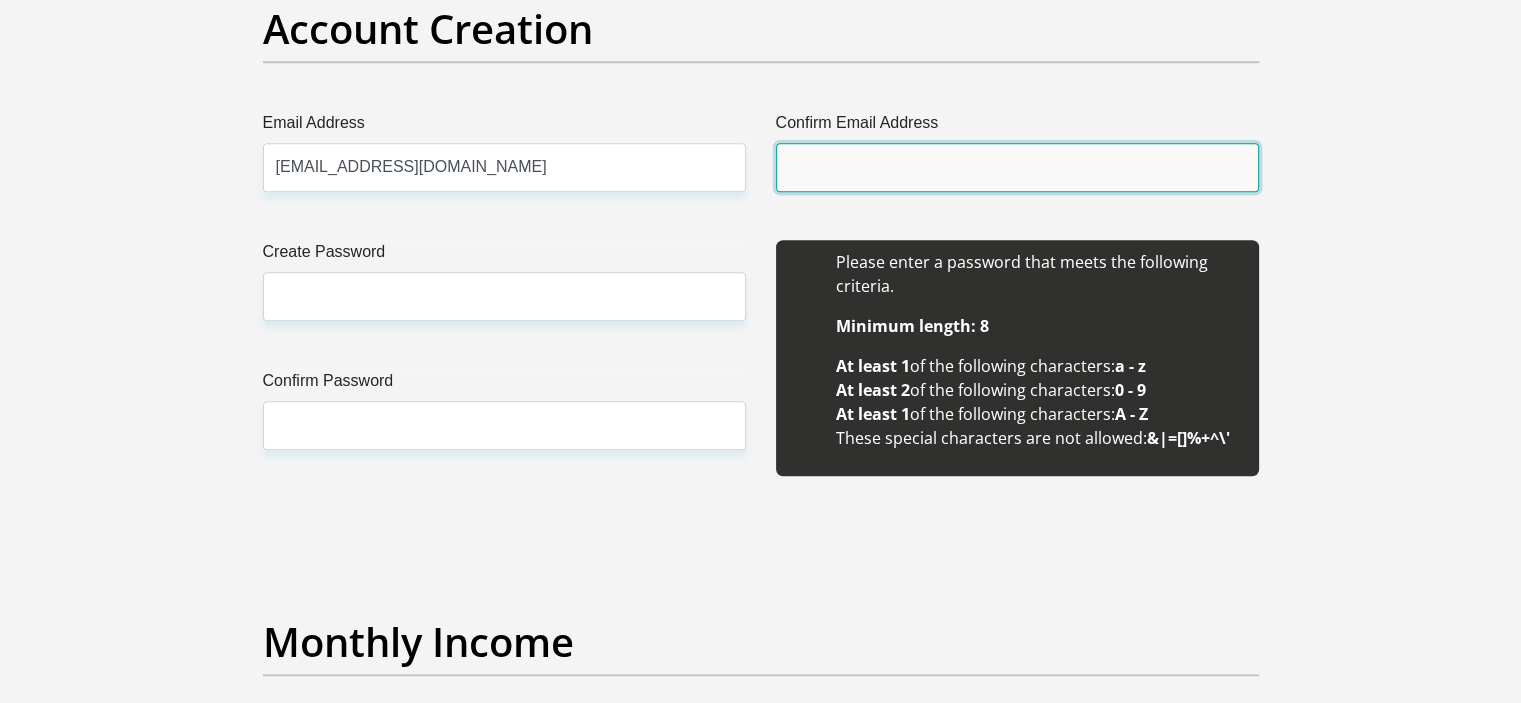 type on "adiarieofasassygirl@gmail.com" 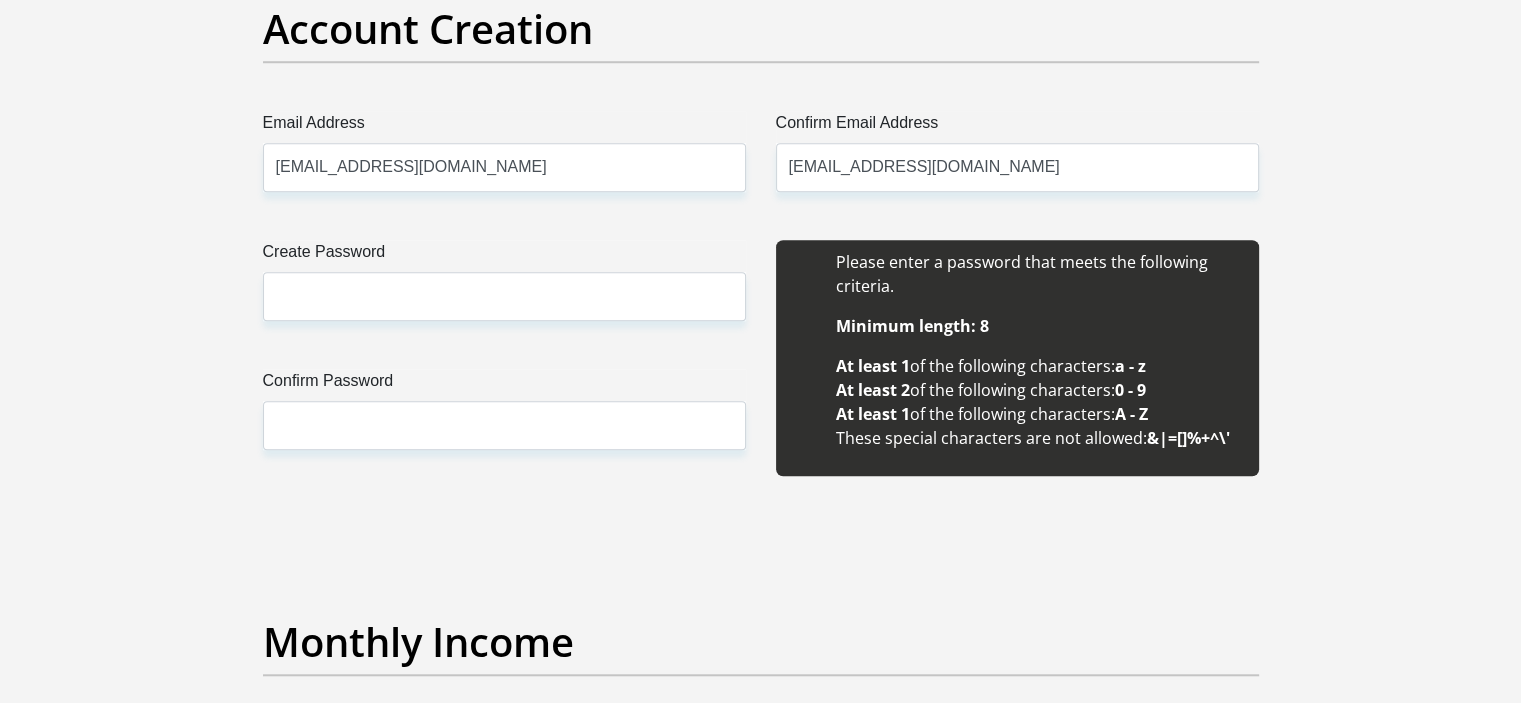 type 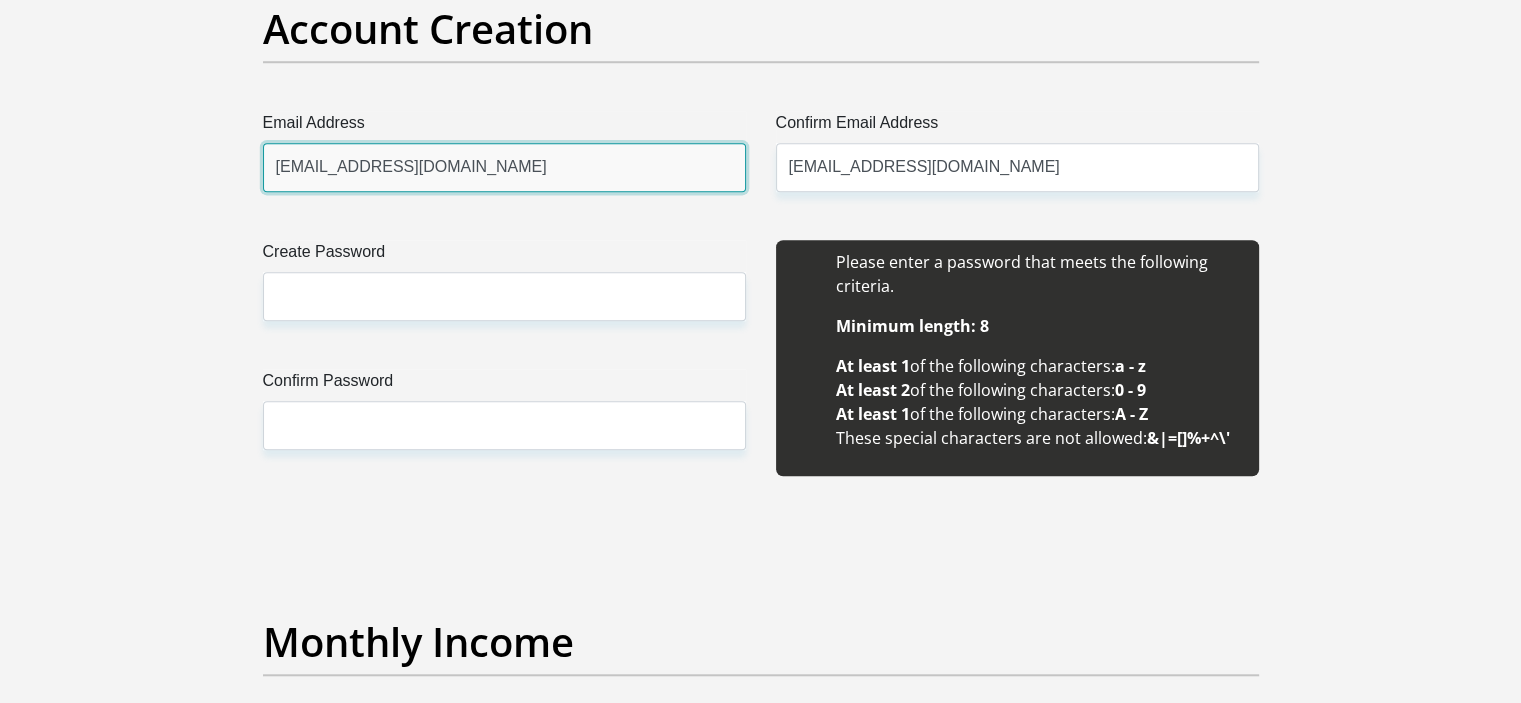 type 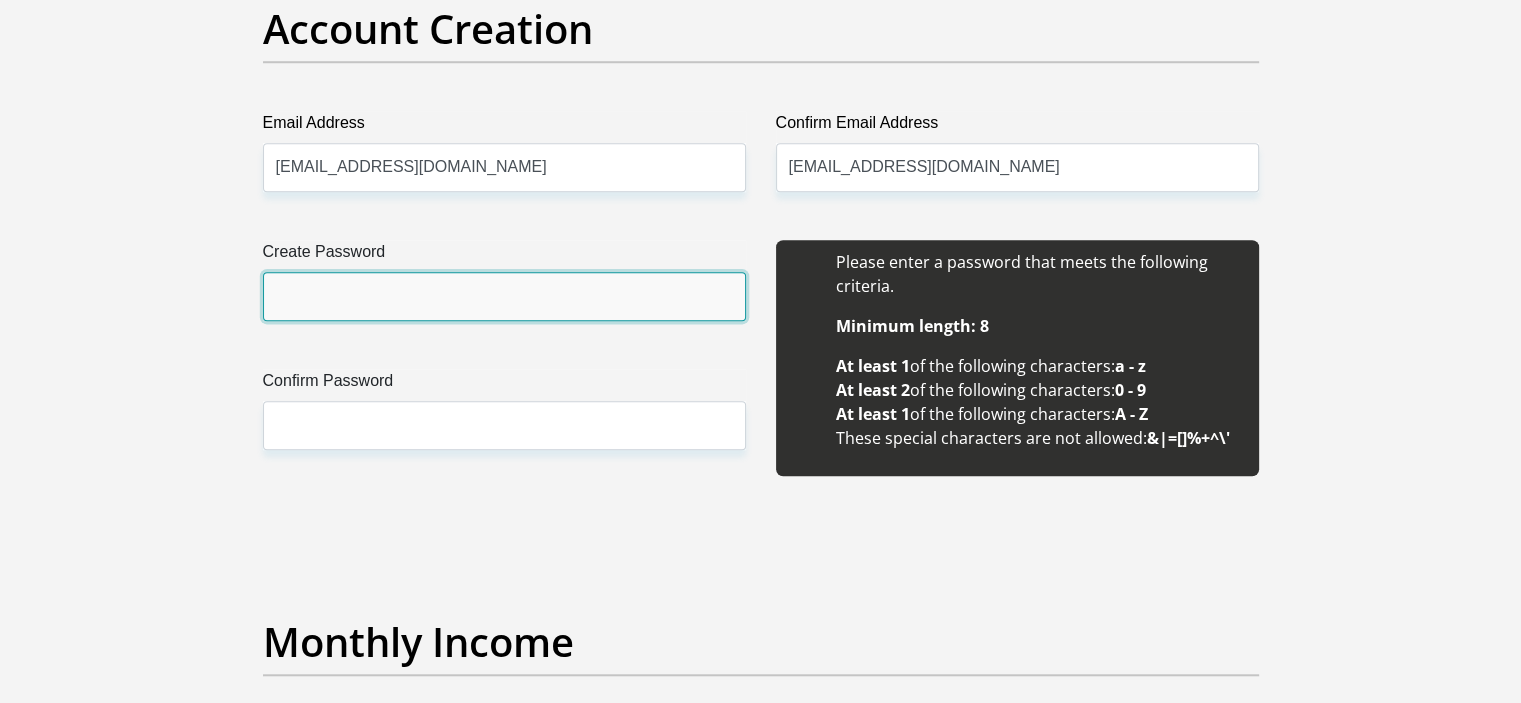 click on "Create Password" at bounding box center [504, 296] 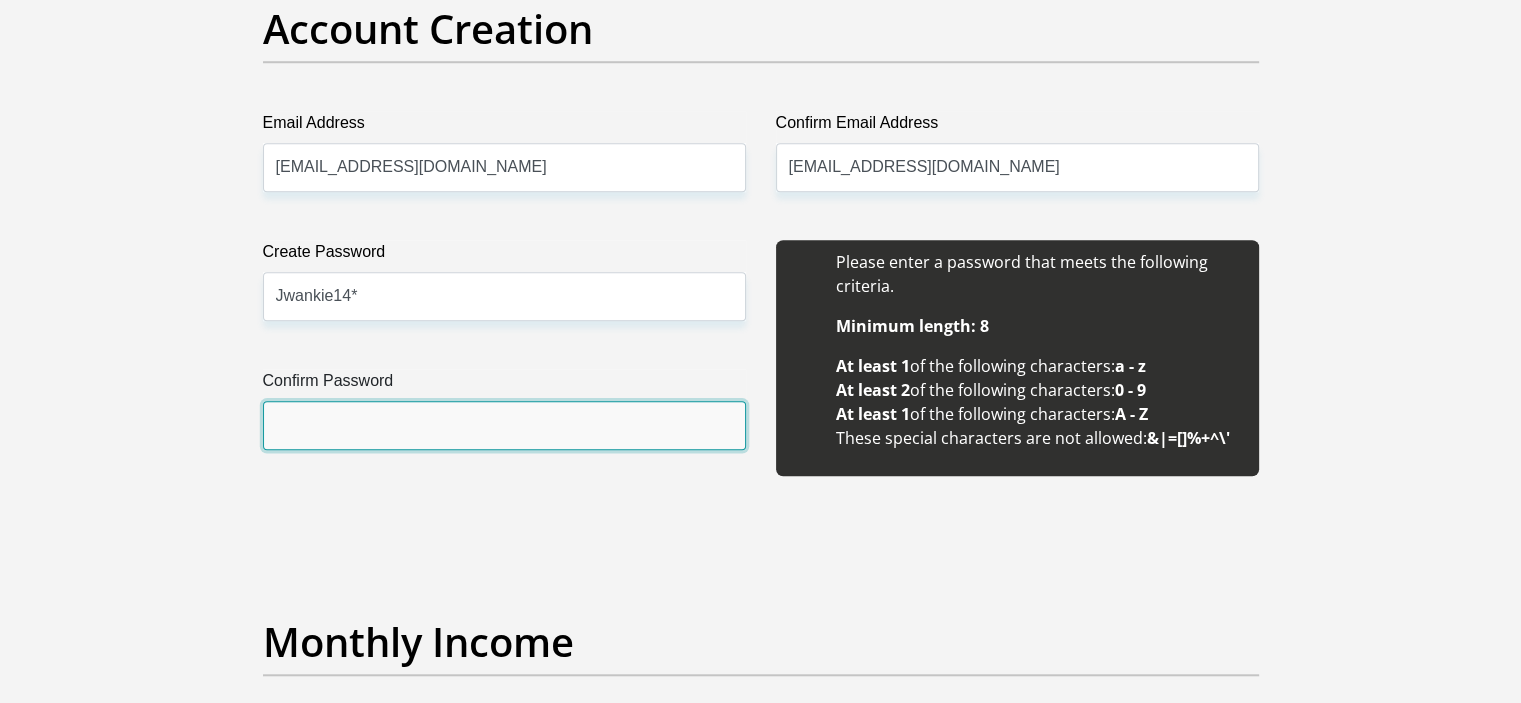 click on "Confirm Password" at bounding box center [504, 425] 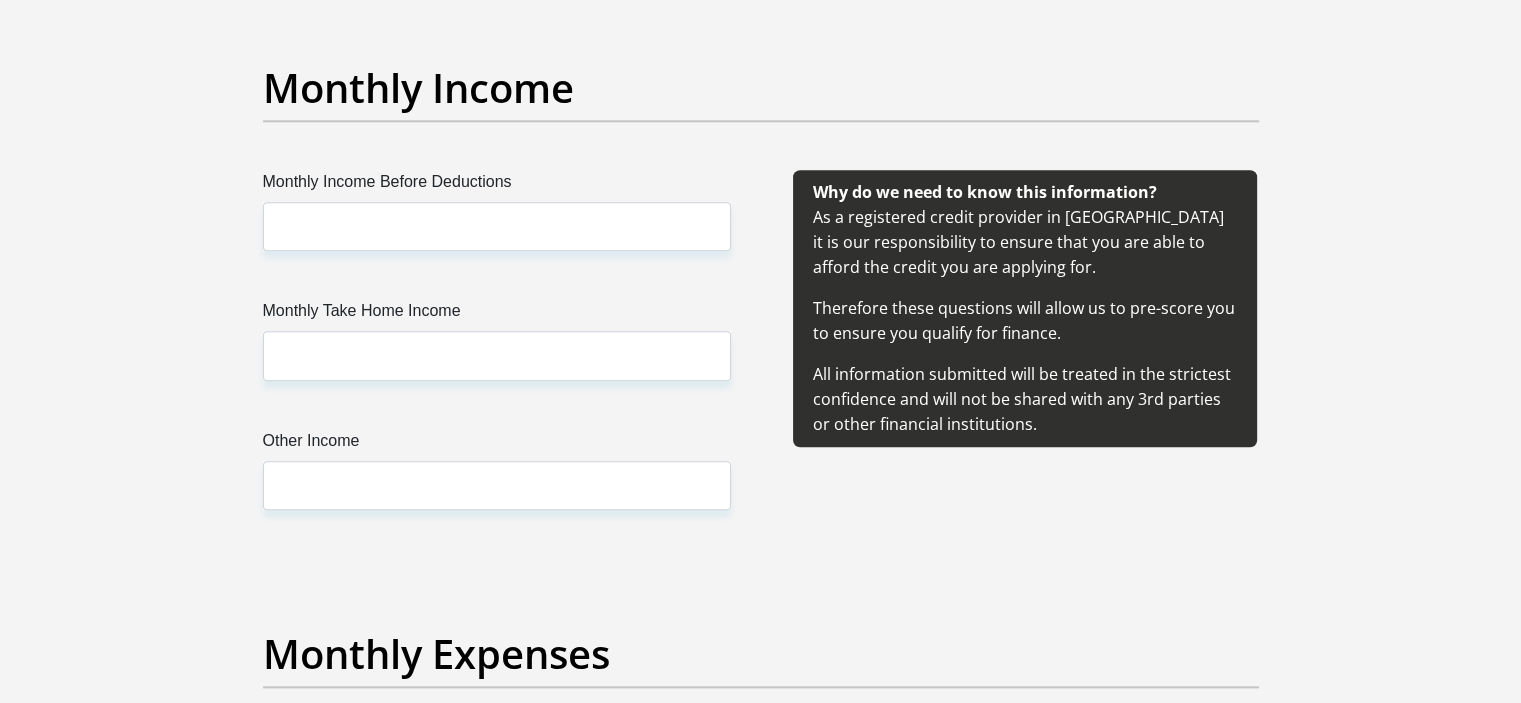 scroll, scrollTop: 2406, scrollLeft: 0, axis: vertical 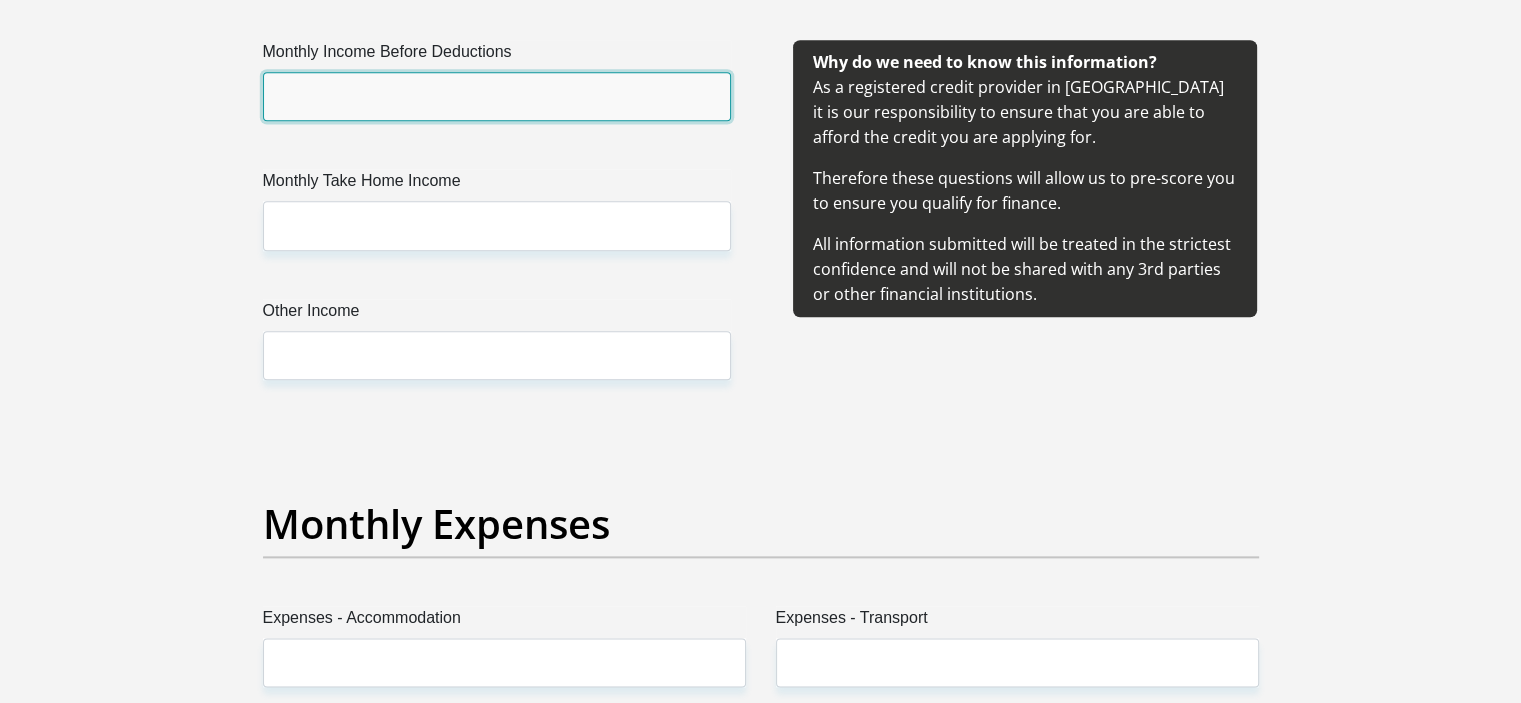 click on "Monthly Income Before Deductions" at bounding box center (497, 96) 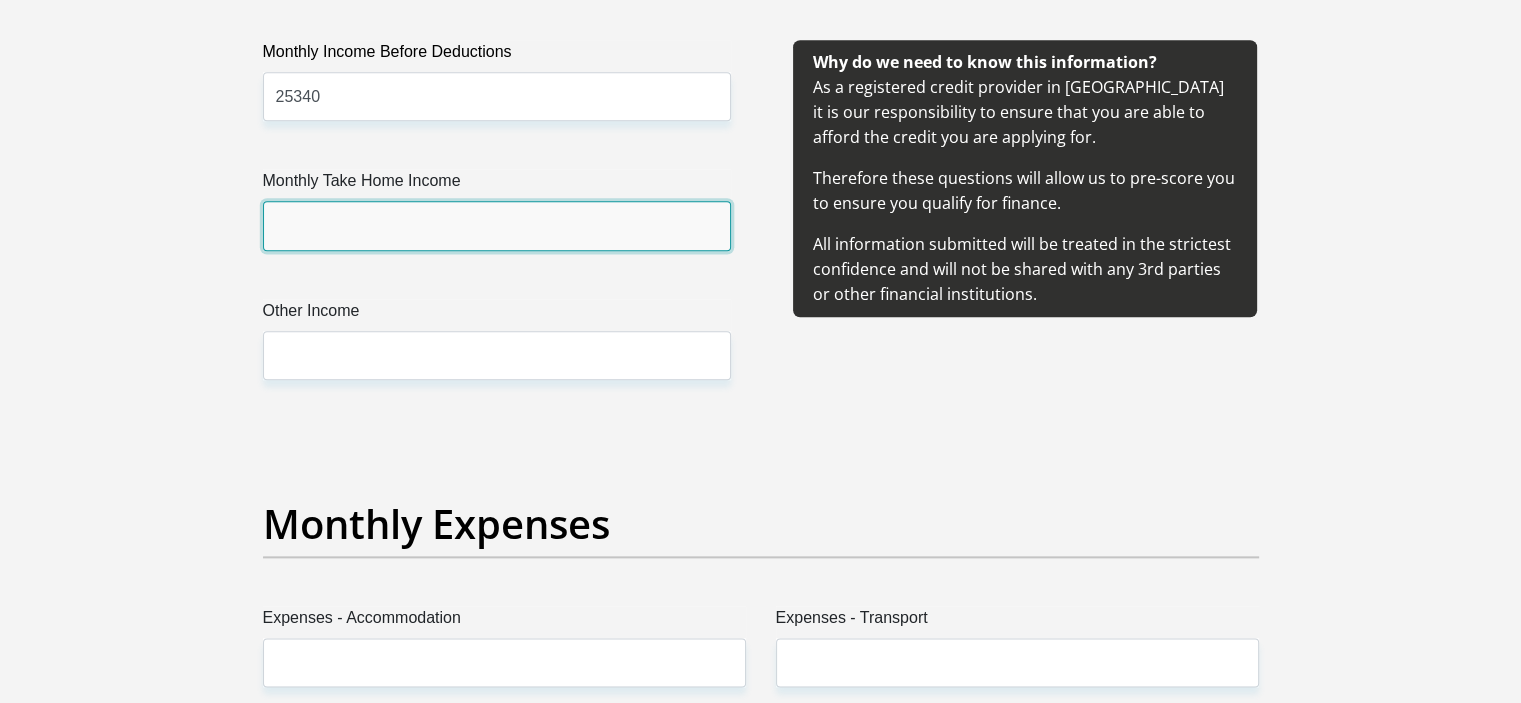 click on "Monthly Take Home Income" at bounding box center [497, 225] 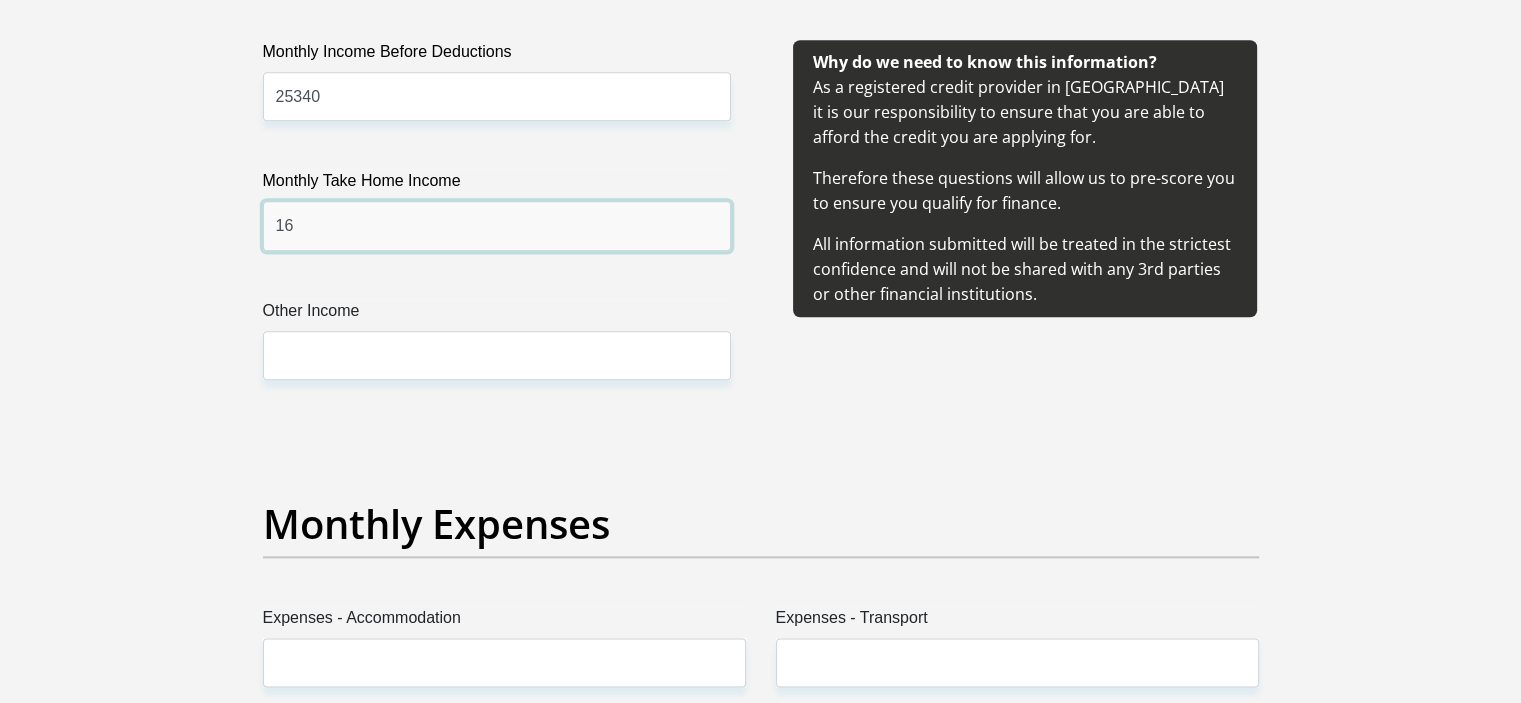 type on "1" 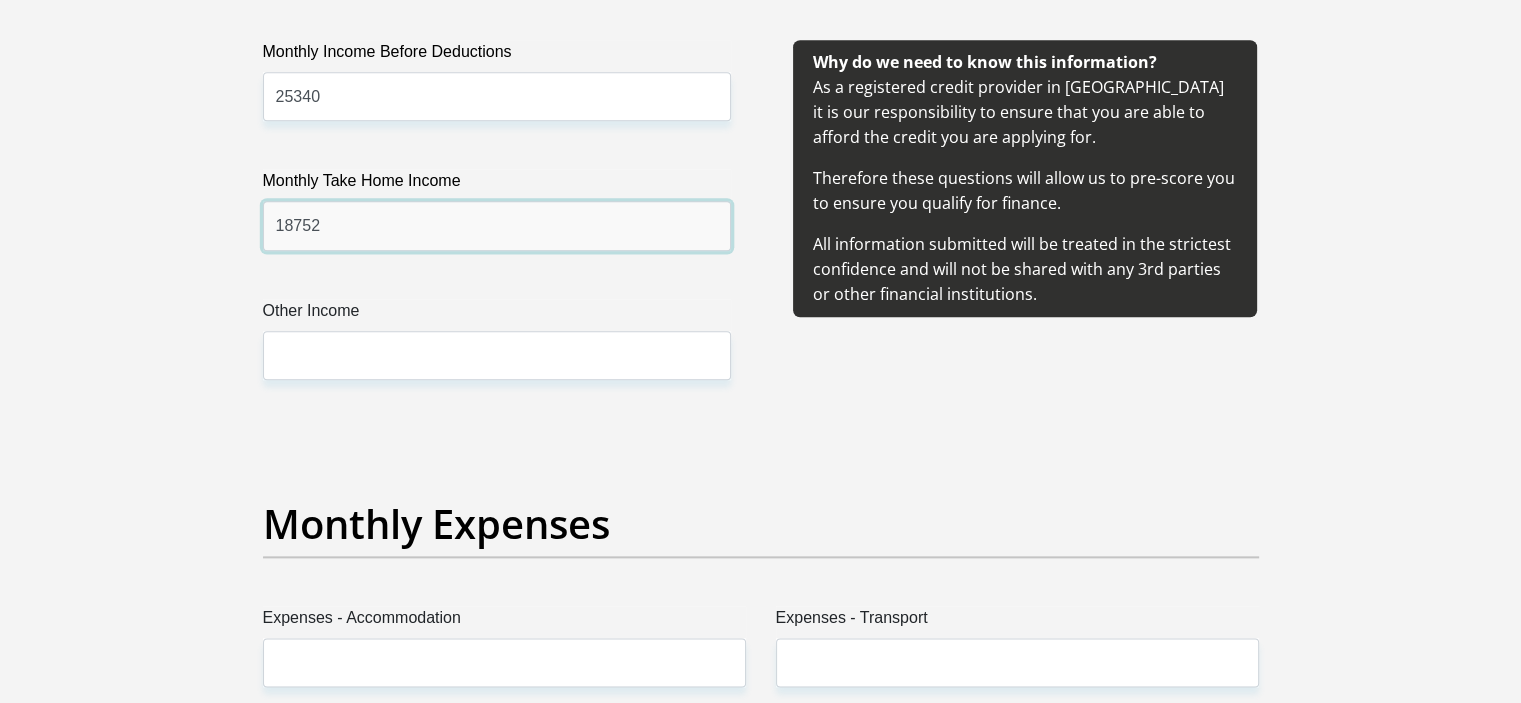 type on "18752" 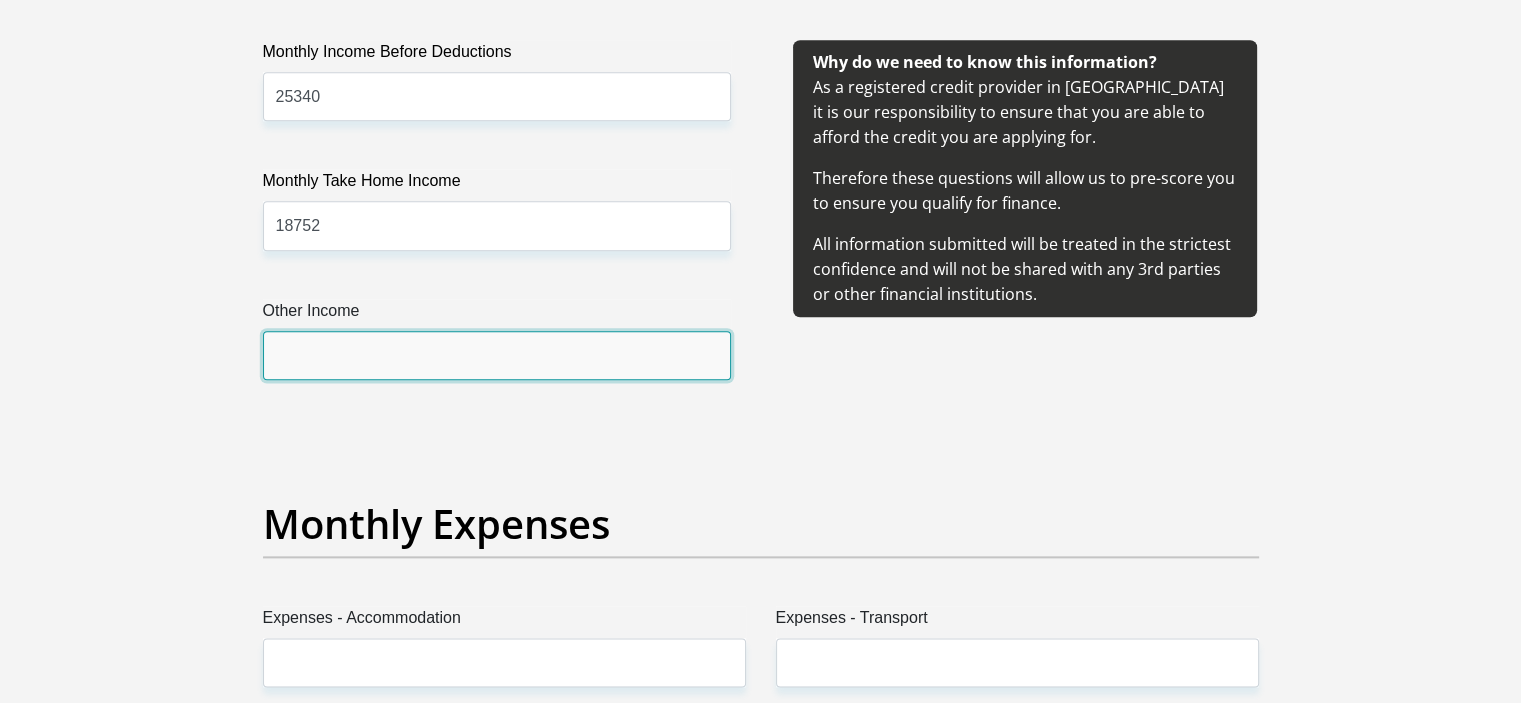click on "Other Income" at bounding box center (497, 355) 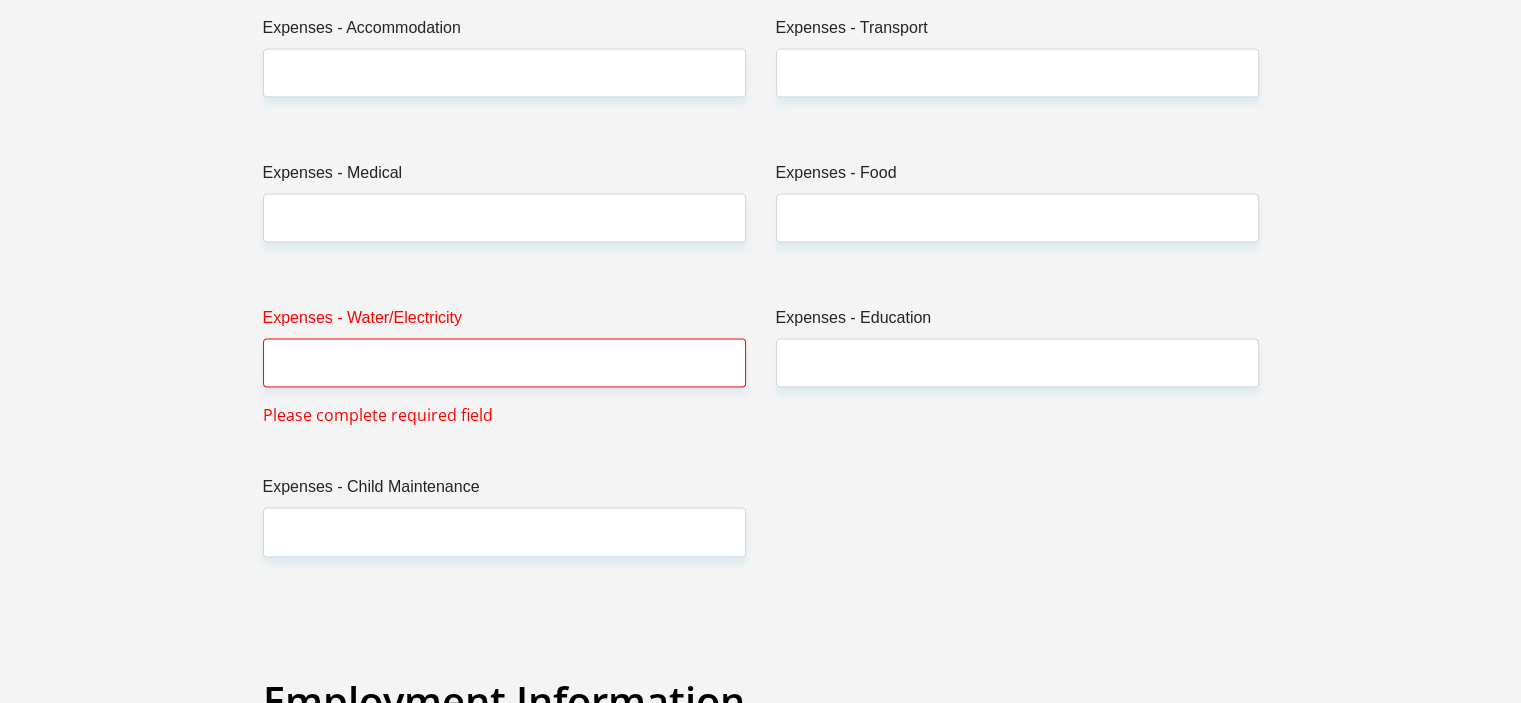 scroll, scrollTop: 3004, scrollLeft: 0, axis: vertical 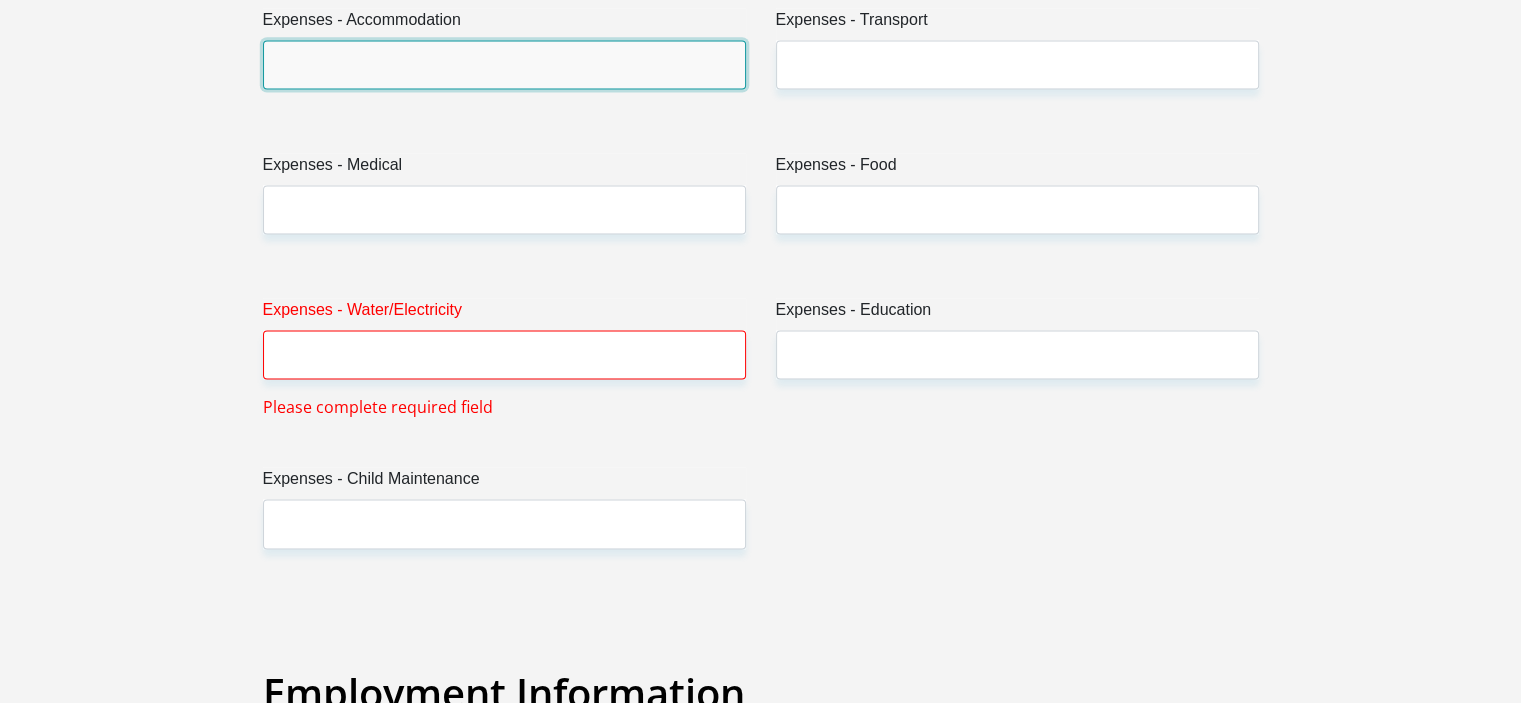 click on "Expenses - Accommodation" at bounding box center [504, 64] 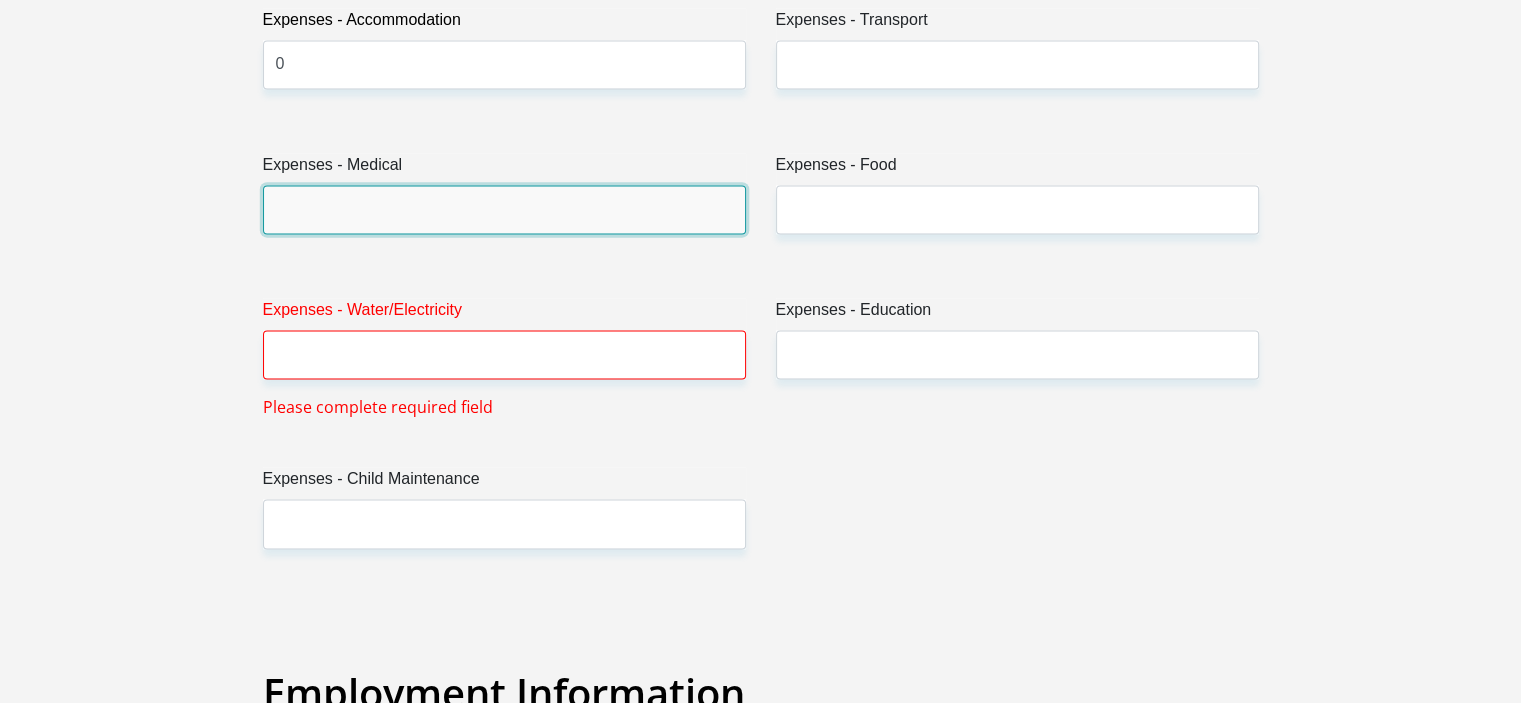 click on "Expenses - Medical" at bounding box center [504, 209] 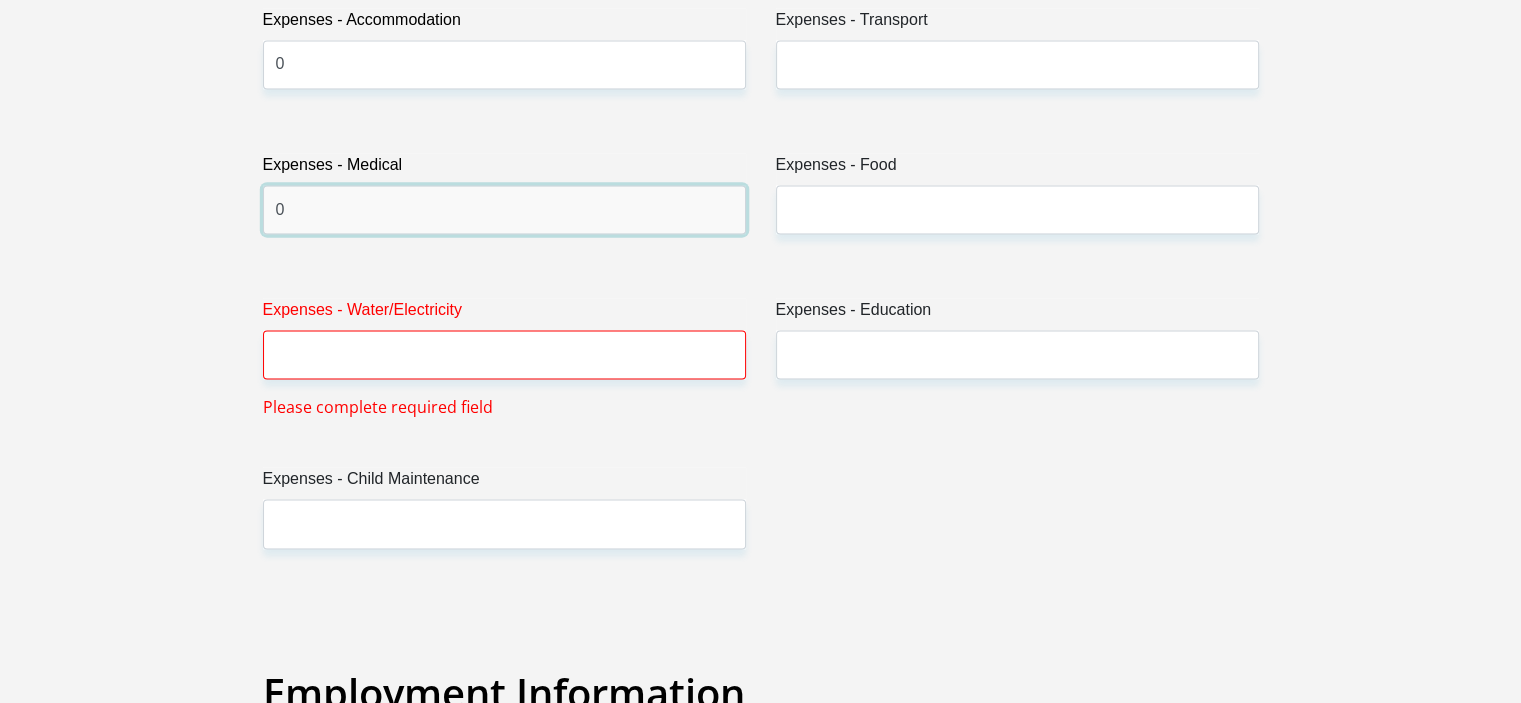 type on "0" 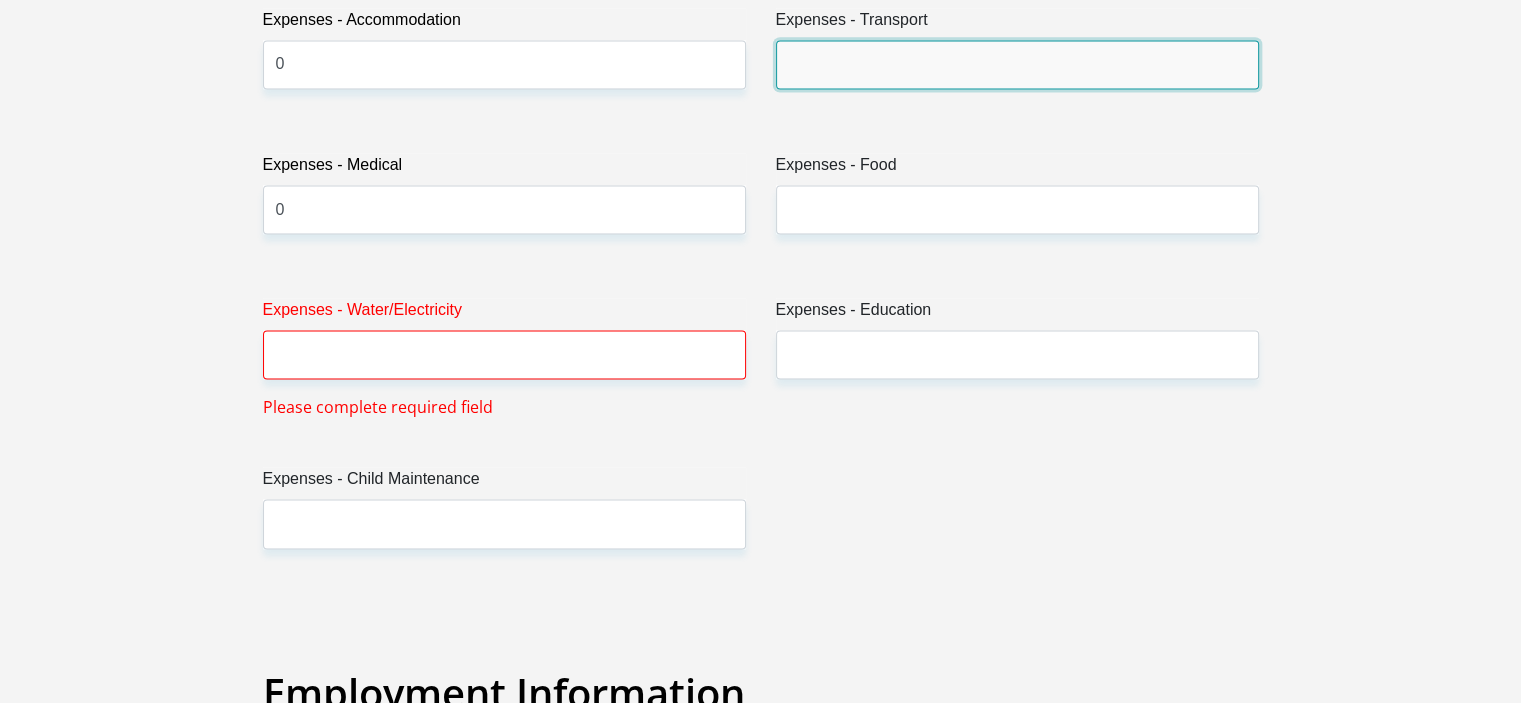 click on "Expenses - Transport" at bounding box center (1017, 64) 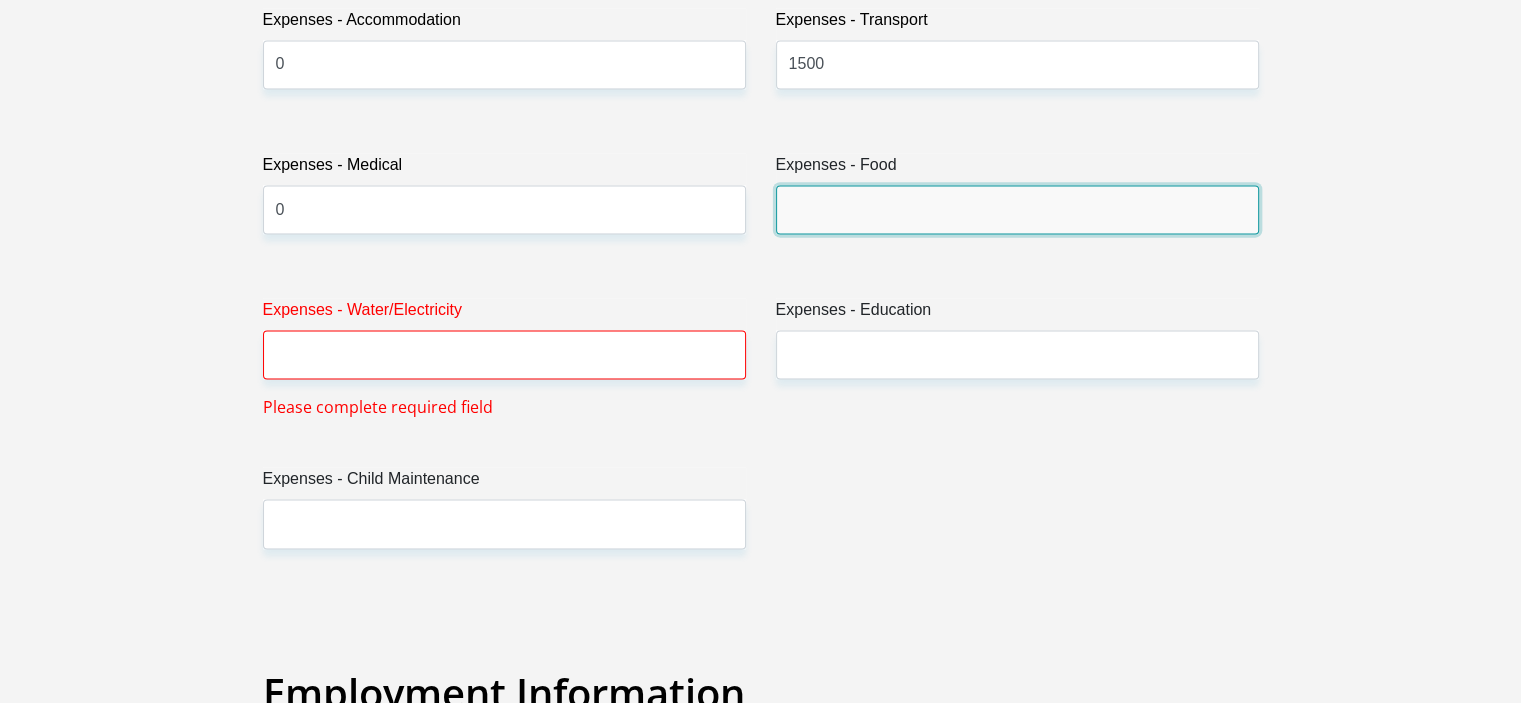 click on "Expenses - Food" at bounding box center [1017, 209] 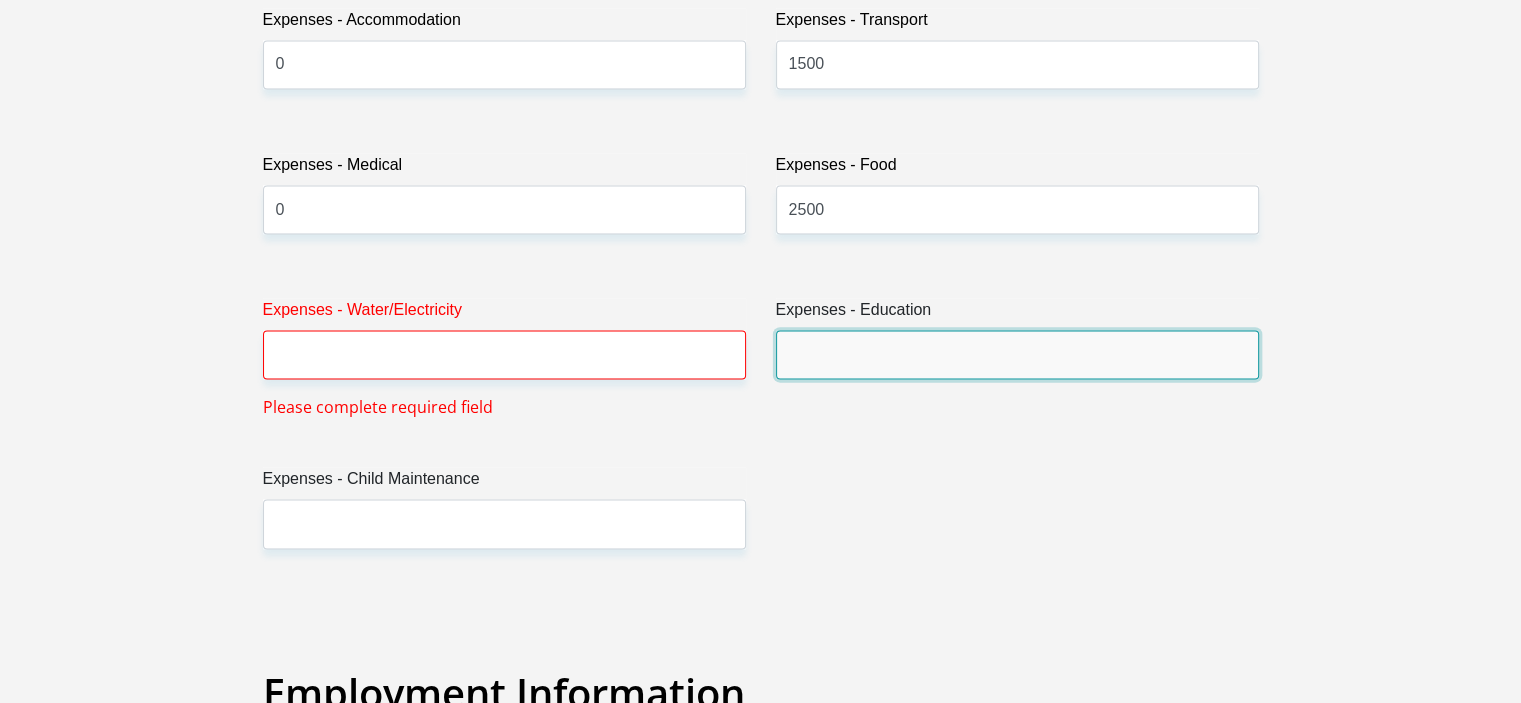 click on "Expenses - Education" at bounding box center (1017, 354) 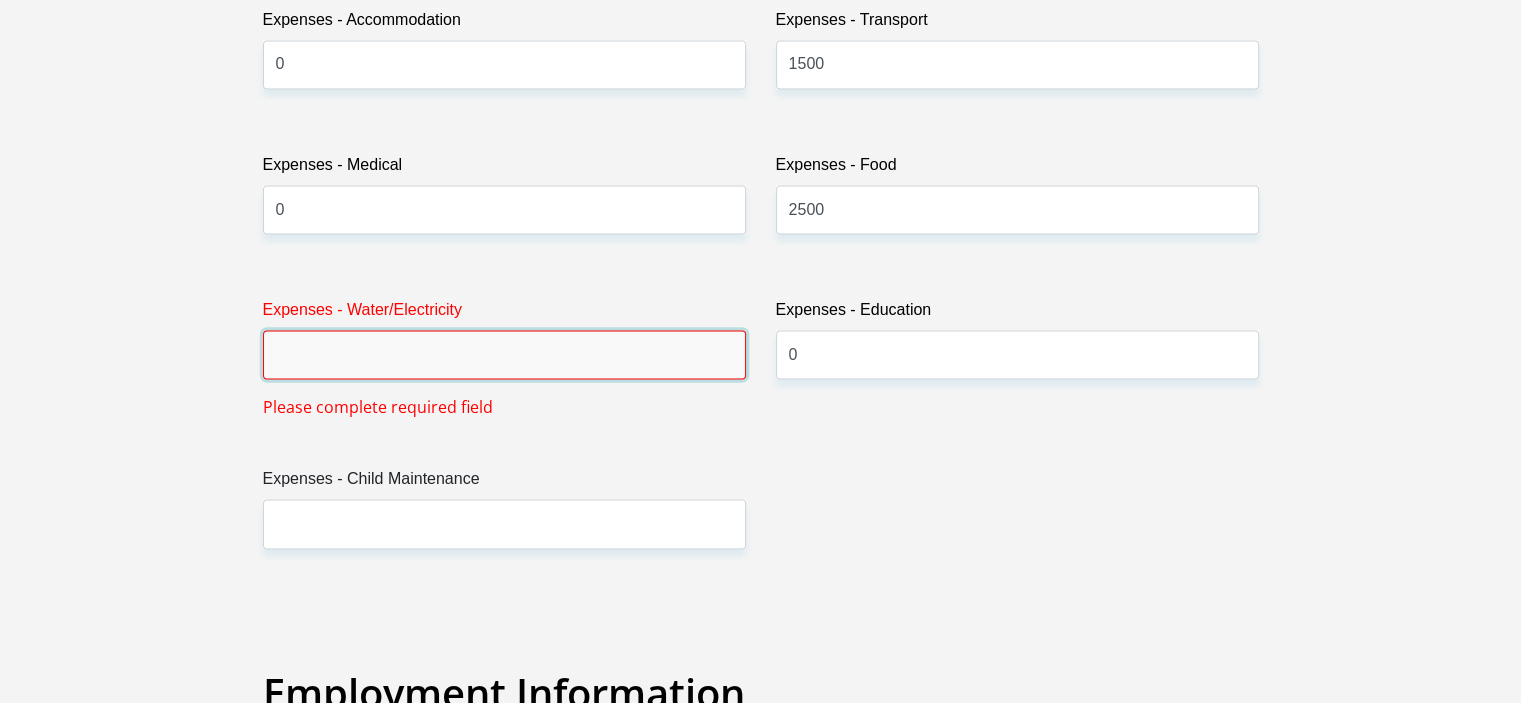 click on "Expenses - Water/Electricity" at bounding box center [504, 354] 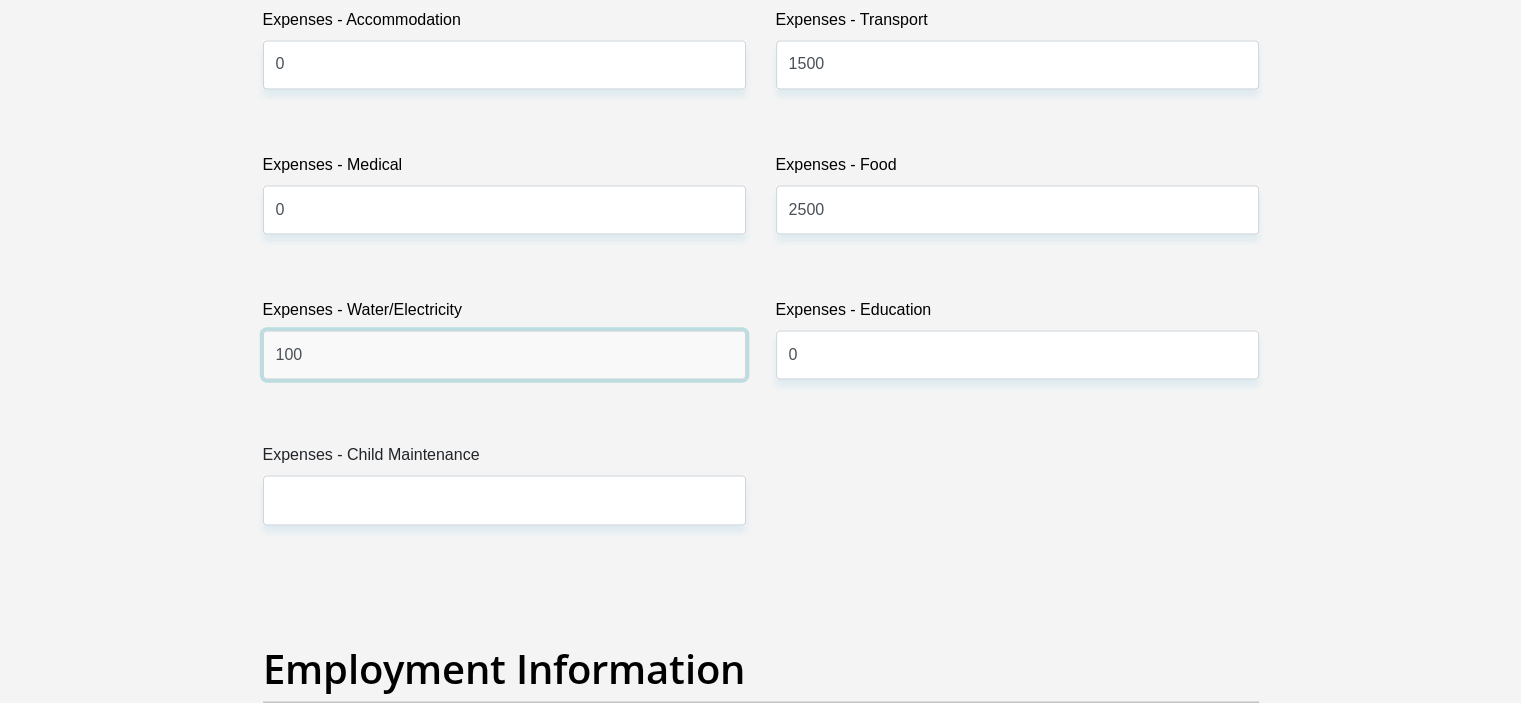 click on "100" at bounding box center (504, 354) 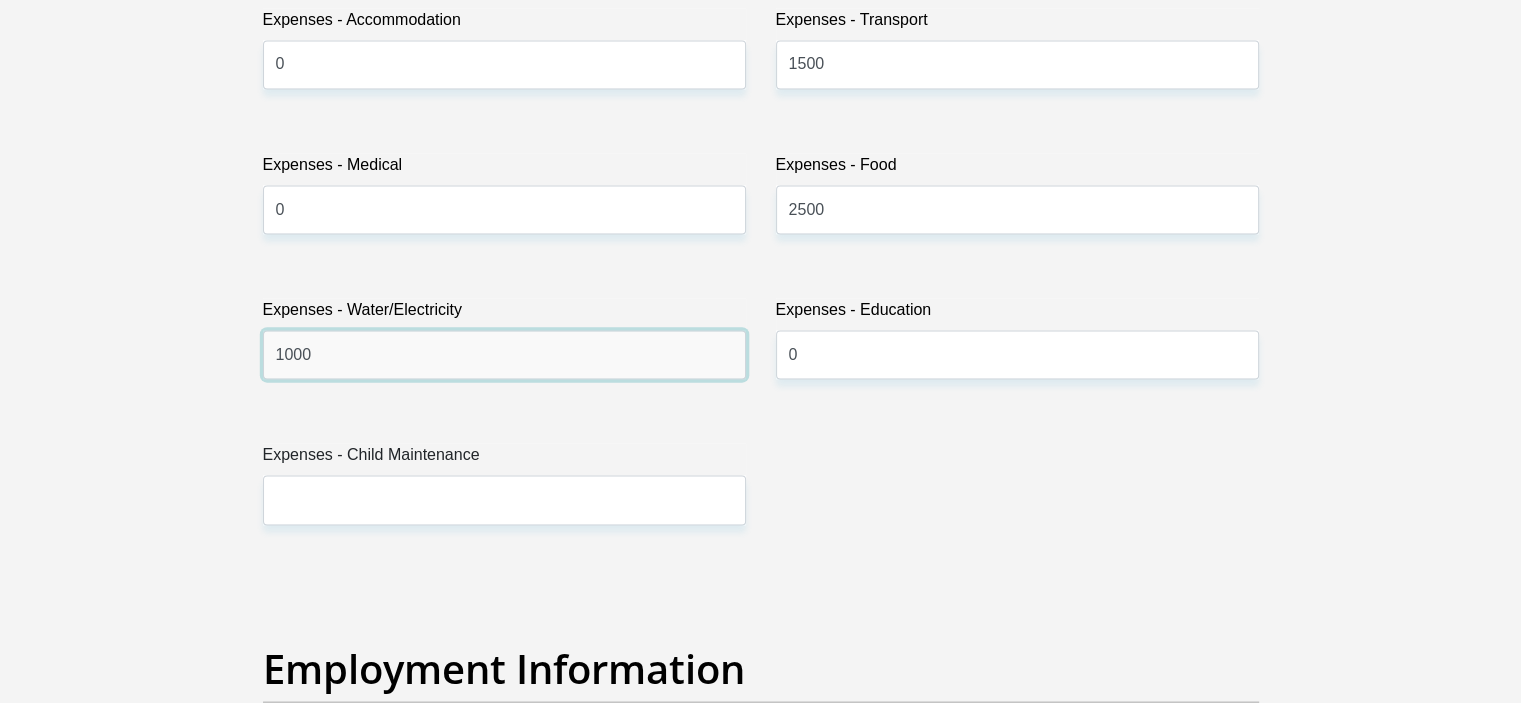type on "1000" 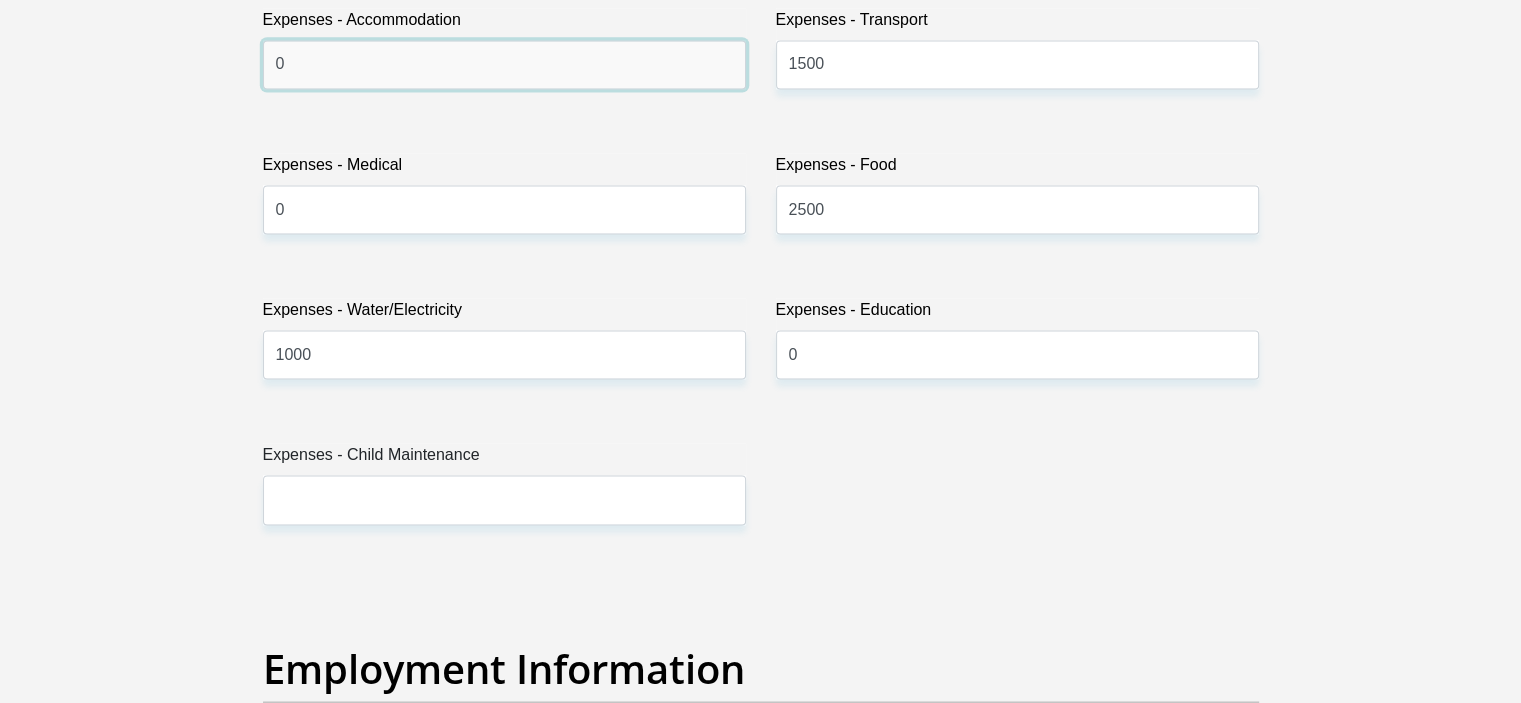 click on "0" at bounding box center [504, 64] 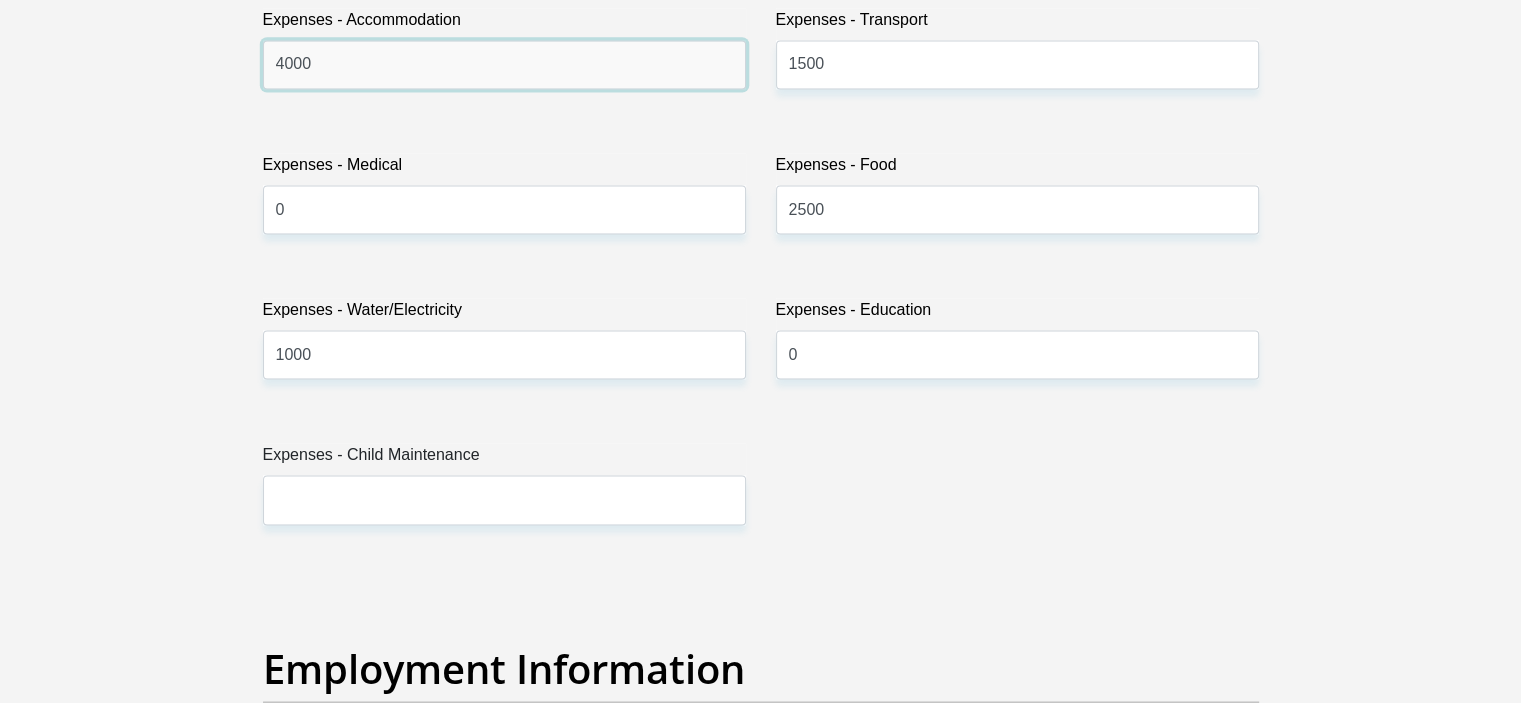 type on "4000" 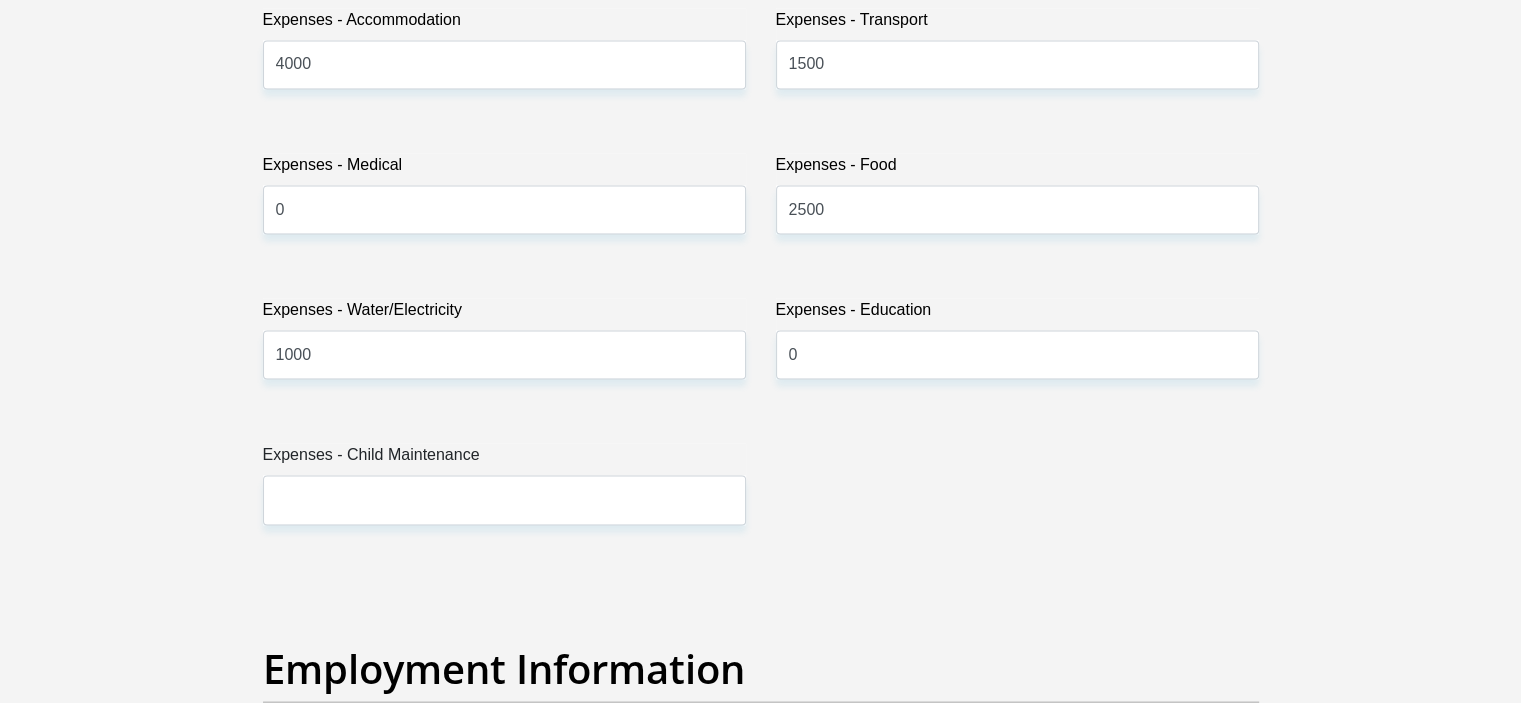 click on "Title
Mr
Ms
Mrs
Dr
Other
First Name
Latoya
Surname
Ntai
ID Number
9401250317089
Please input valid ID number
Race
Black
Coloured
Indian
White
Other
Contact Number
0747368105
Please input valid contact number
Nationality
South Africa
Afghanistan
Aland Islands  Albania  Algeria" at bounding box center (761, 563) 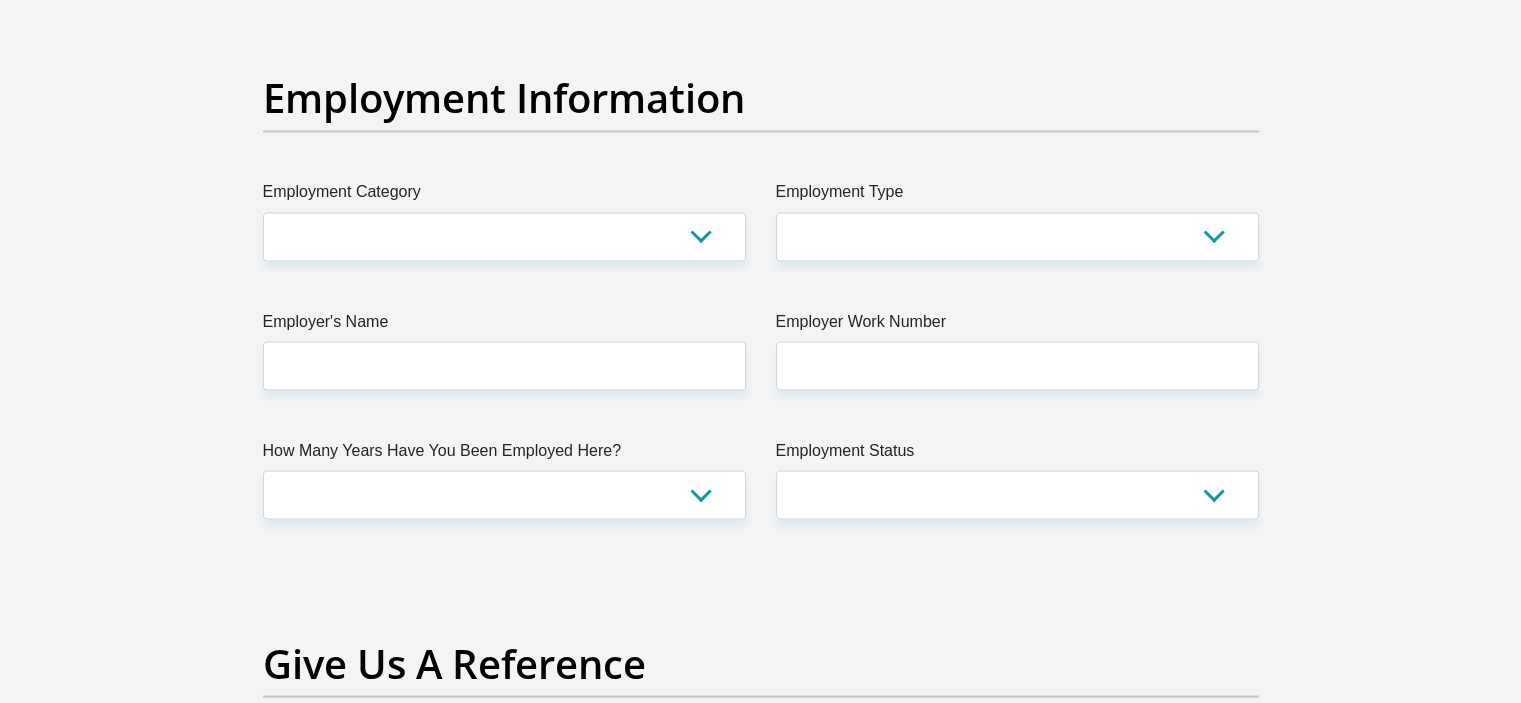 scroll, scrollTop: 3600, scrollLeft: 0, axis: vertical 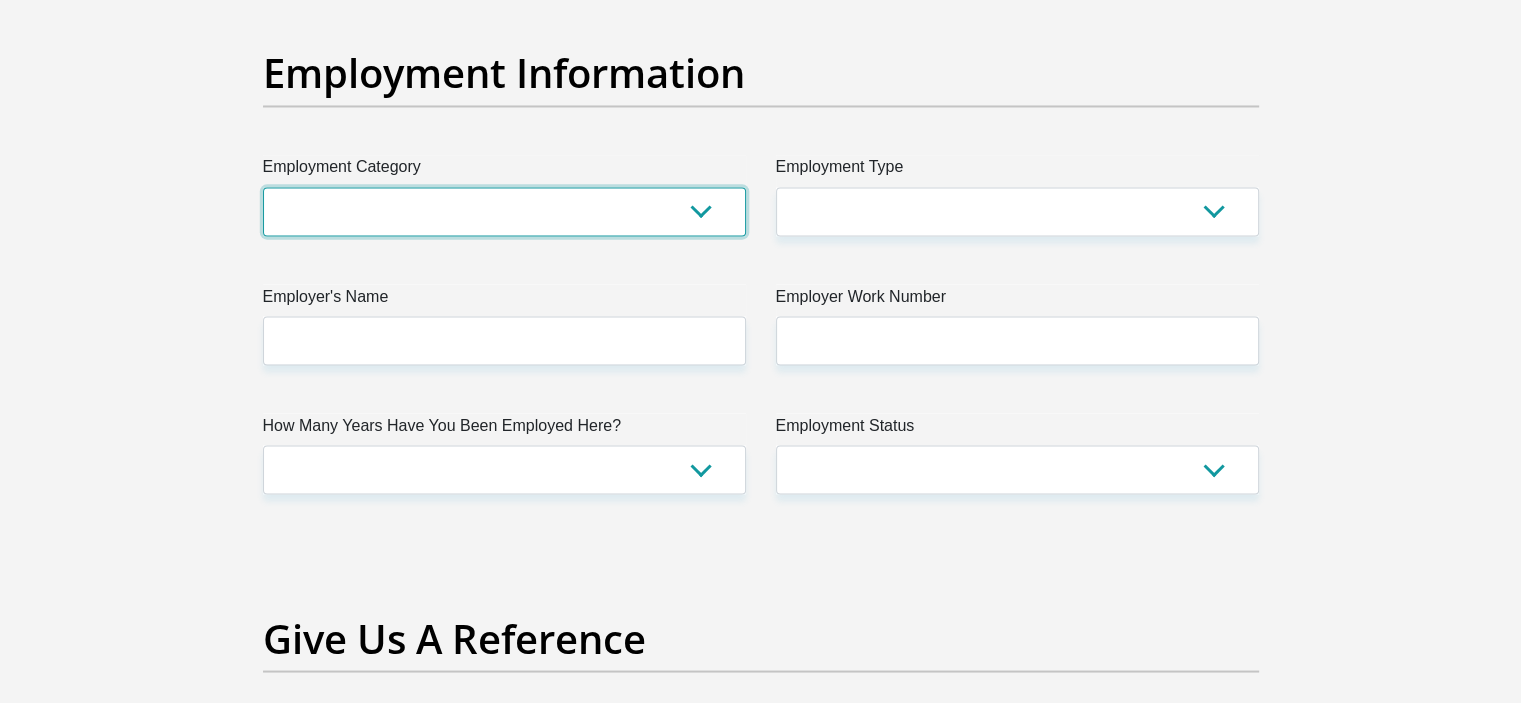click on "AGRICULTURE
ALCOHOL & TOBACCO
CONSTRUCTION MATERIALS
METALLURGY
EQUIPMENT FOR RENEWABLE ENERGY
SPECIALIZED CONTRACTORS
CAR
GAMING (INCL. INTERNET
OTHER WHOLESALE
UNLICENSED PHARMACEUTICALS
CURRENCY EXCHANGE HOUSES
OTHER FINANCIAL INSTITUTIONS & INSURANCE
REAL ESTATE AGENTS
OIL & GAS
OTHER MATERIALS (E.G. IRON ORE)
PRECIOUS STONES & PRECIOUS METALS
POLITICAL ORGANIZATIONS
RELIGIOUS ORGANIZATIONS(NOT SECTS)
ACTI. HAVING BUSINESS DEAL WITH PUBLIC ADMINISTRATION
LAUNDROMATS" at bounding box center (504, 211) 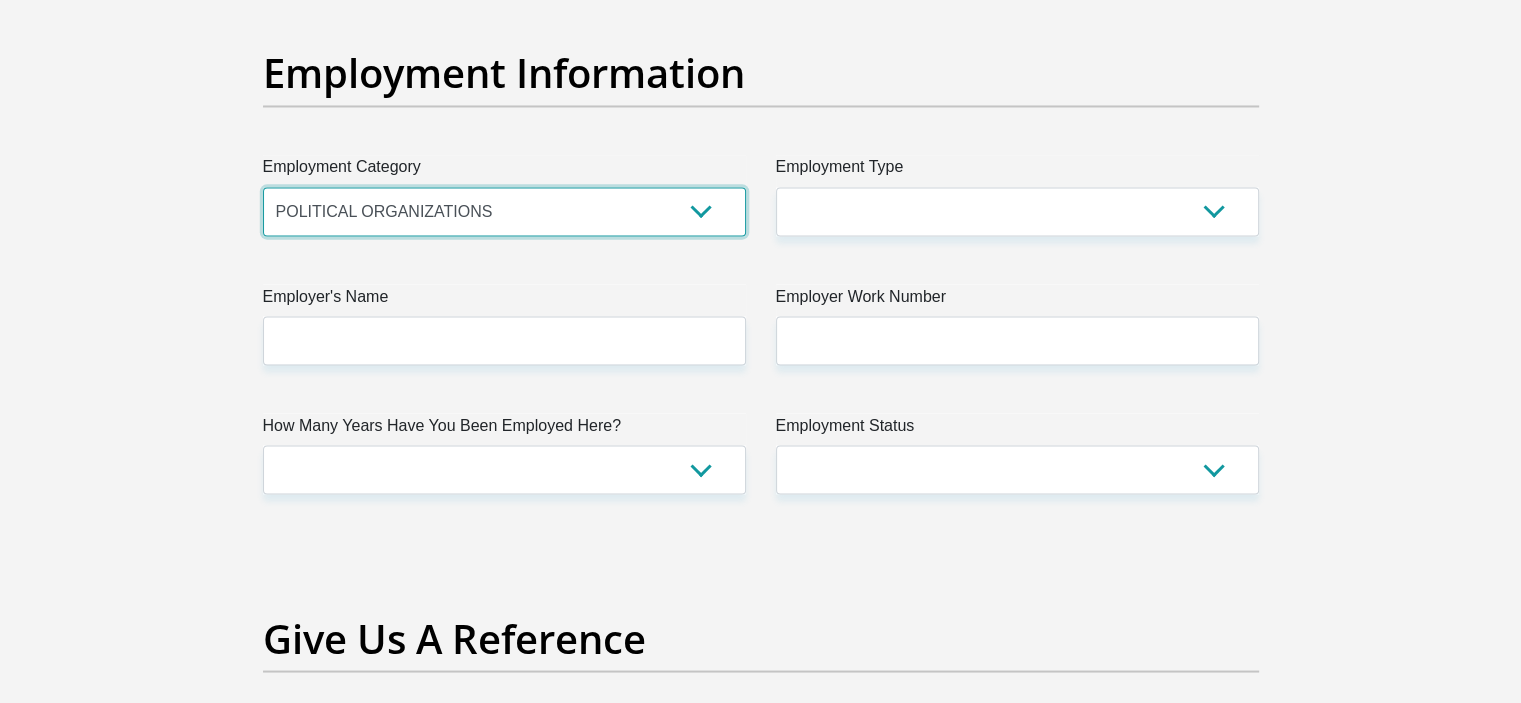 click on "AGRICULTURE
ALCOHOL & TOBACCO
CONSTRUCTION MATERIALS
METALLURGY
EQUIPMENT FOR RENEWABLE ENERGY
SPECIALIZED CONTRACTORS
CAR
GAMING (INCL. INTERNET
OTHER WHOLESALE
UNLICENSED PHARMACEUTICALS
CURRENCY EXCHANGE HOUSES
OTHER FINANCIAL INSTITUTIONS & INSURANCE
REAL ESTATE AGENTS
OIL & GAS
OTHER MATERIALS (E.G. IRON ORE)
PRECIOUS STONES & PRECIOUS METALS
POLITICAL ORGANIZATIONS
RELIGIOUS ORGANIZATIONS(NOT SECTS)
ACTI. HAVING BUSINESS DEAL WITH PUBLIC ADMINISTRATION
LAUNDROMATS" at bounding box center [504, 211] 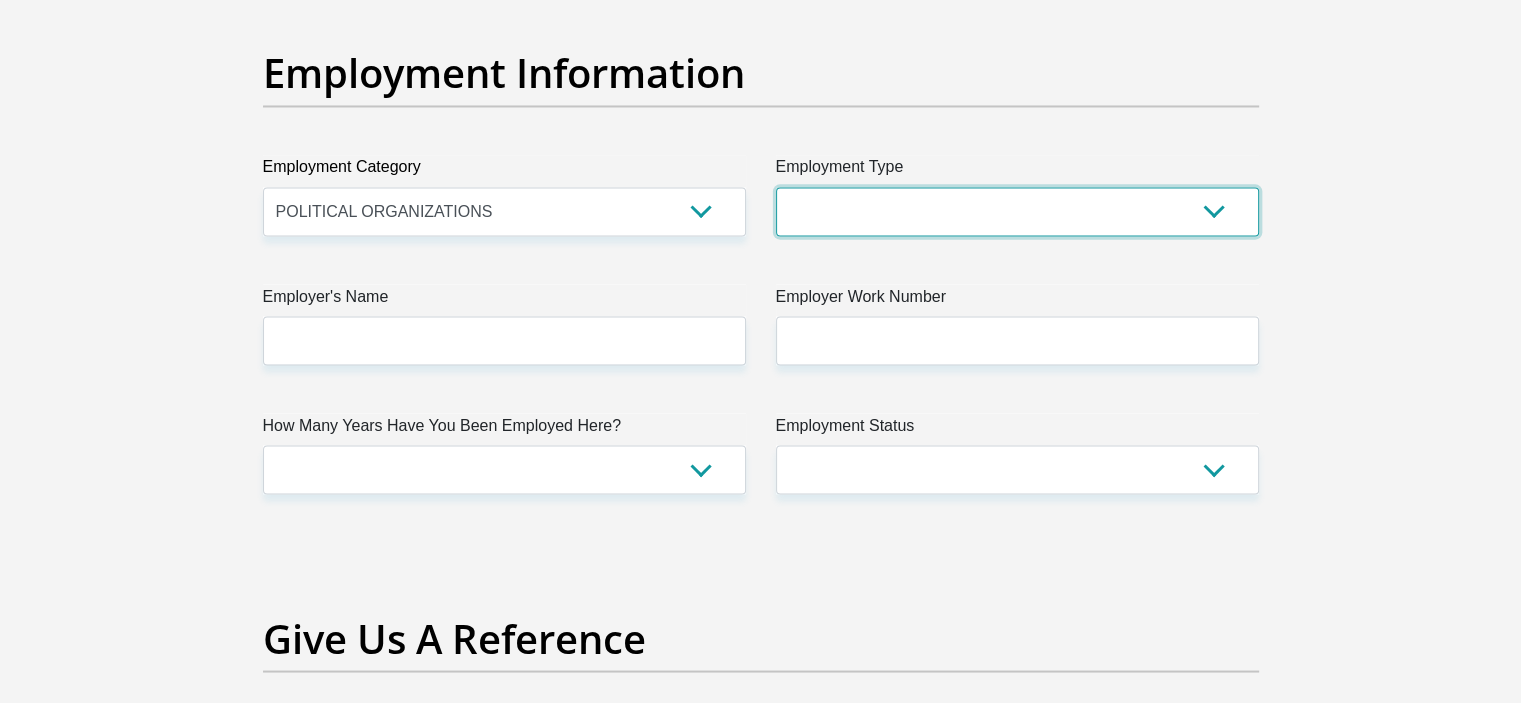 click on "College/Lecturer
Craft Seller
Creative
Driver
Executive
Farmer
Forces - Non Commissioned
Forces - Officer
Hawker
Housewife
Labourer
Licenced Professional
Manager
Miner
Non Licenced Professional
Office Staff/Clerk
Outside Worker
Pensioner
Permanent Teacher
Production/Manufacturing
Sales
Self-Employed
Semi-Professional Worker
Service Industry  Social Worker  Student" at bounding box center [1017, 211] 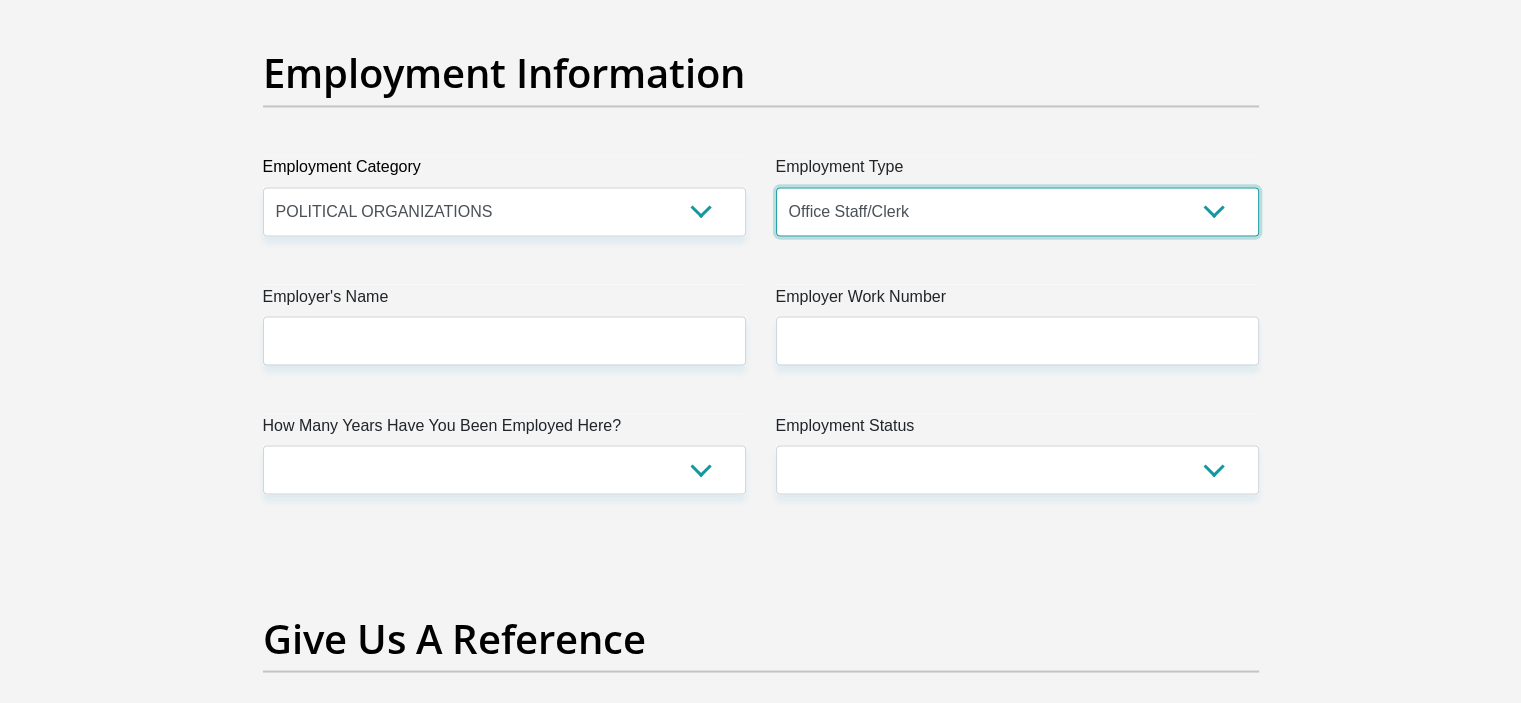 click on "College/Lecturer
Craft Seller
Creative
Driver
Executive
Farmer
Forces - Non Commissioned
Forces - Officer
Hawker
Housewife
Labourer
Licenced Professional
Manager
Miner
Non Licenced Professional
Office Staff/Clerk
Outside Worker
Pensioner
Permanent Teacher
Production/Manufacturing
Sales
Self-Employed
Semi-Professional Worker
Service Industry  Social Worker  Student" at bounding box center (1017, 211) 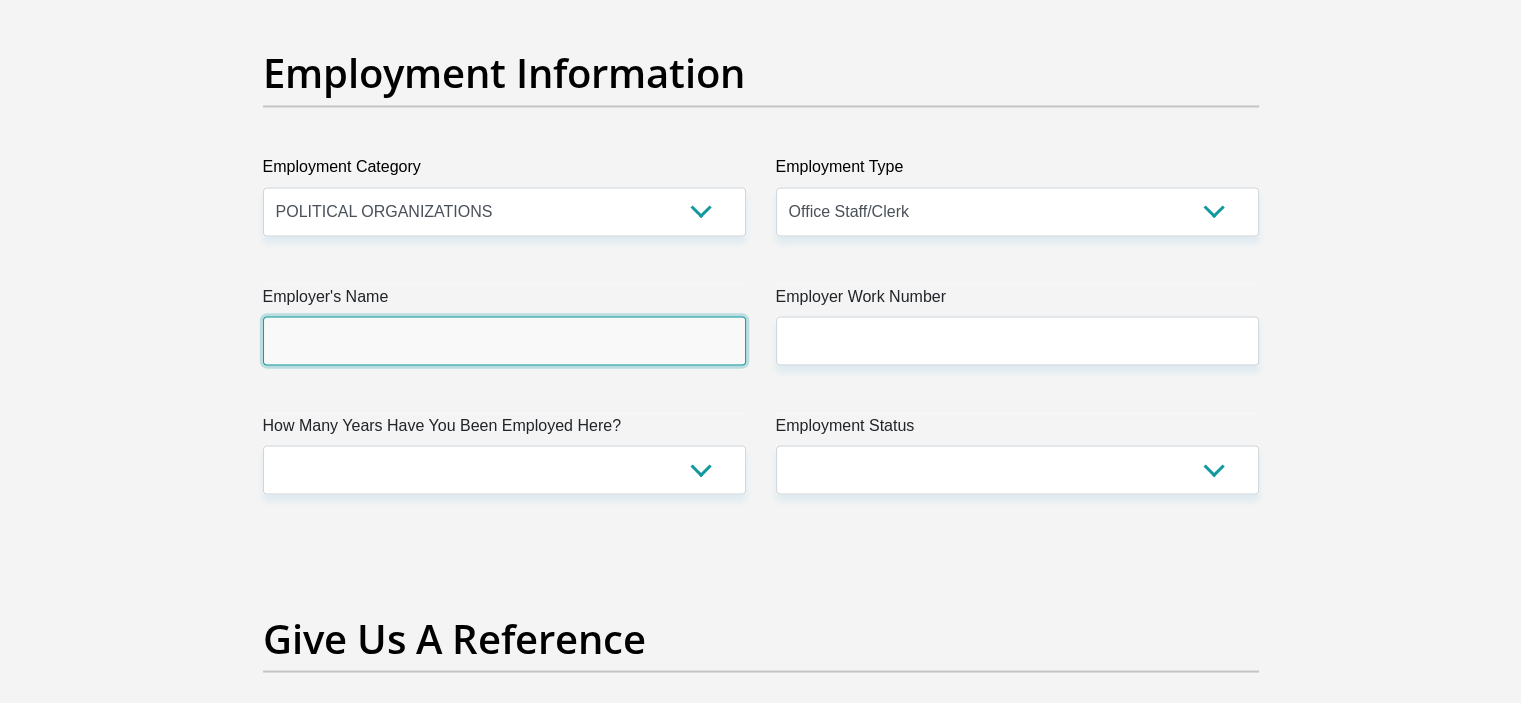 click on "Employer's Name" at bounding box center [504, 340] 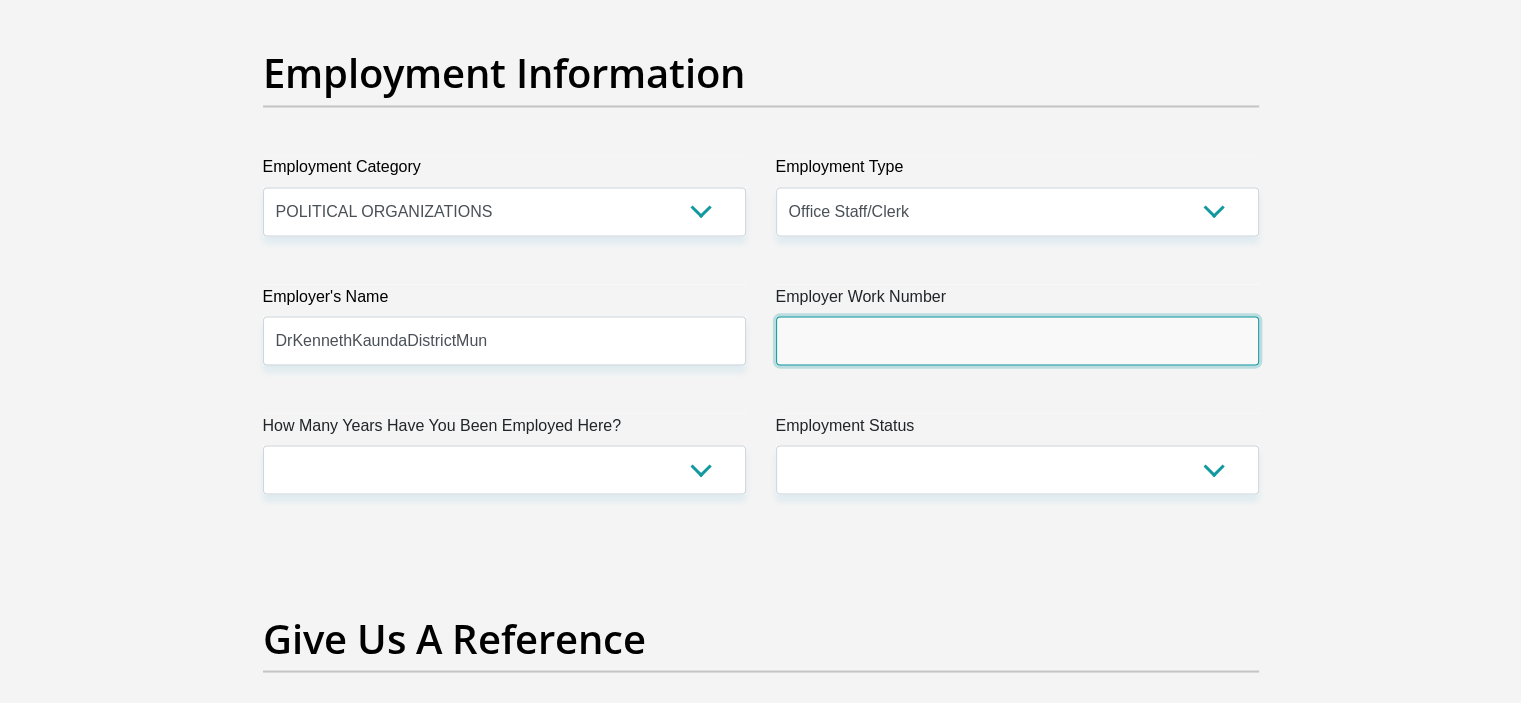 click on "Employer Work Number" at bounding box center (1017, 340) 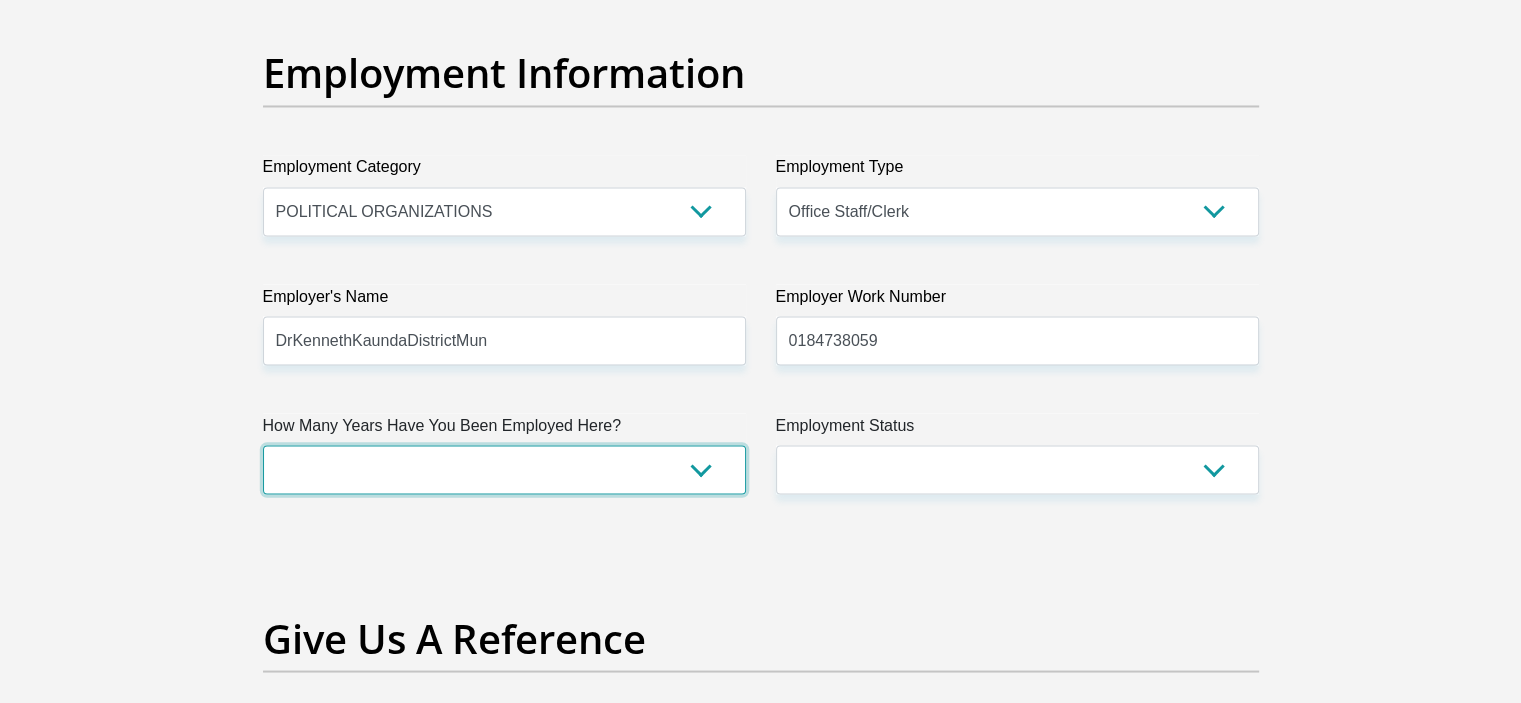 click on "less than 1 year
1-3 years
3-5 years
5+ years" at bounding box center [504, 469] 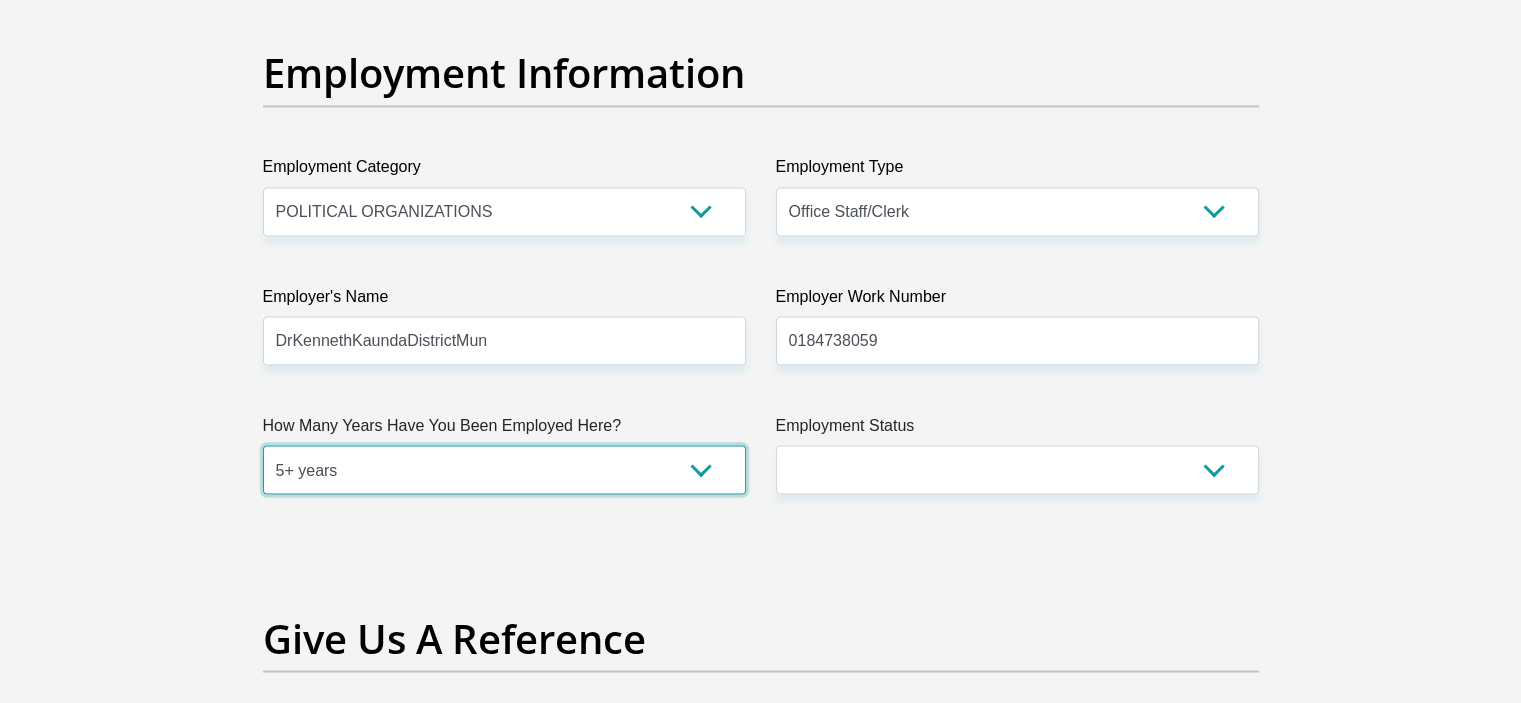 click on "less than 1 year
1-3 years
3-5 years
5+ years" at bounding box center (504, 469) 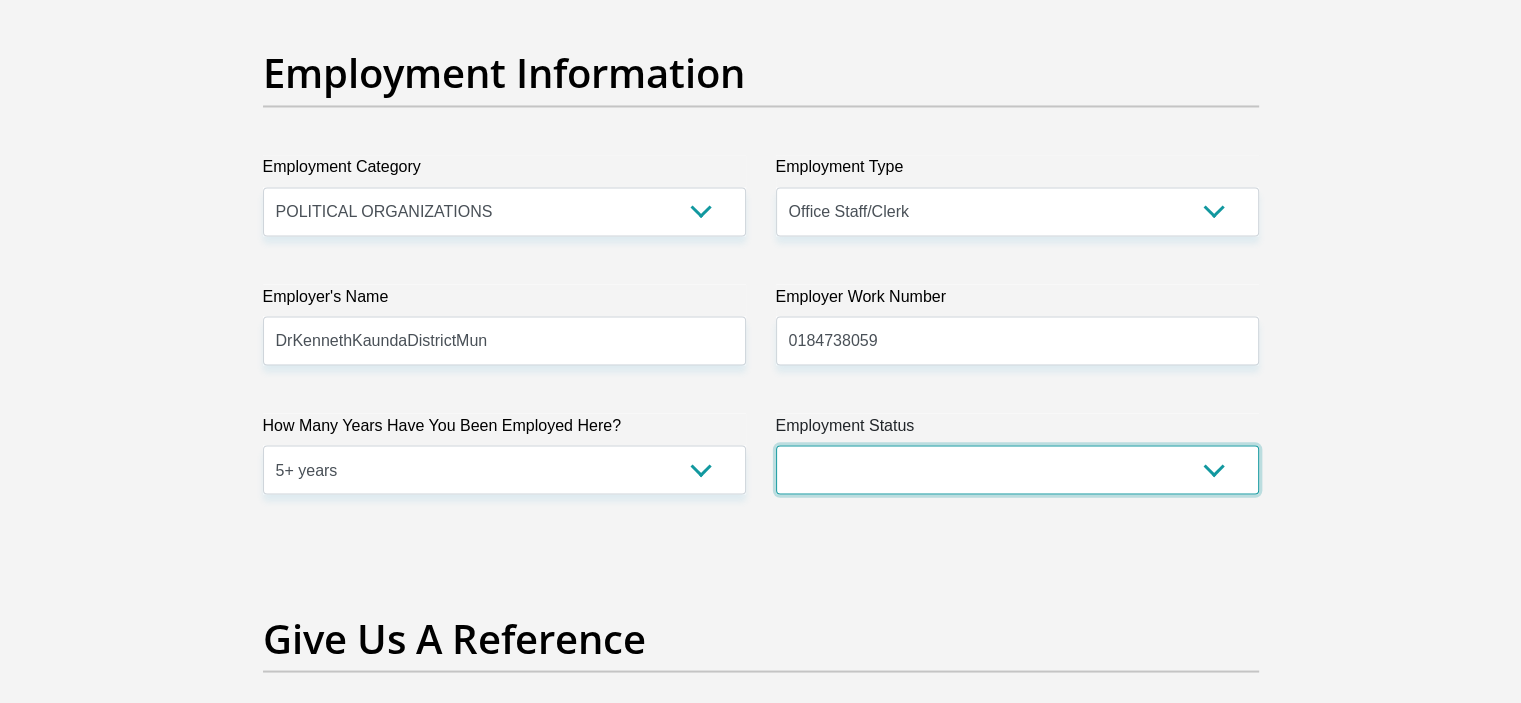 click on "Permanent/Full-time
Part-time/Casual
Contract Worker
Self-Employed
Housewife
Retired
Student
Medically Boarded
Disability
Unemployed" at bounding box center [1017, 469] 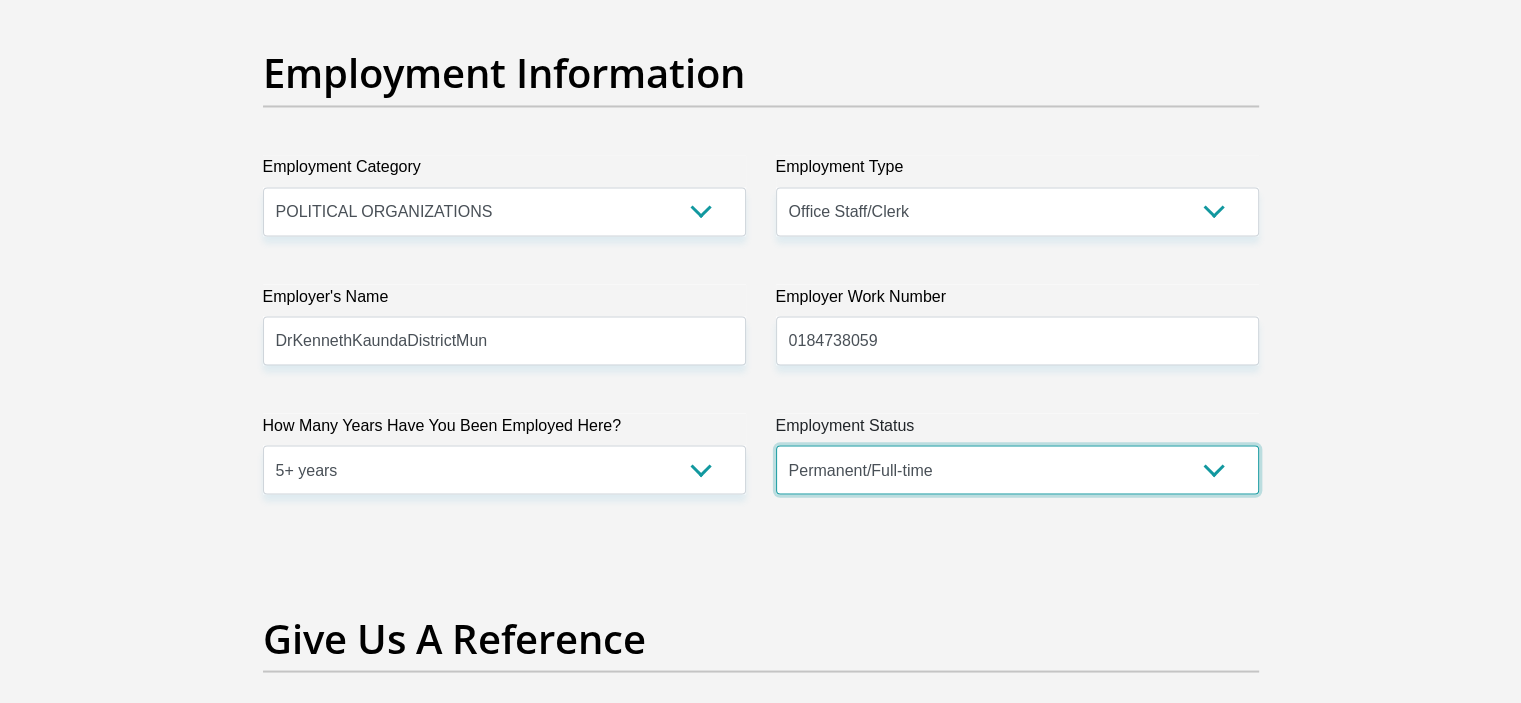 click on "Permanent/Full-time
Part-time/Casual
Contract Worker
Self-Employed
Housewife
Retired
Student
Medically Boarded
Disability
Unemployed" at bounding box center [1017, 469] 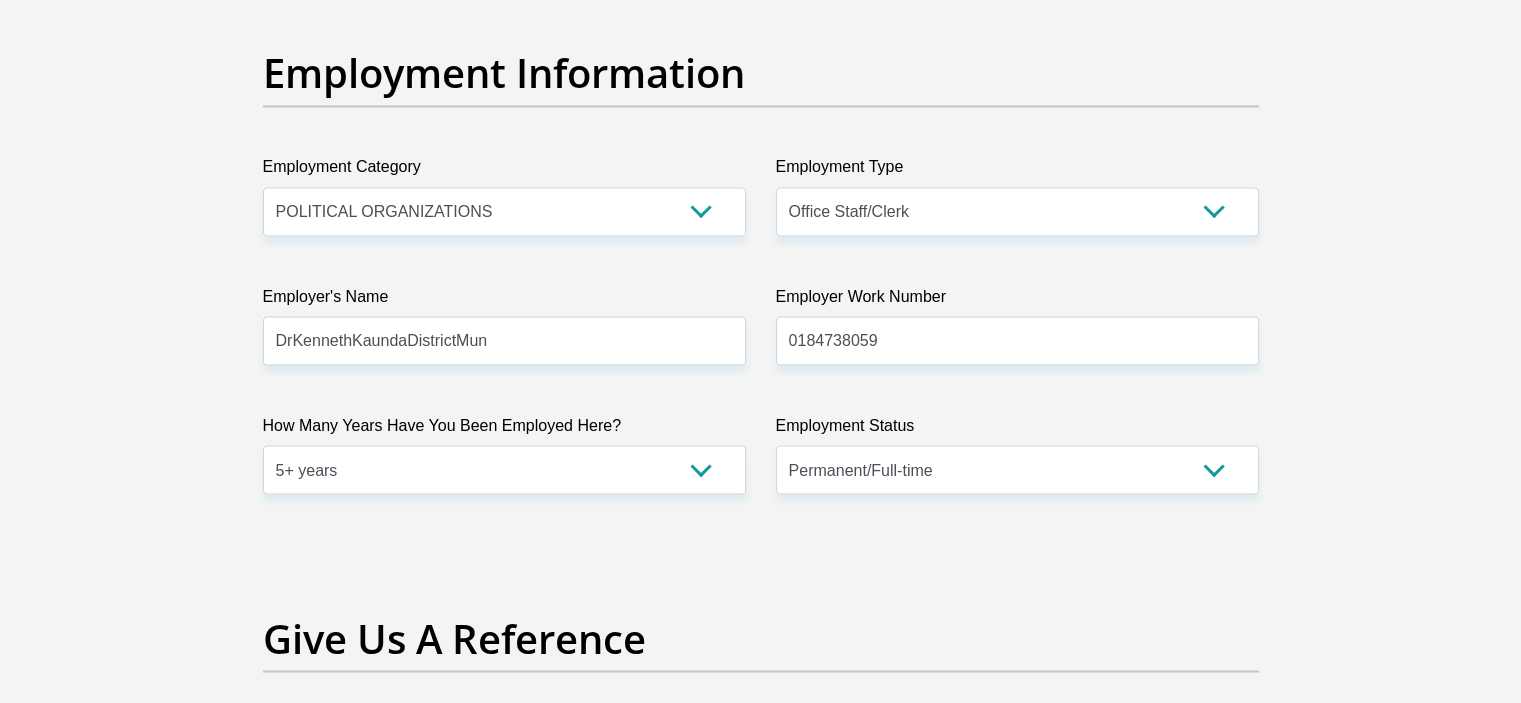 click on "Personal Details
Title
Mr
Ms
Mrs
Dr
Other
First Name
Latoya
Surname
Ntai
ID Number
9401250317089
Please input valid ID number
Race
Black
Coloured
Indian
White
Other
Contact Number
0747368105
Please input valid contact number
Aruba" at bounding box center (760, -27) 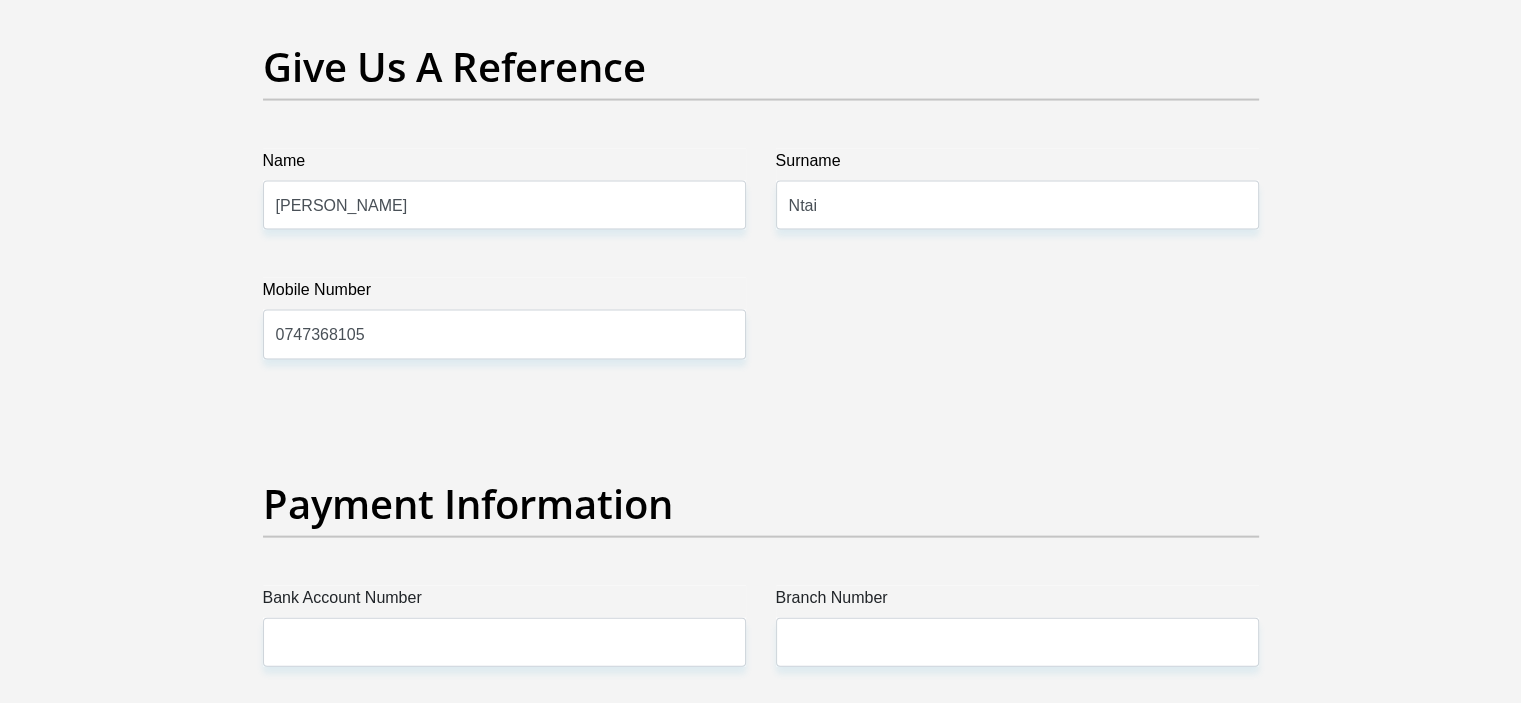 scroll, scrollTop: 4154, scrollLeft: 0, axis: vertical 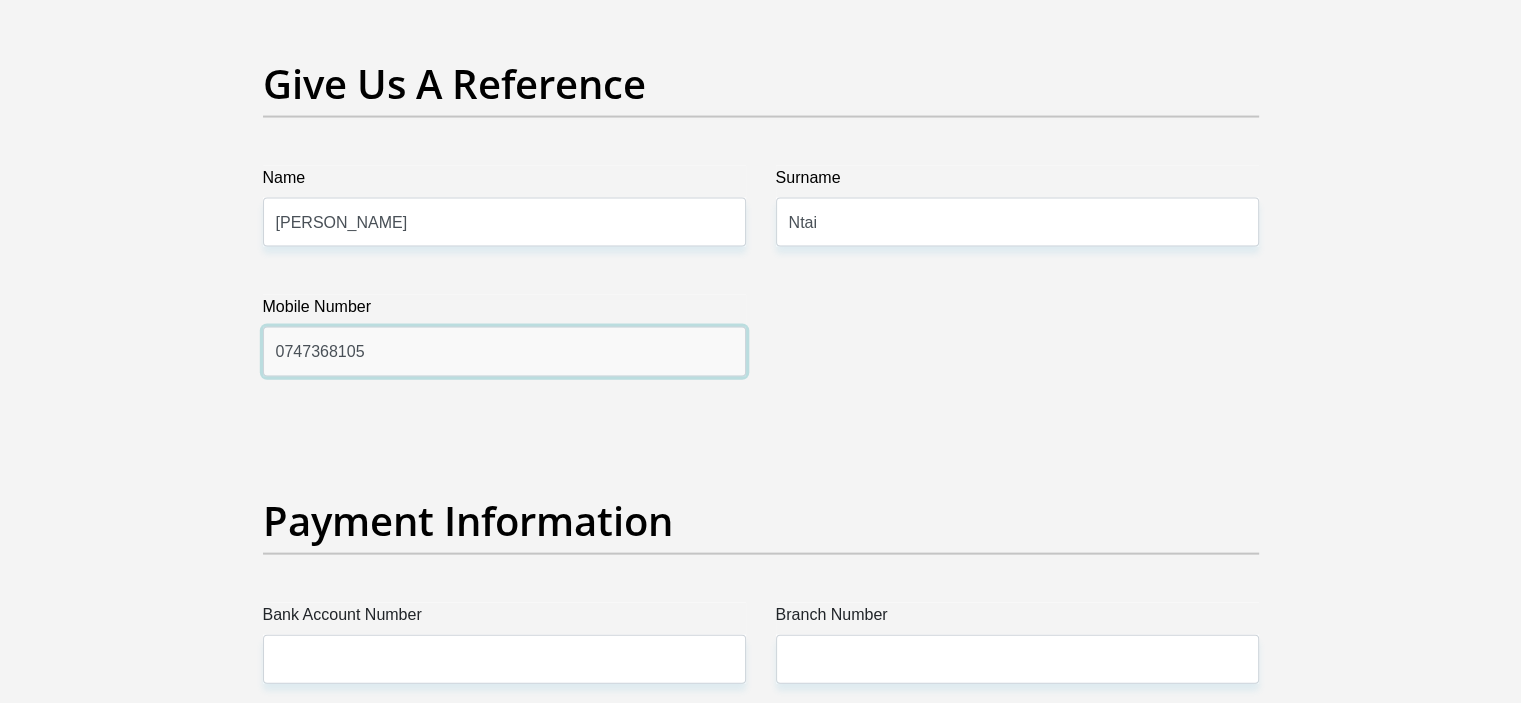 click on "0747368105" at bounding box center (504, 351) 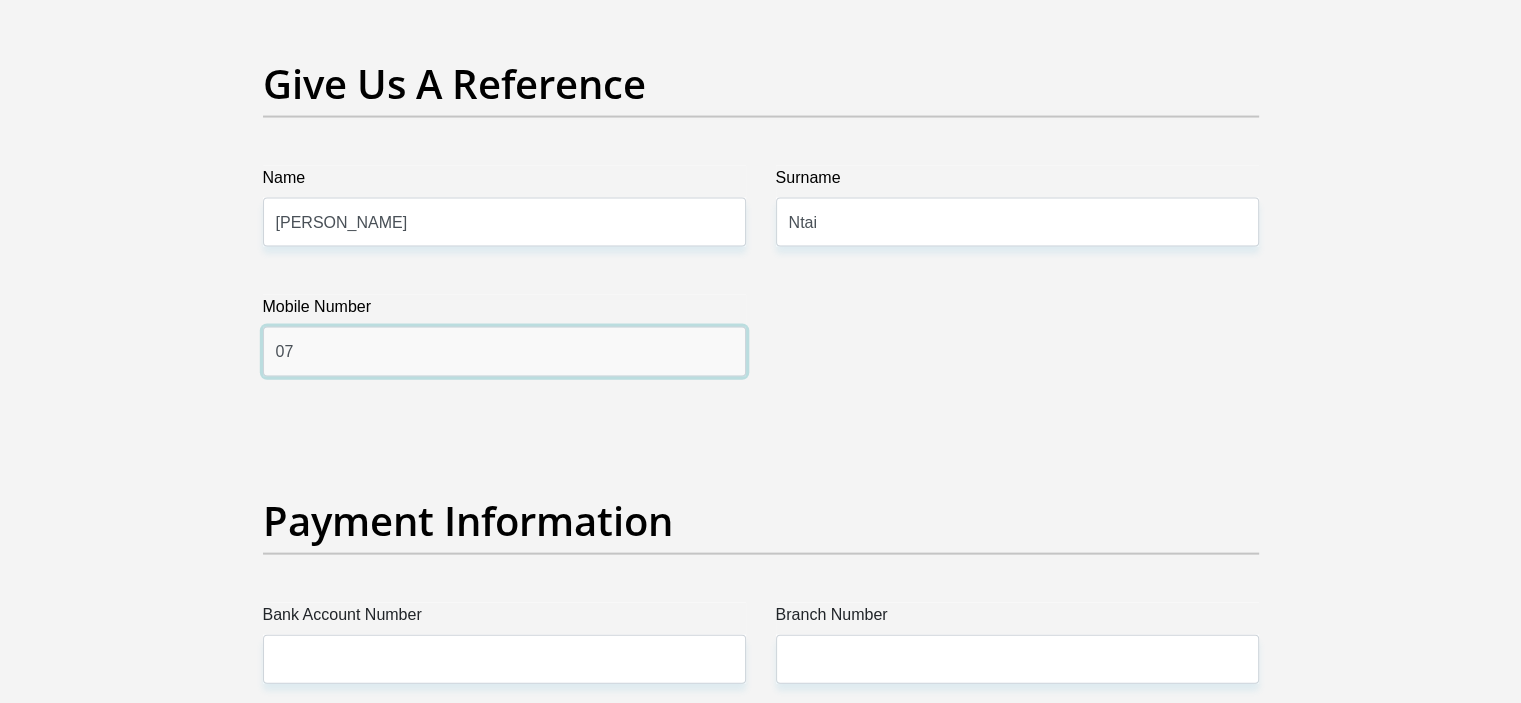type on "0" 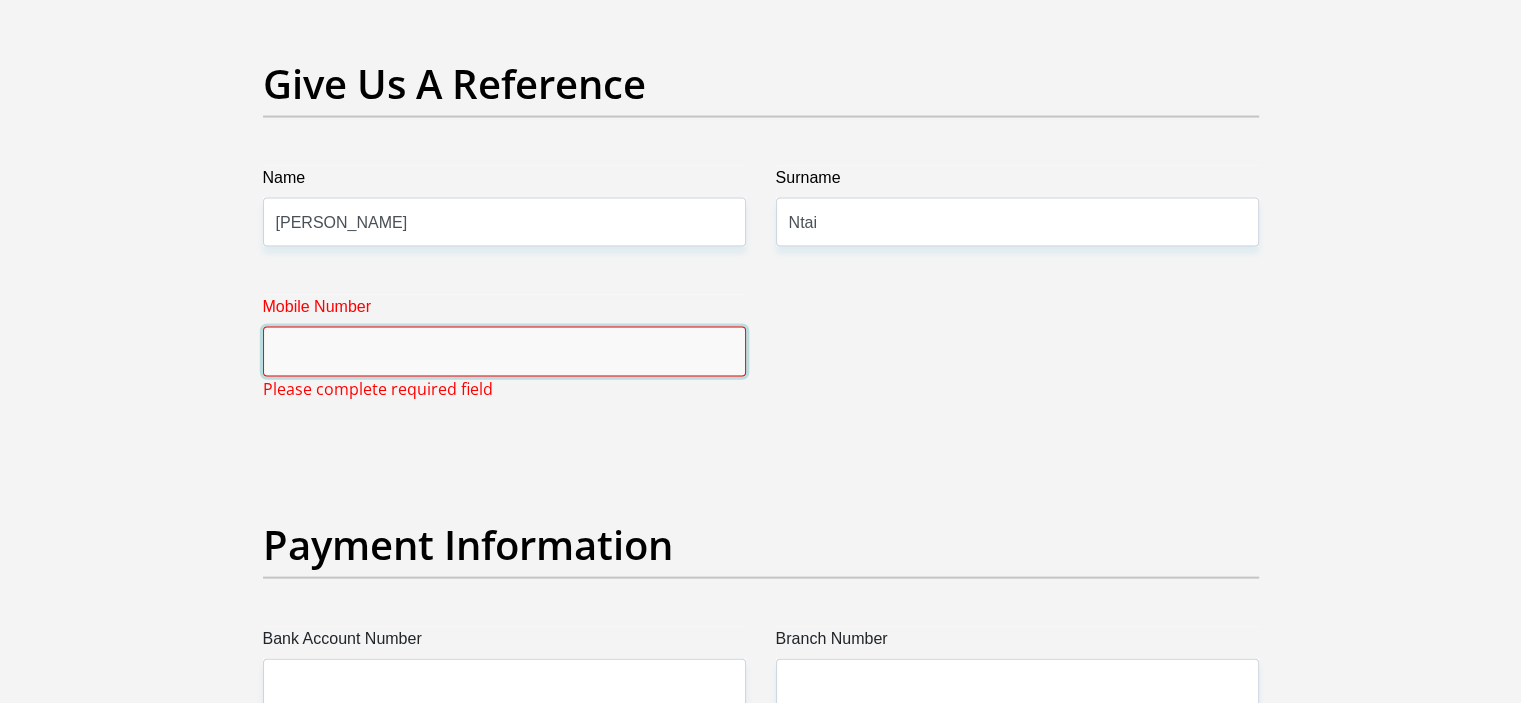 type 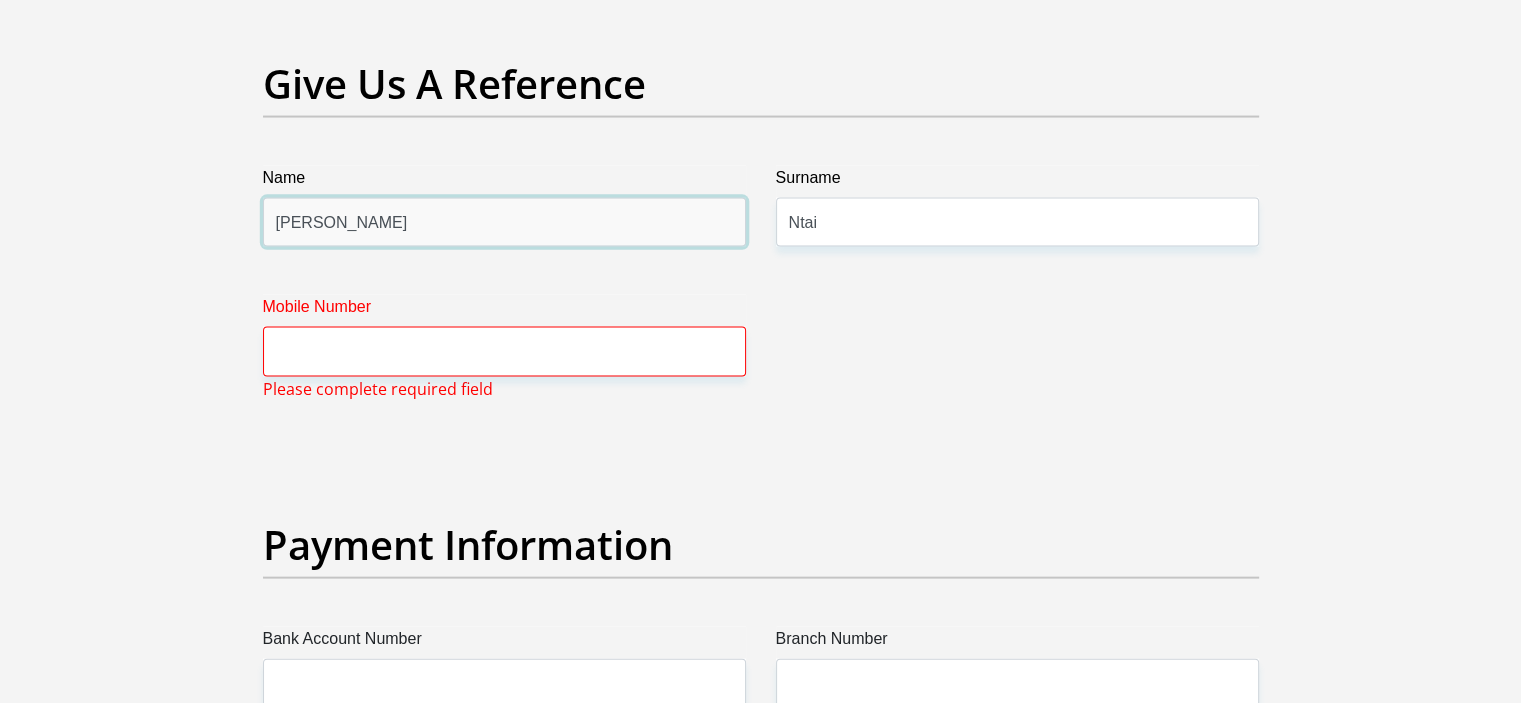 click on "Latoya" at bounding box center (504, 222) 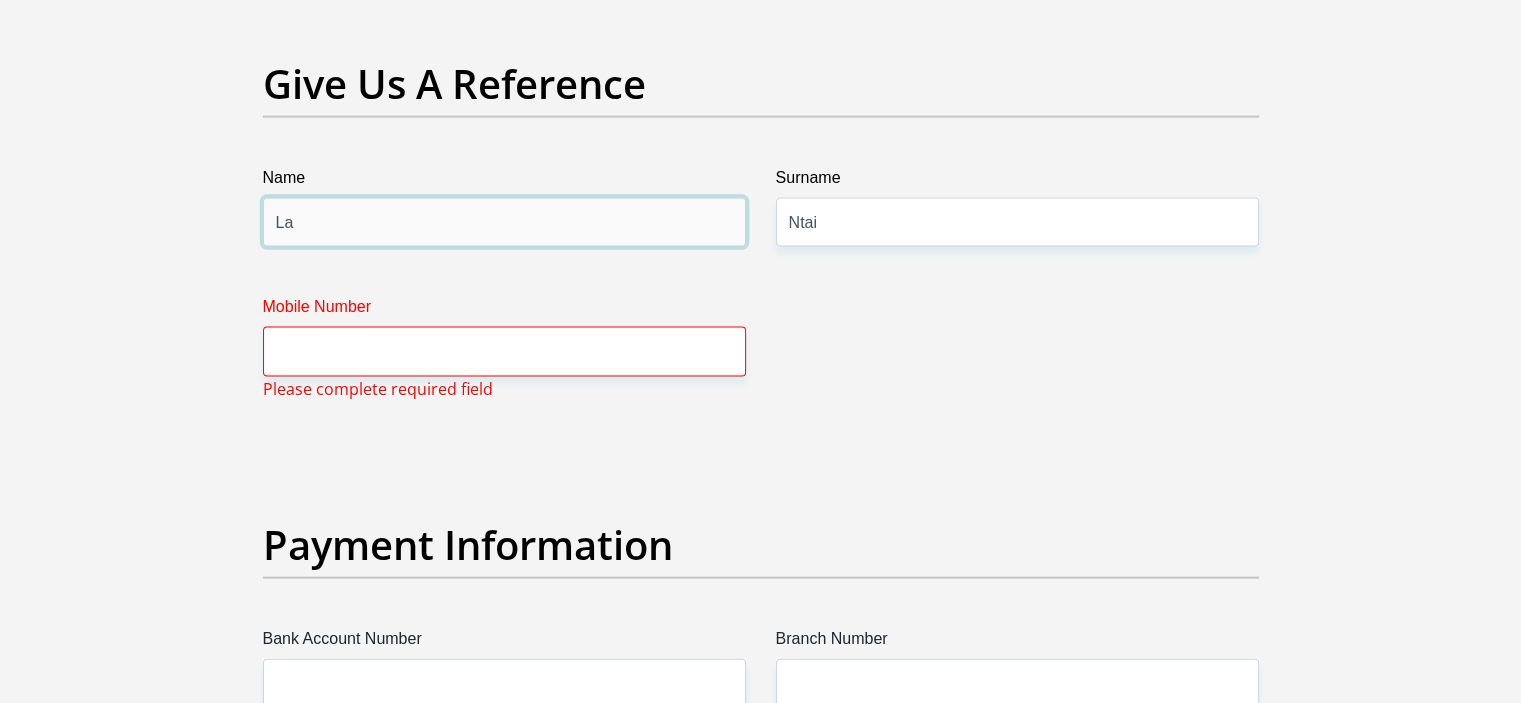 type on "L" 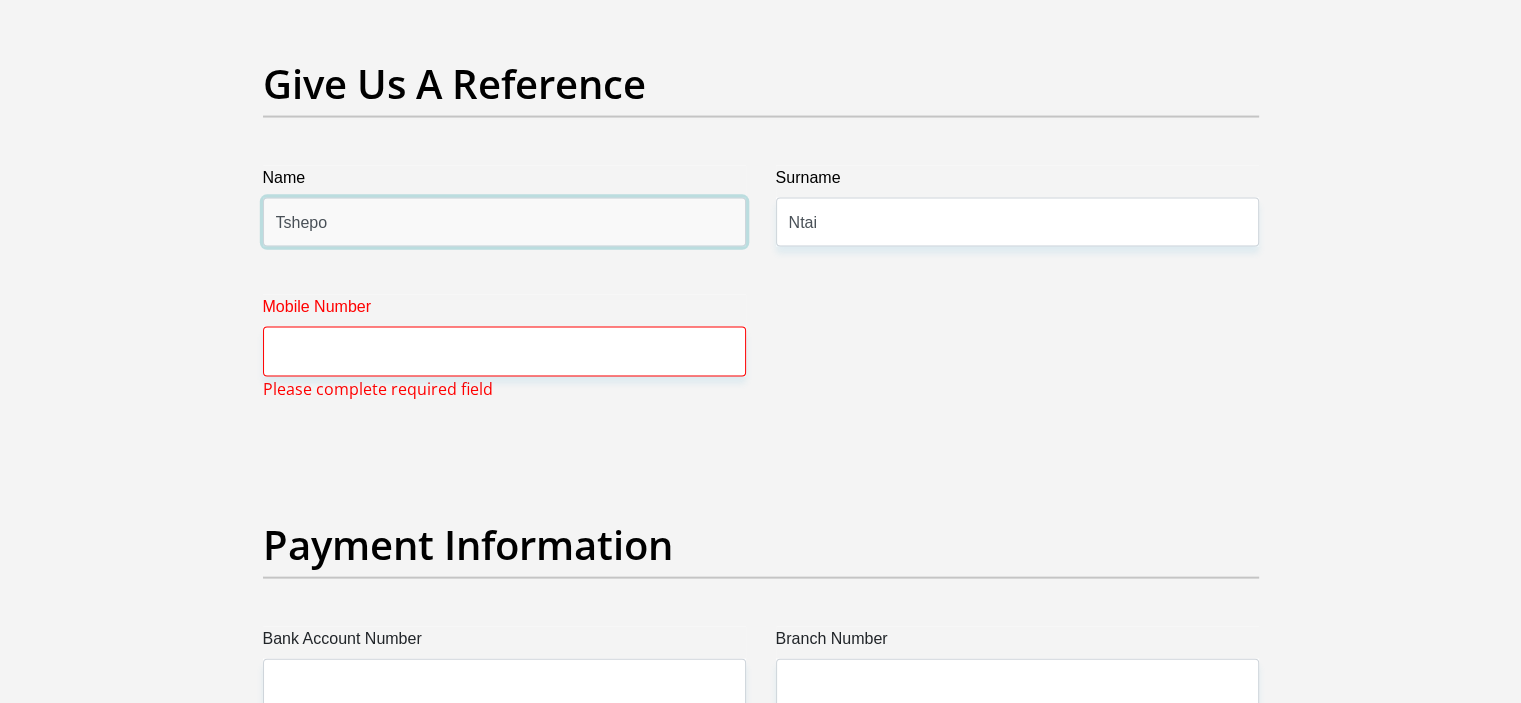 type on "Tshepo" 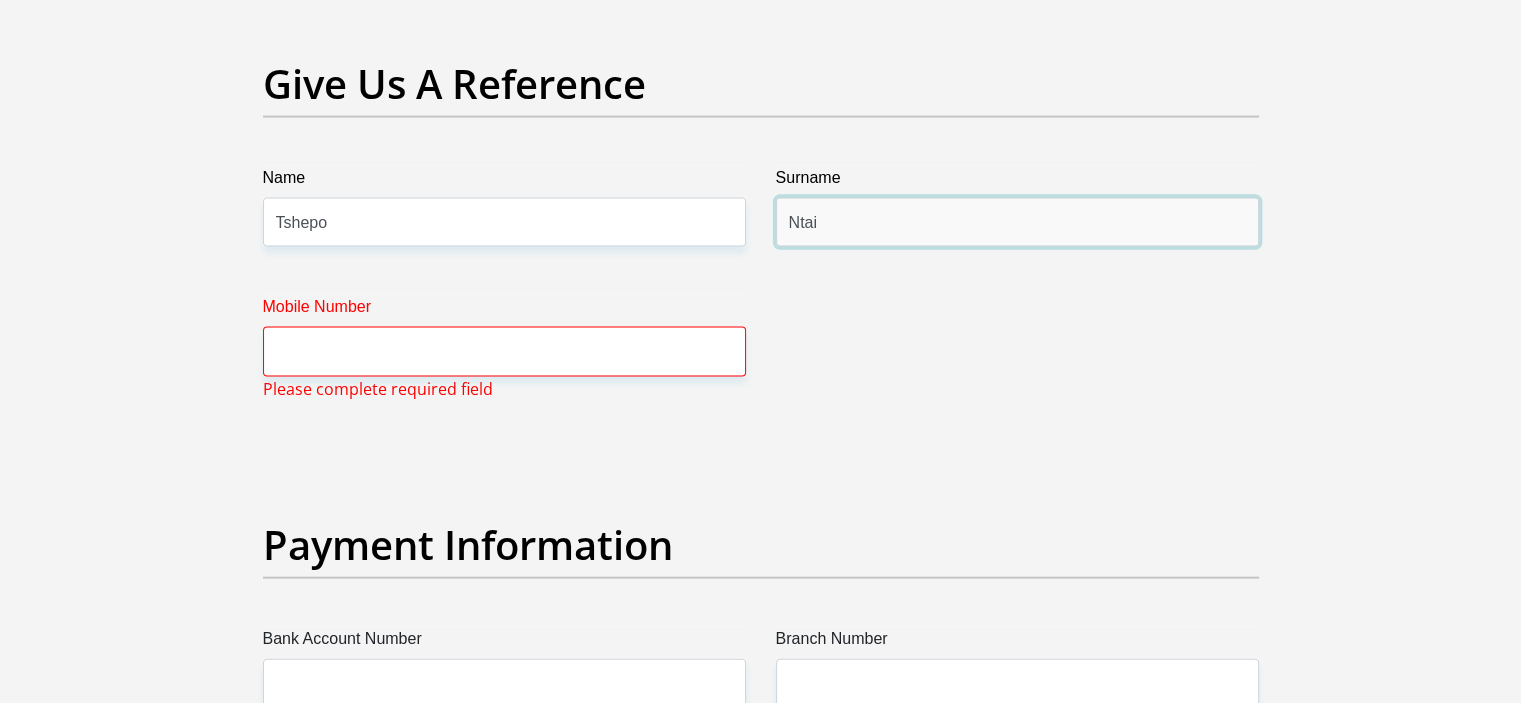 click on "Ntai" at bounding box center [1017, 222] 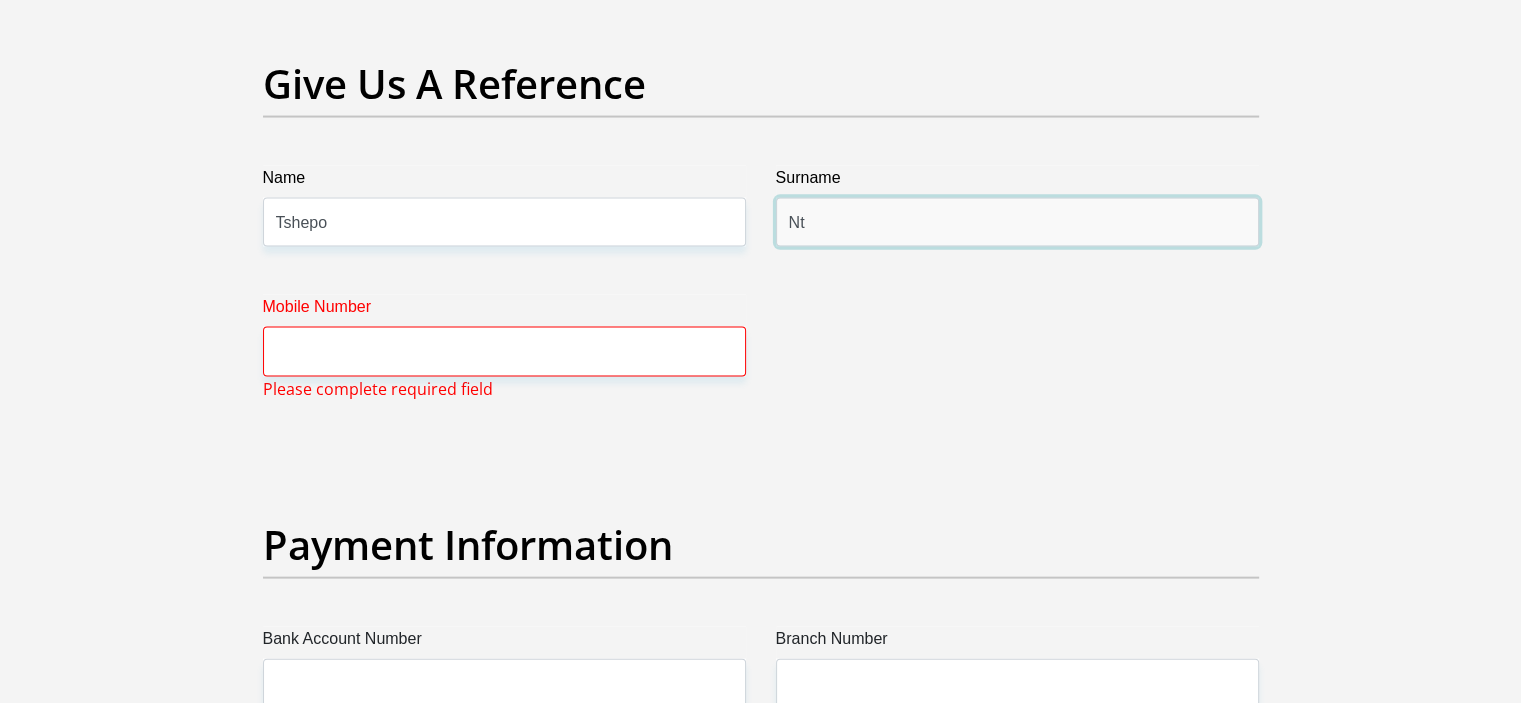 type on "N" 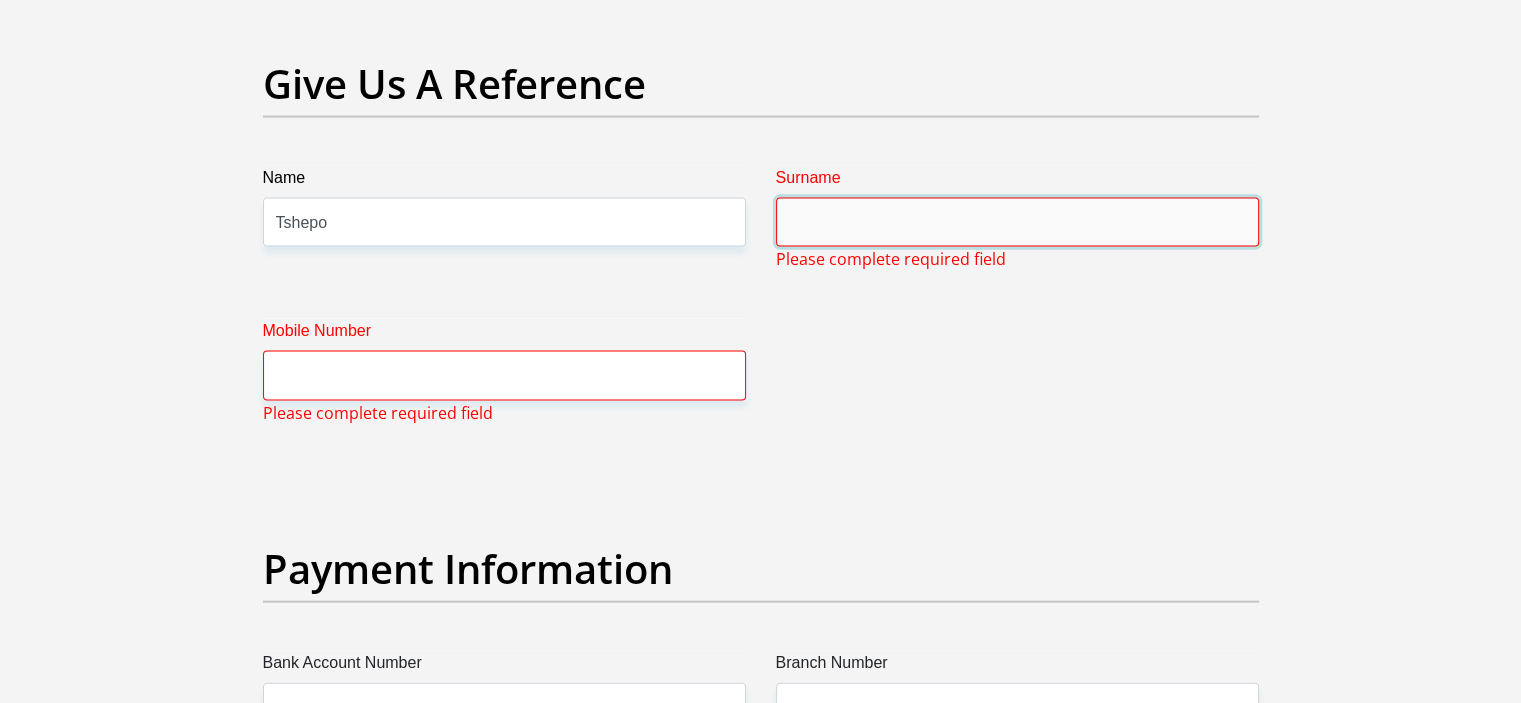 type 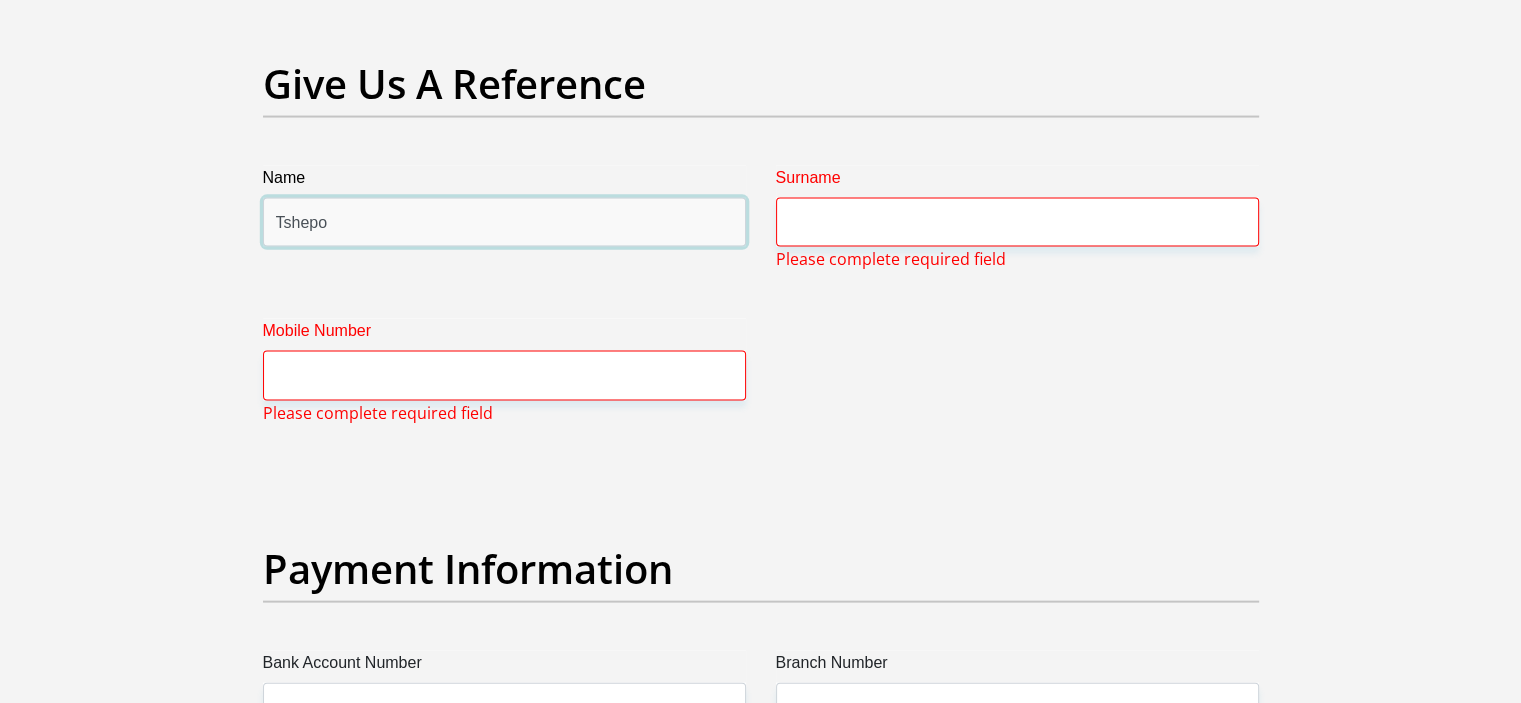click on "Tshepo" at bounding box center (504, 222) 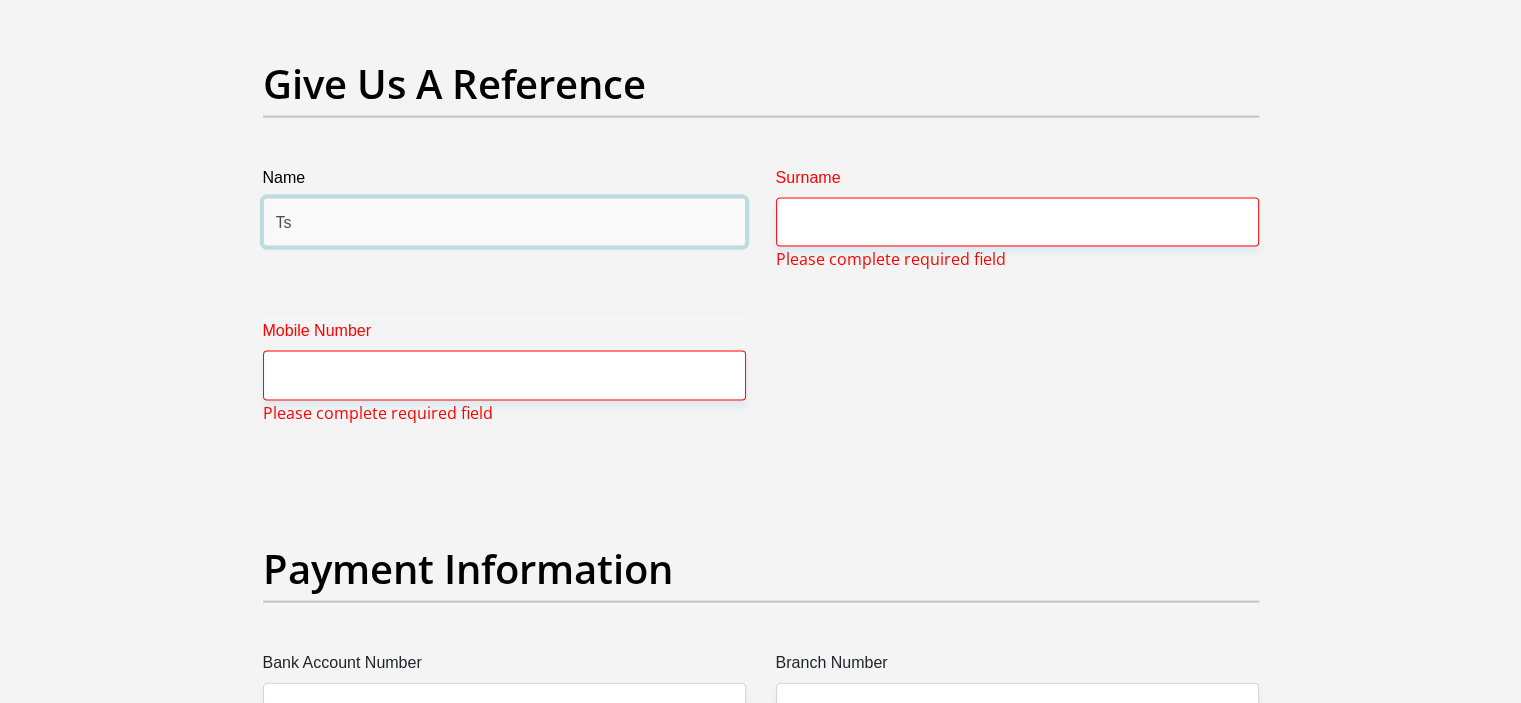type on "T" 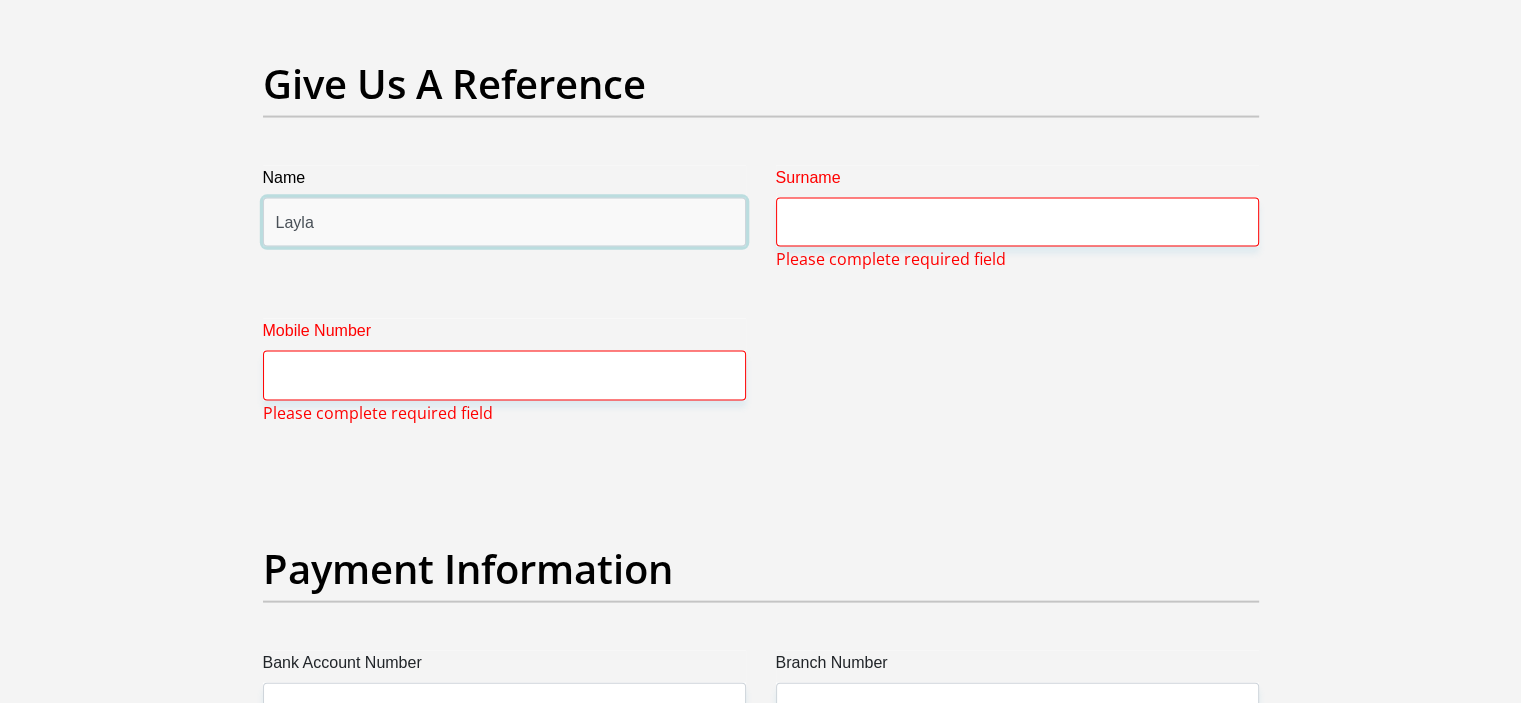 type on "Layla" 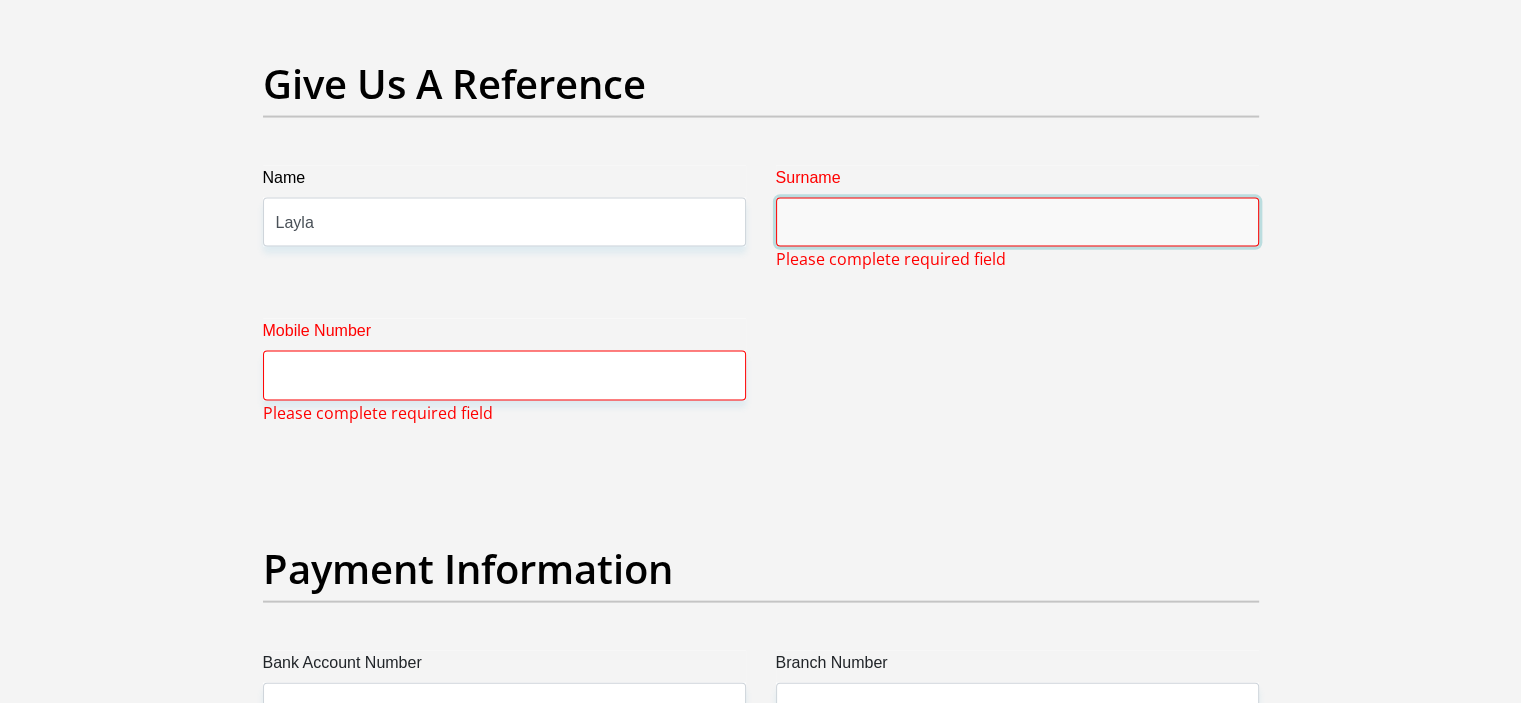click on "Surname" at bounding box center [1017, 222] 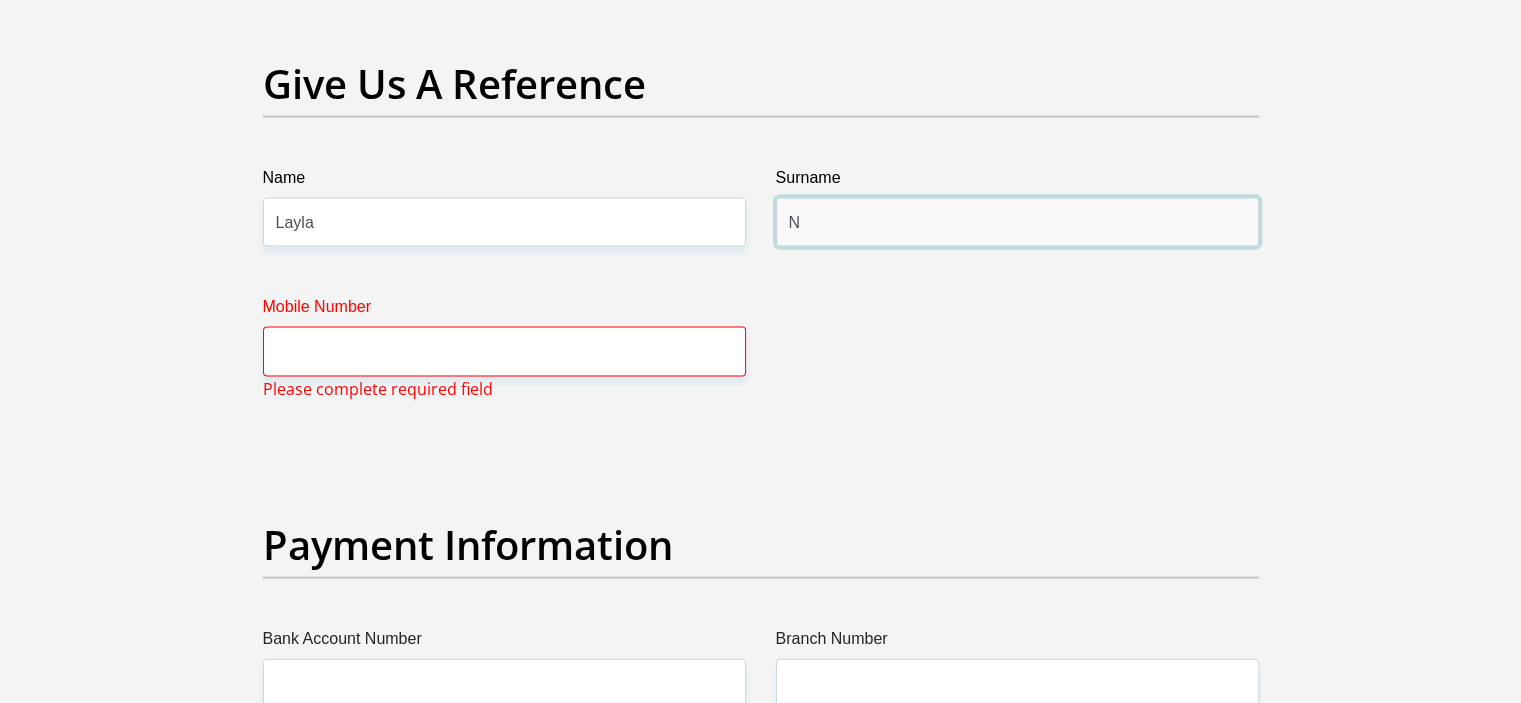 type on "Ntai" 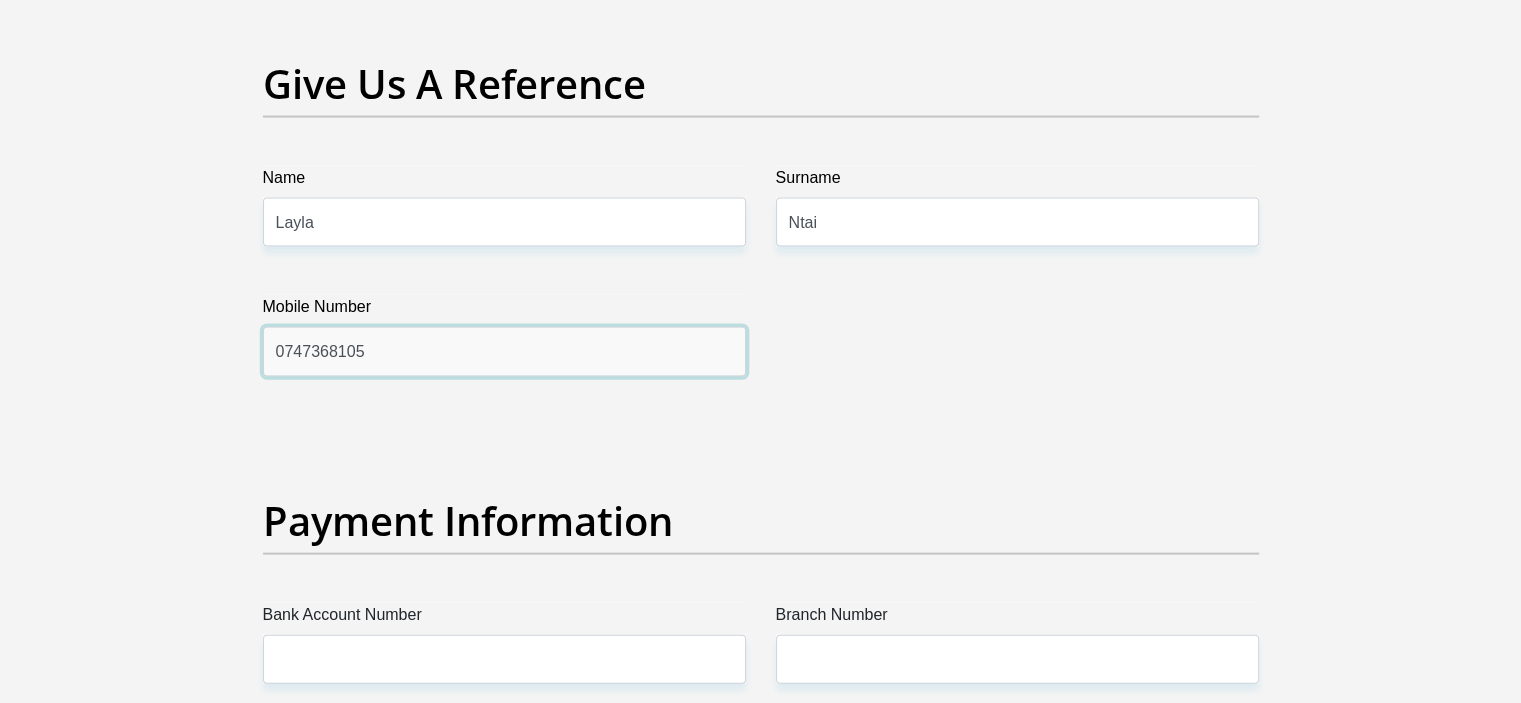 click on "0747368105" at bounding box center (504, 351) 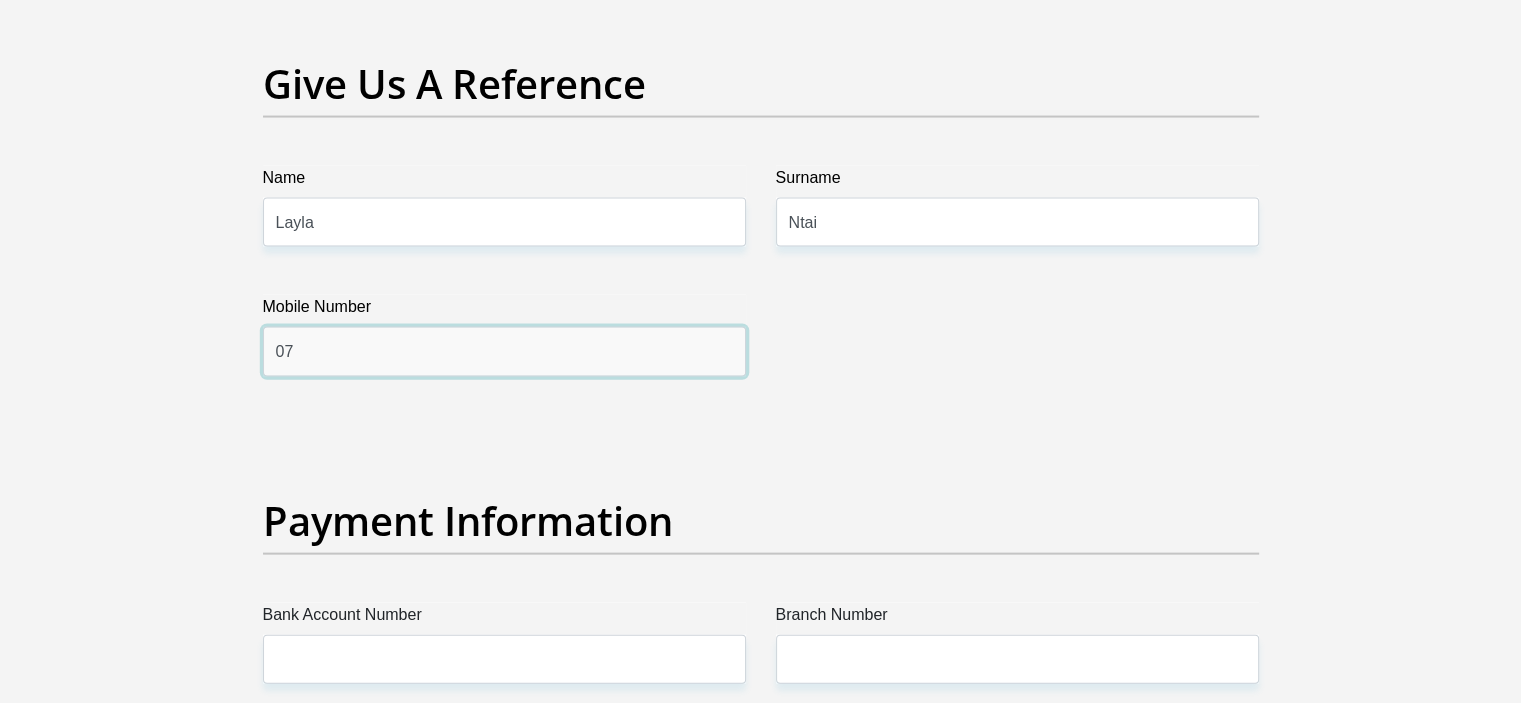 type on "0" 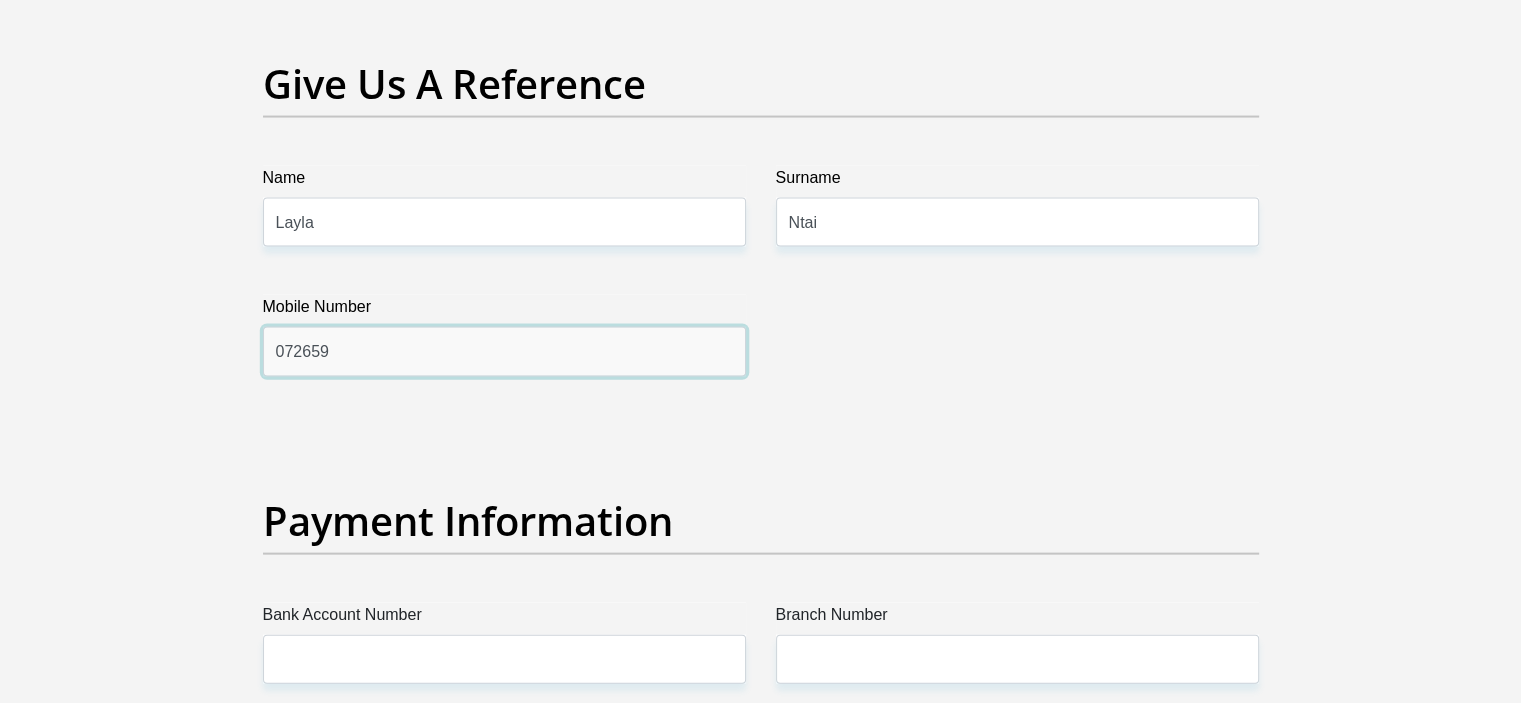 type on "0726591007" 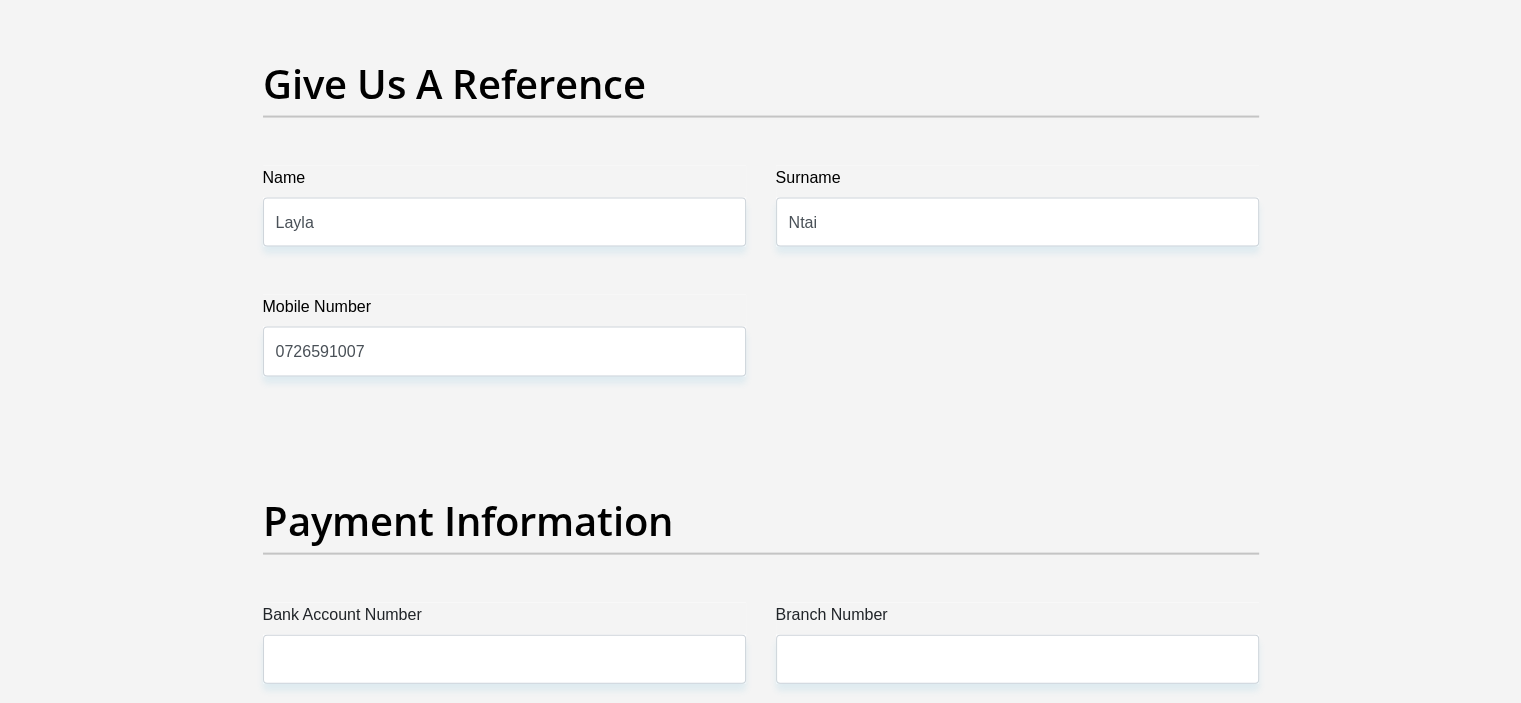 click on "Title
Mr
Ms
Mrs
Dr
Other
First Name
Latoya
Surname
Ntai
ID Number
9401250317089
Please input valid ID number
Race
Black
Coloured
Indian
White
Other
Contact Number
0747368105
Please input valid contact number
Nationality
South Africa
Afghanistan
Aland Islands  Albania  Algeria" at bounding box center (761, -587) 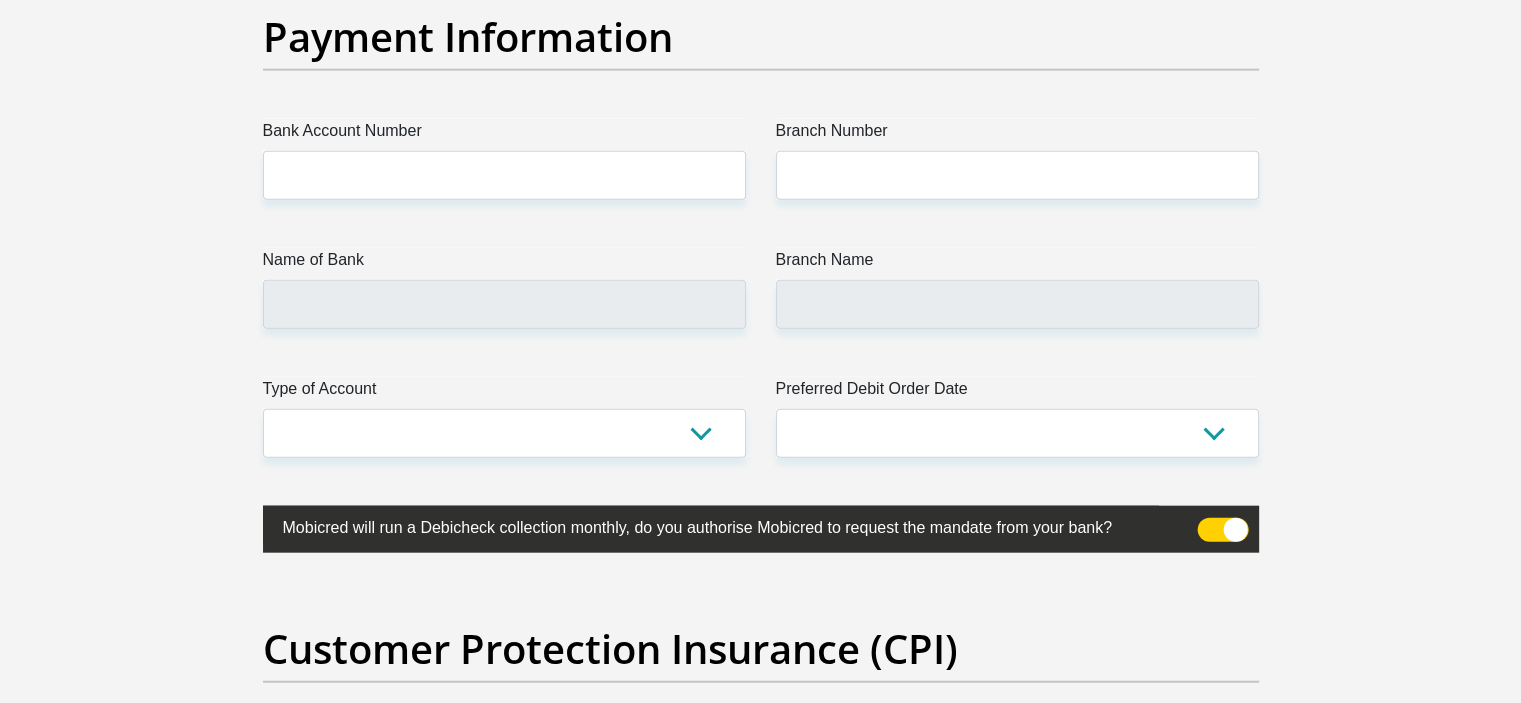 scroll, scrollTop: 4621, scrollLeft: 0, axis: vertical 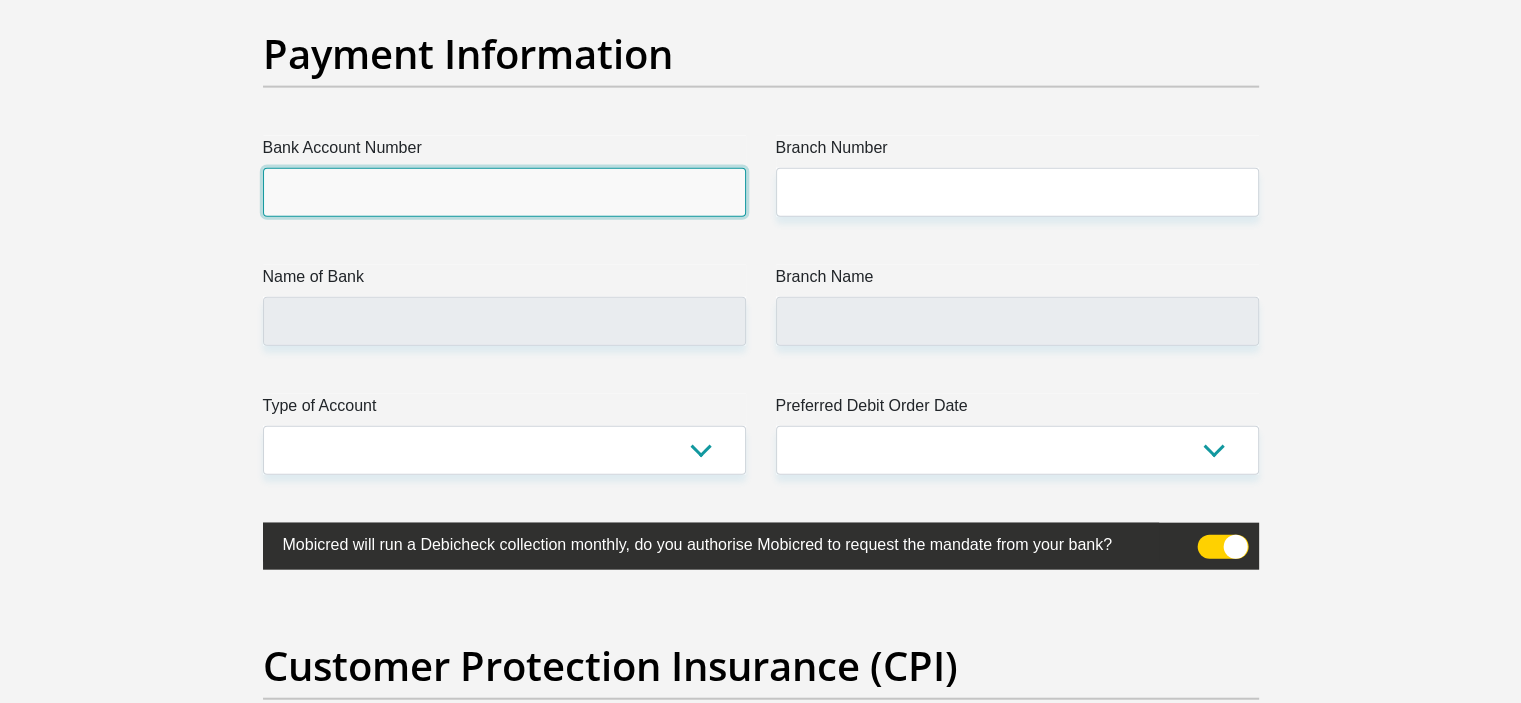 click on "Bank Account Number" at bounding box center [504, 192] 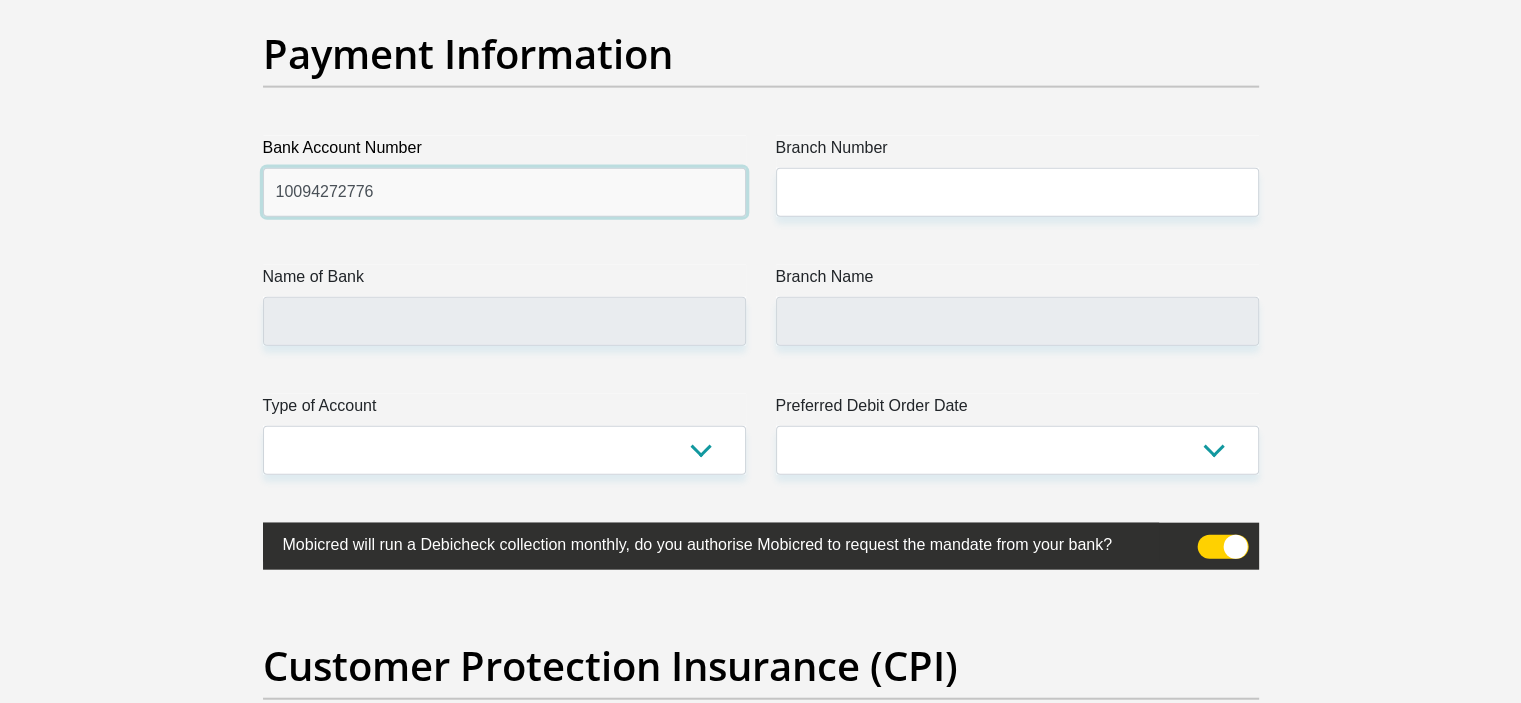 type on "10094272776" 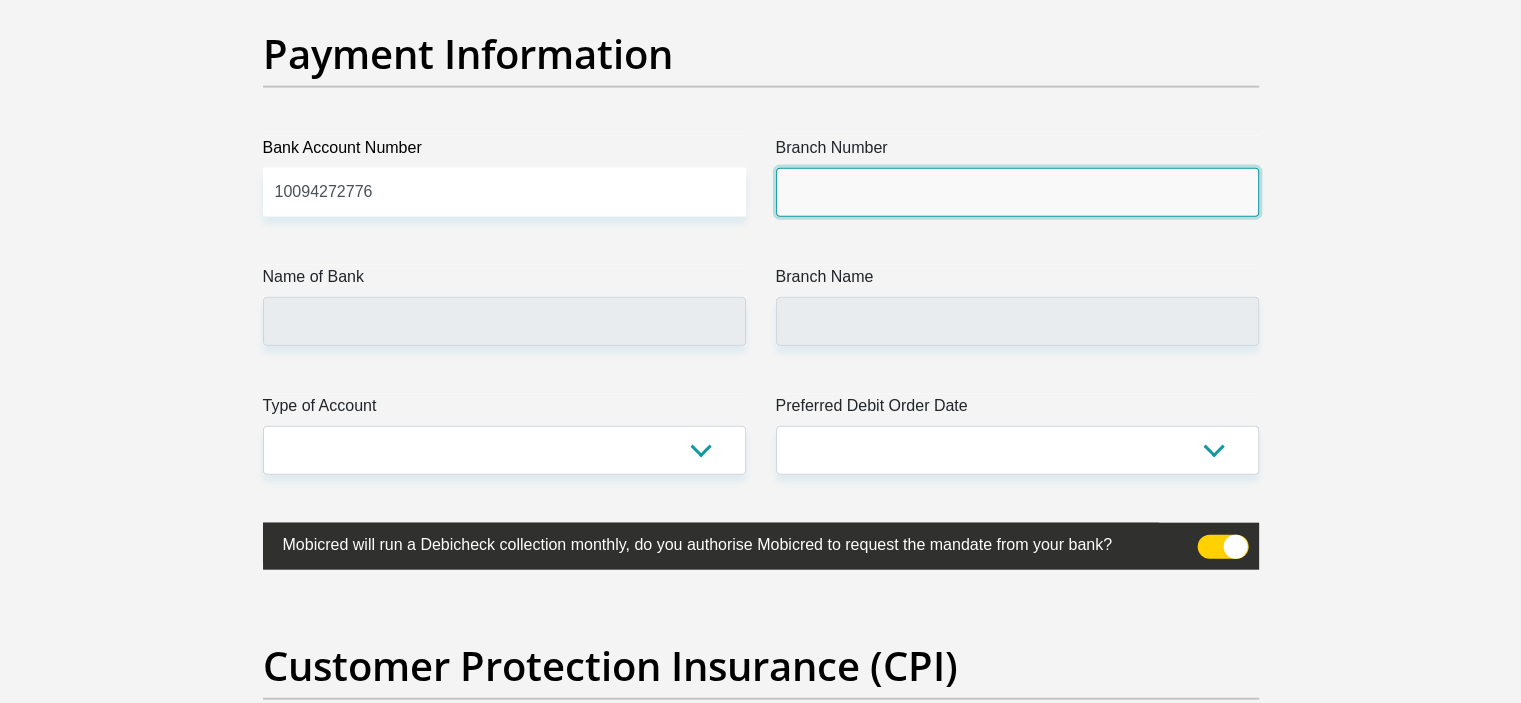 click on "Branch Number" at bounding box center [1017, 192] 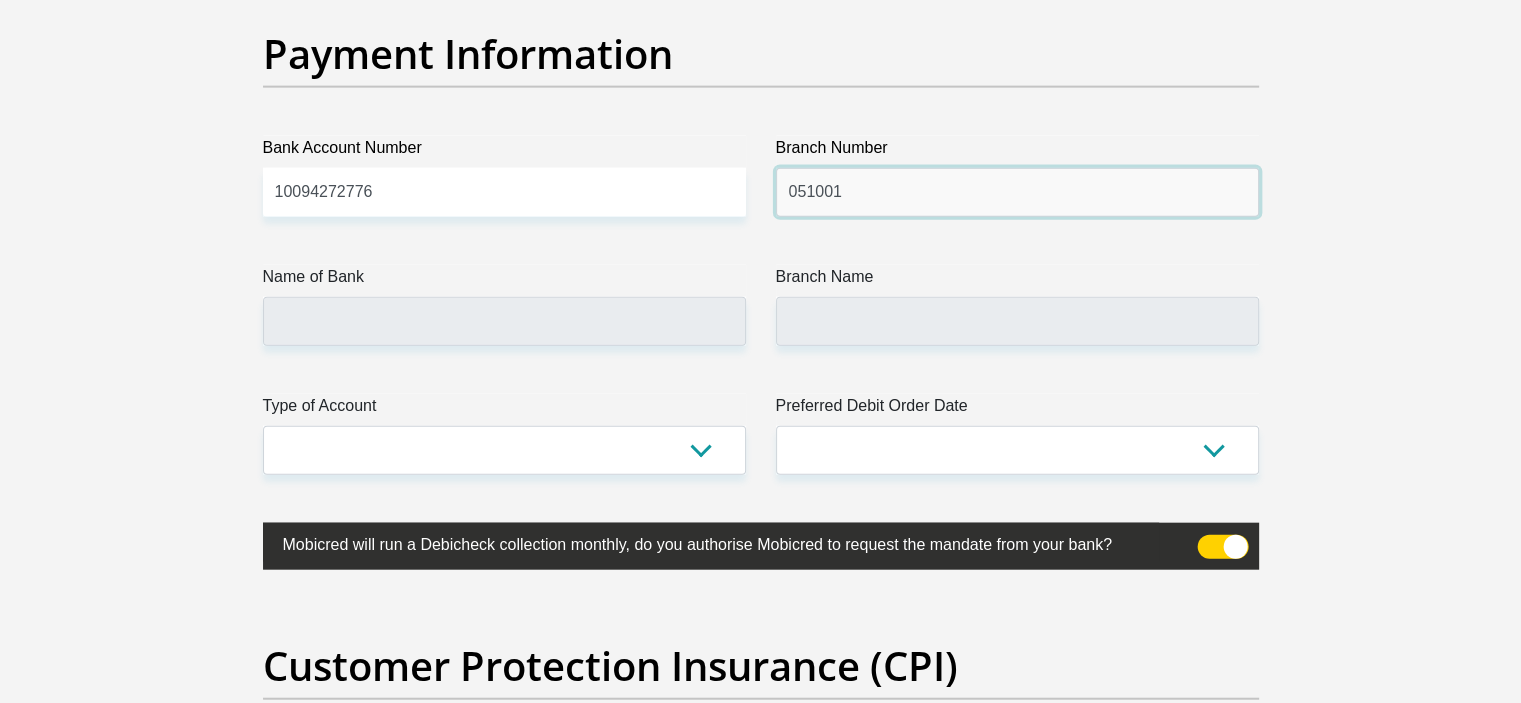 type on "051001" 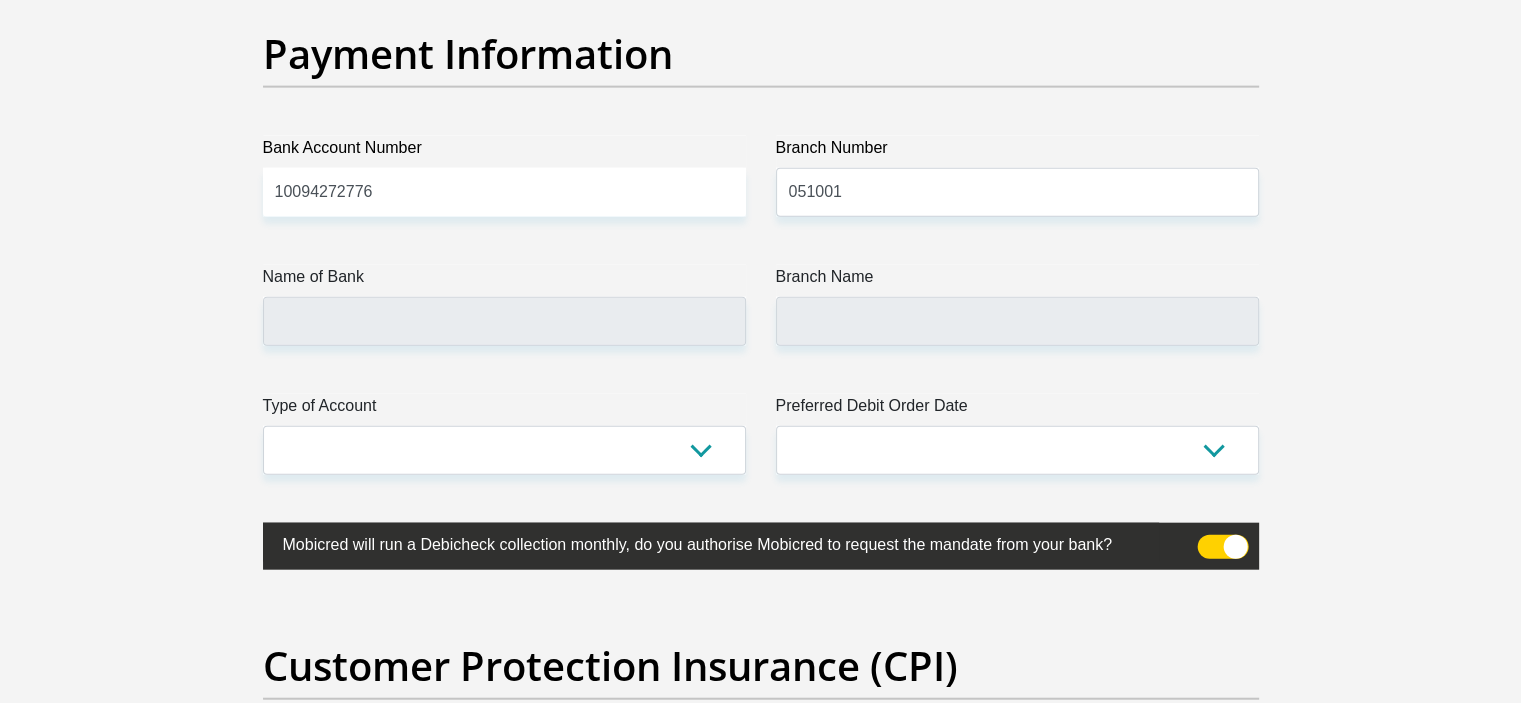 type on "STANDARD BANK" 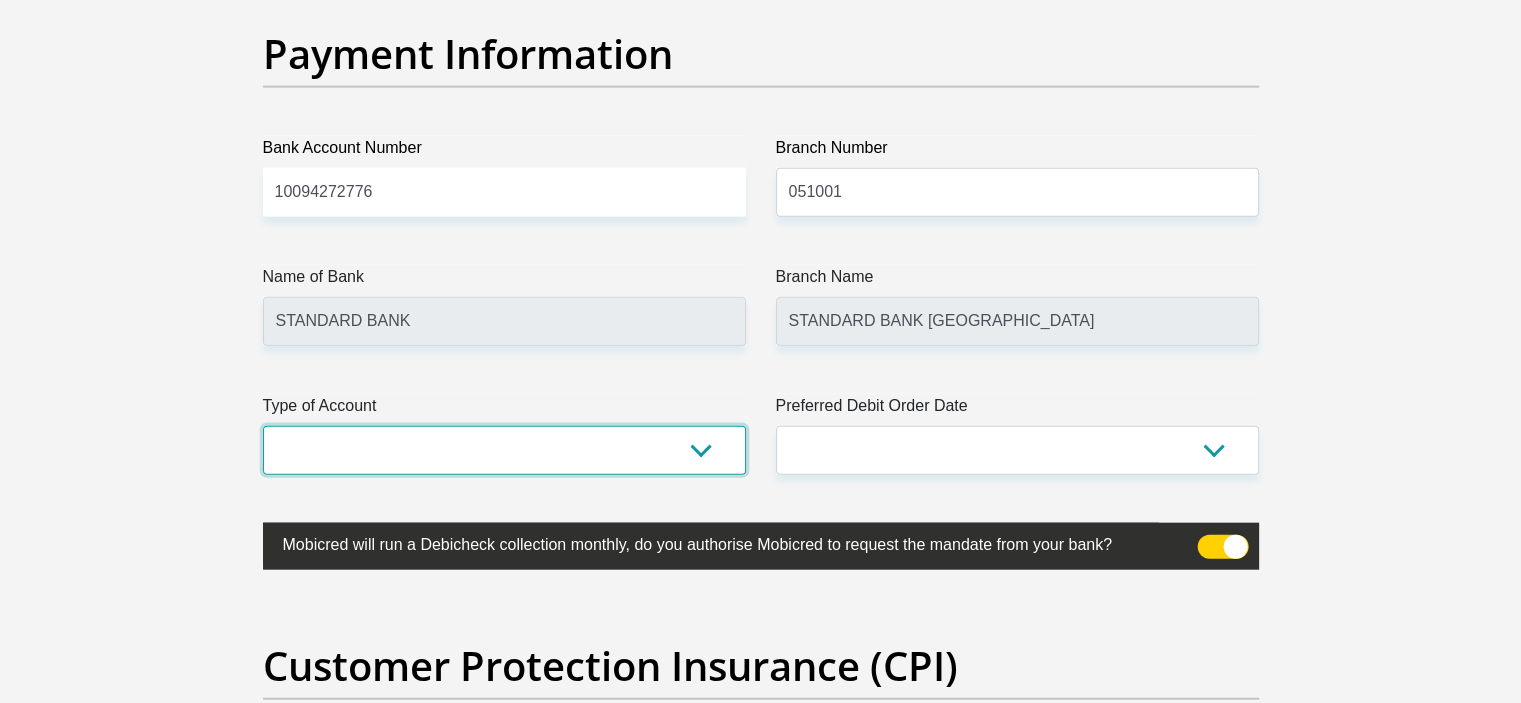 click on "Cheque
Savings" at bounding box center (504, 450) 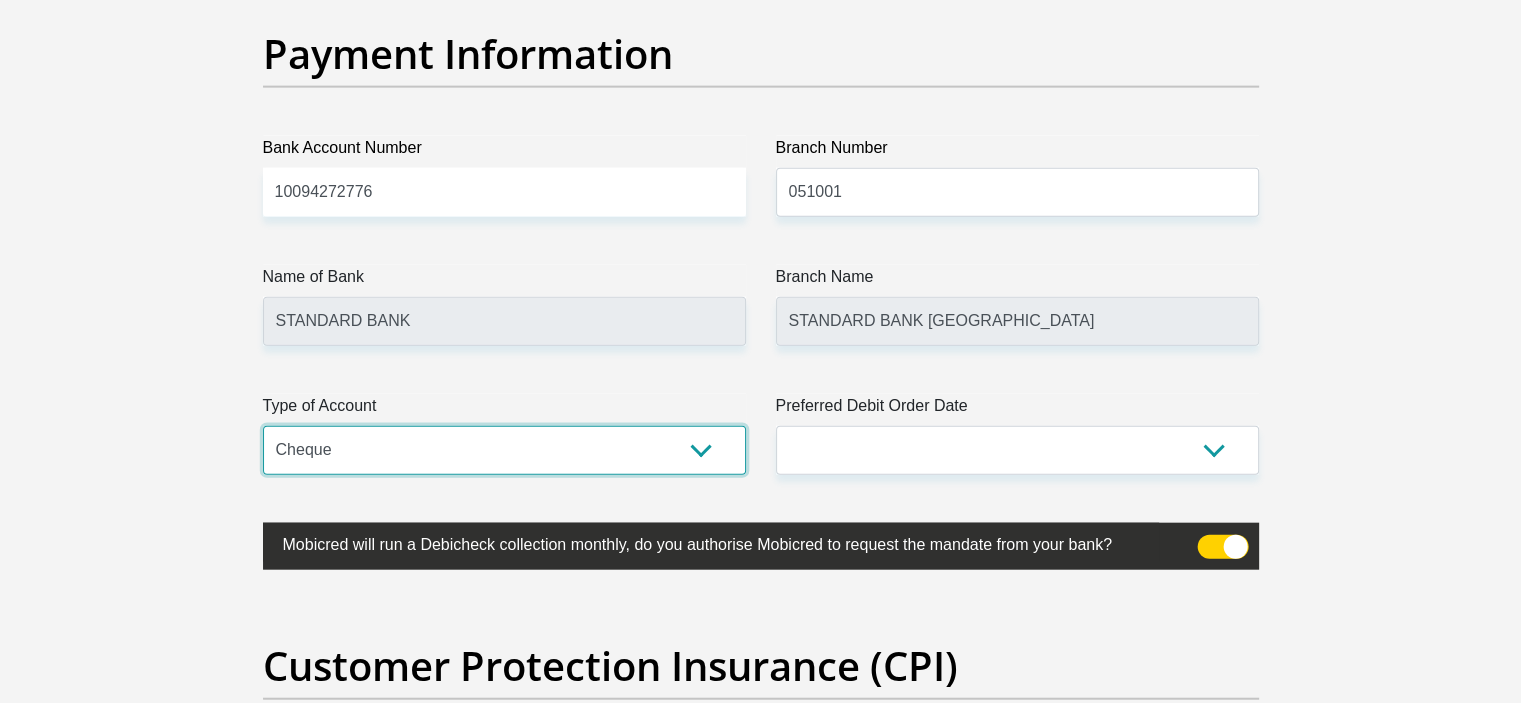 click on "Cheque
Savings" at bounding box center [504, 450] 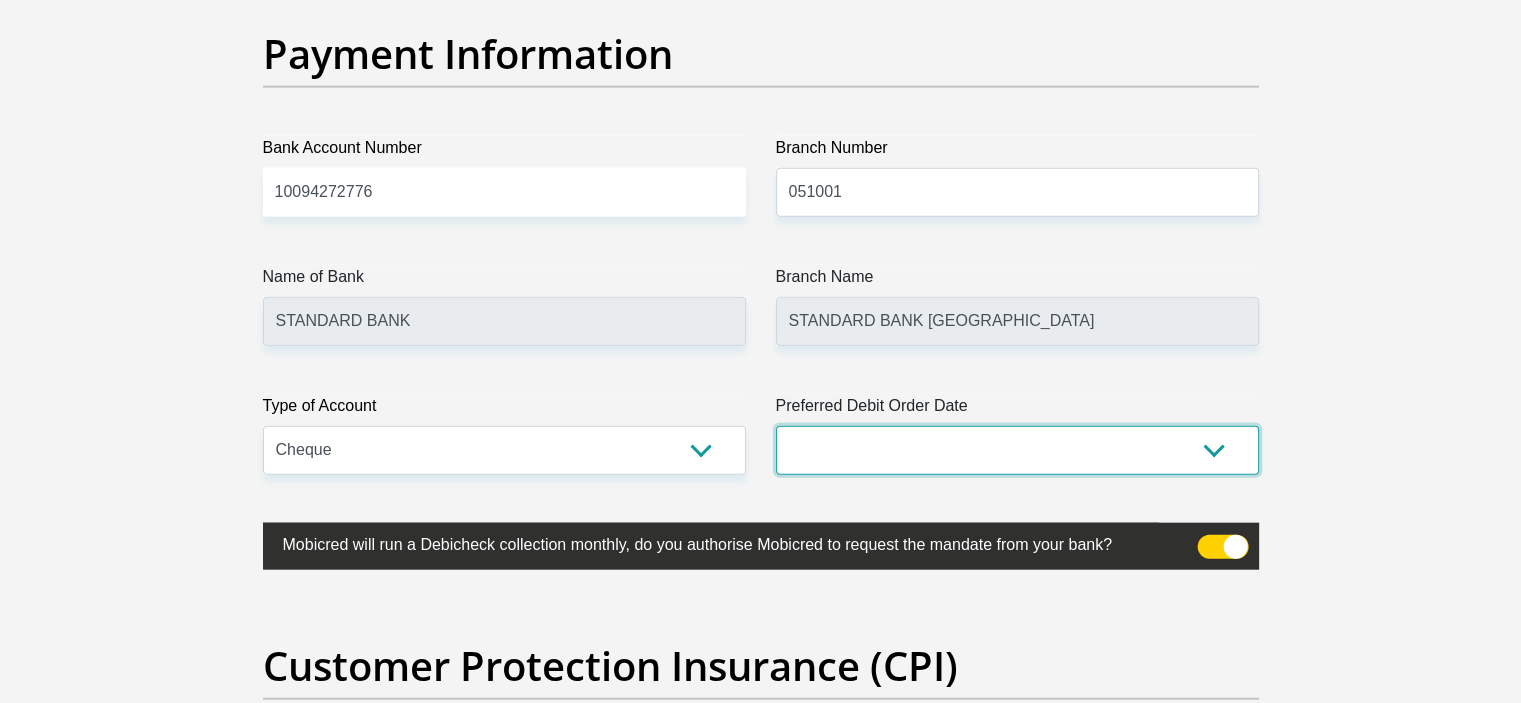 click on "1st
2nd
3rd
4th
5th
7th
18th
19th
20th
21st
22nd
23rd
24th
25th
26th
27th
28th
29th
30th" at bounding box center (1017, 450) 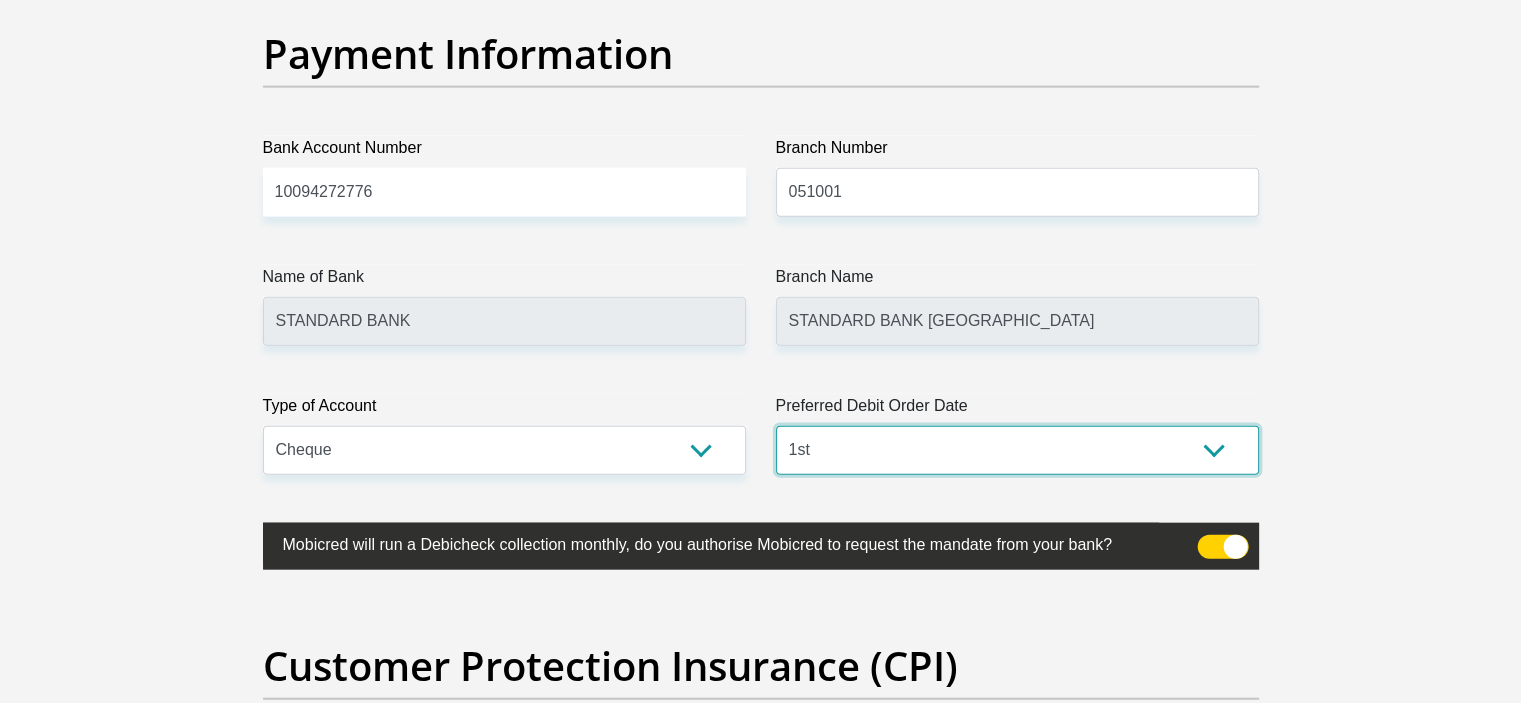 click on "1st
2nd
3rd
4th
5th
7th
18th
19th
20th
21st
22nd
23rd
24th
25th
26th
27th
28th
29th
30th" at bounding box center (1017, 450) 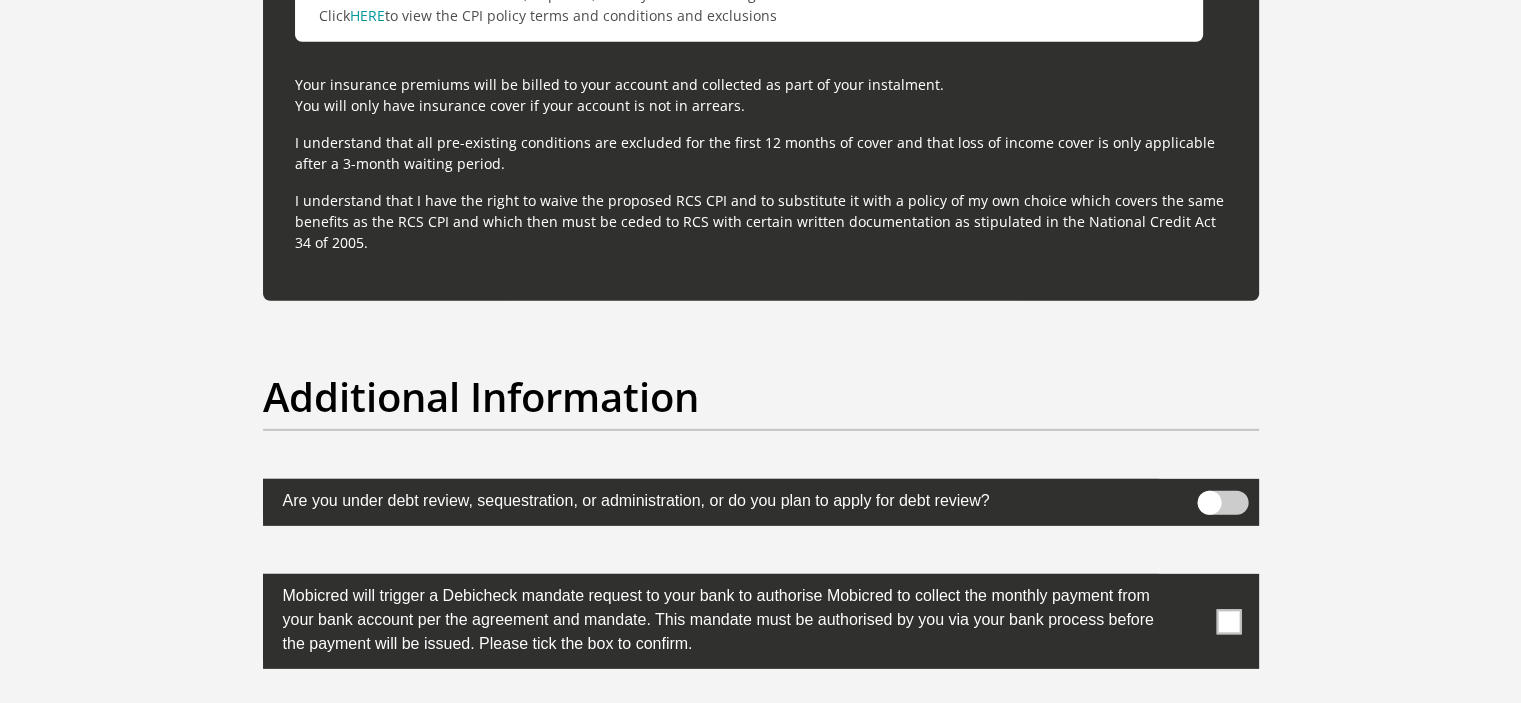 scroll, scrollTop: 5915, scrollLeft: 0, axis: vertical 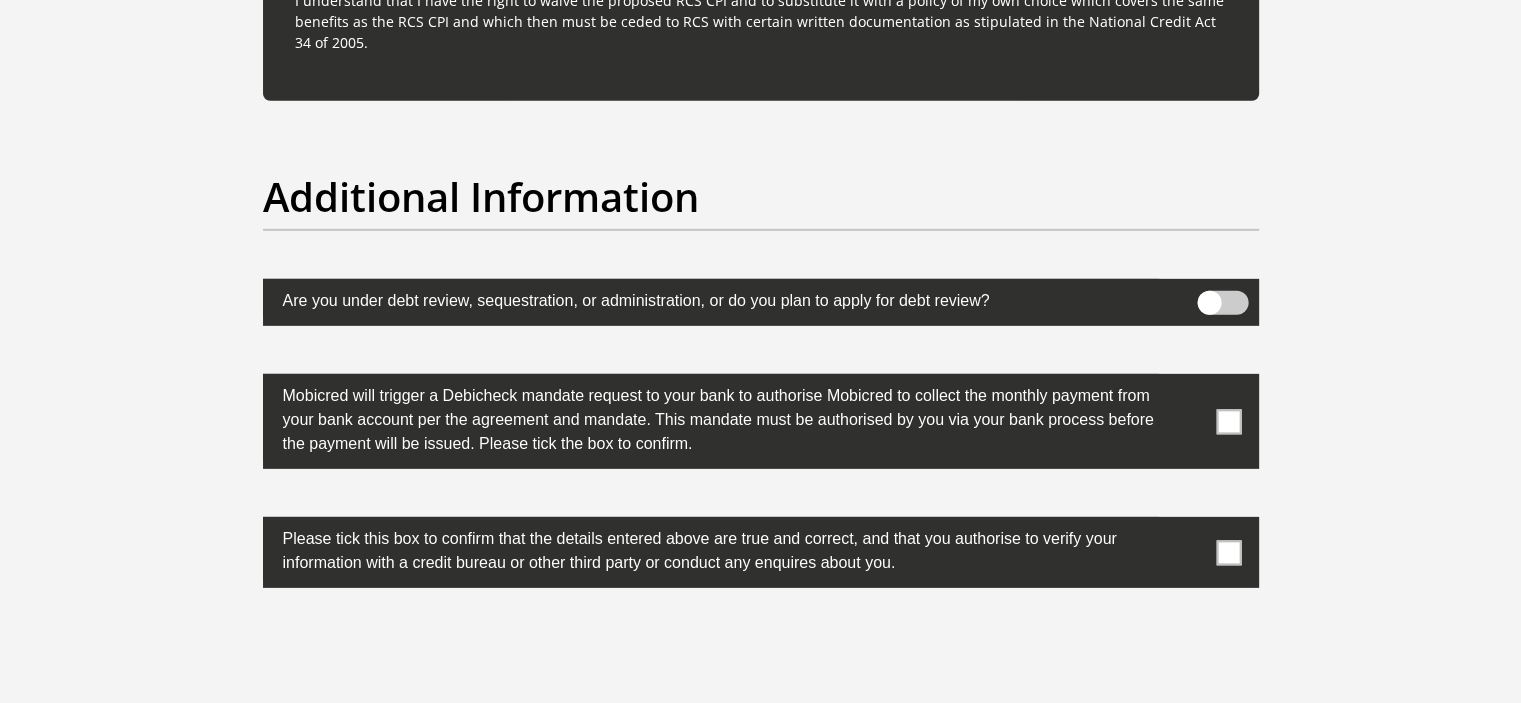 click at bounding box center (1228, 421) 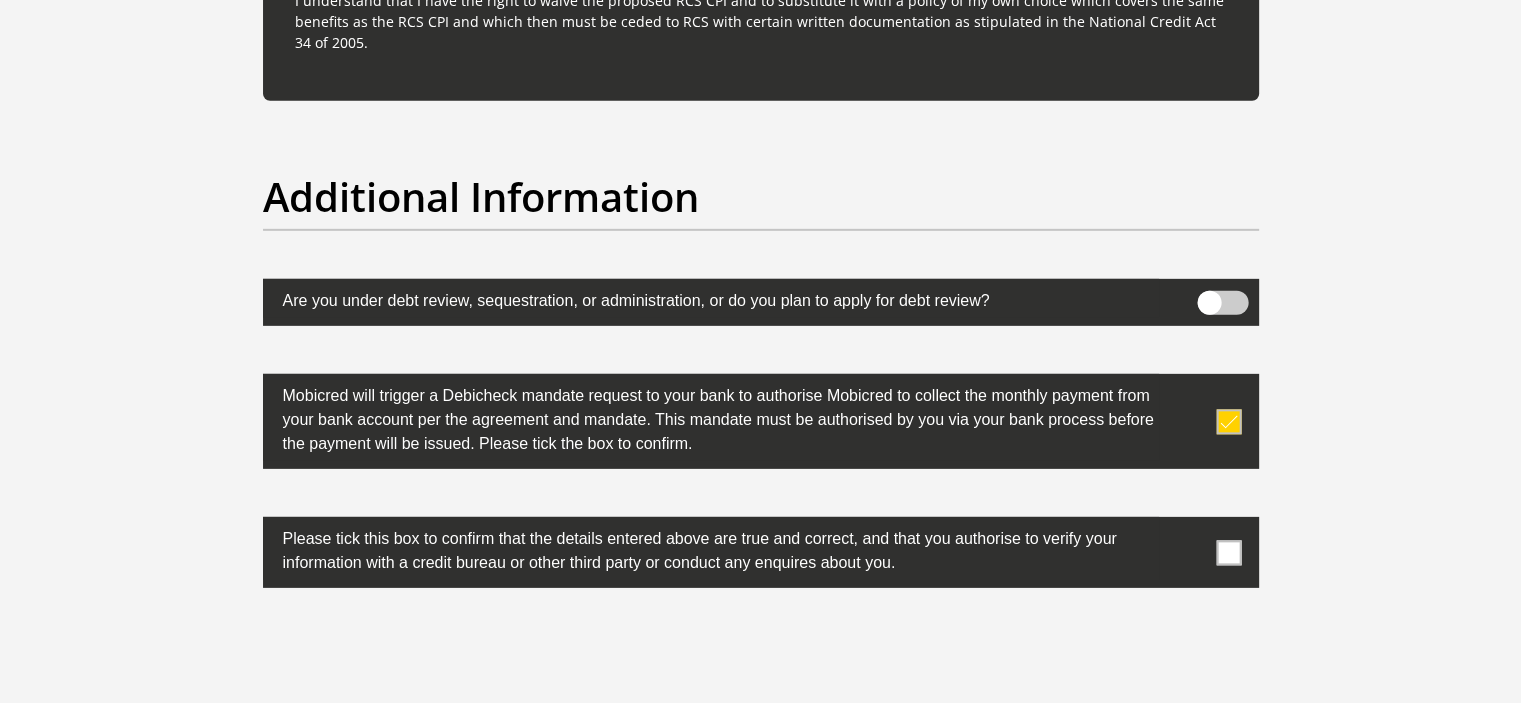 click at bounding box center [1228, 552] 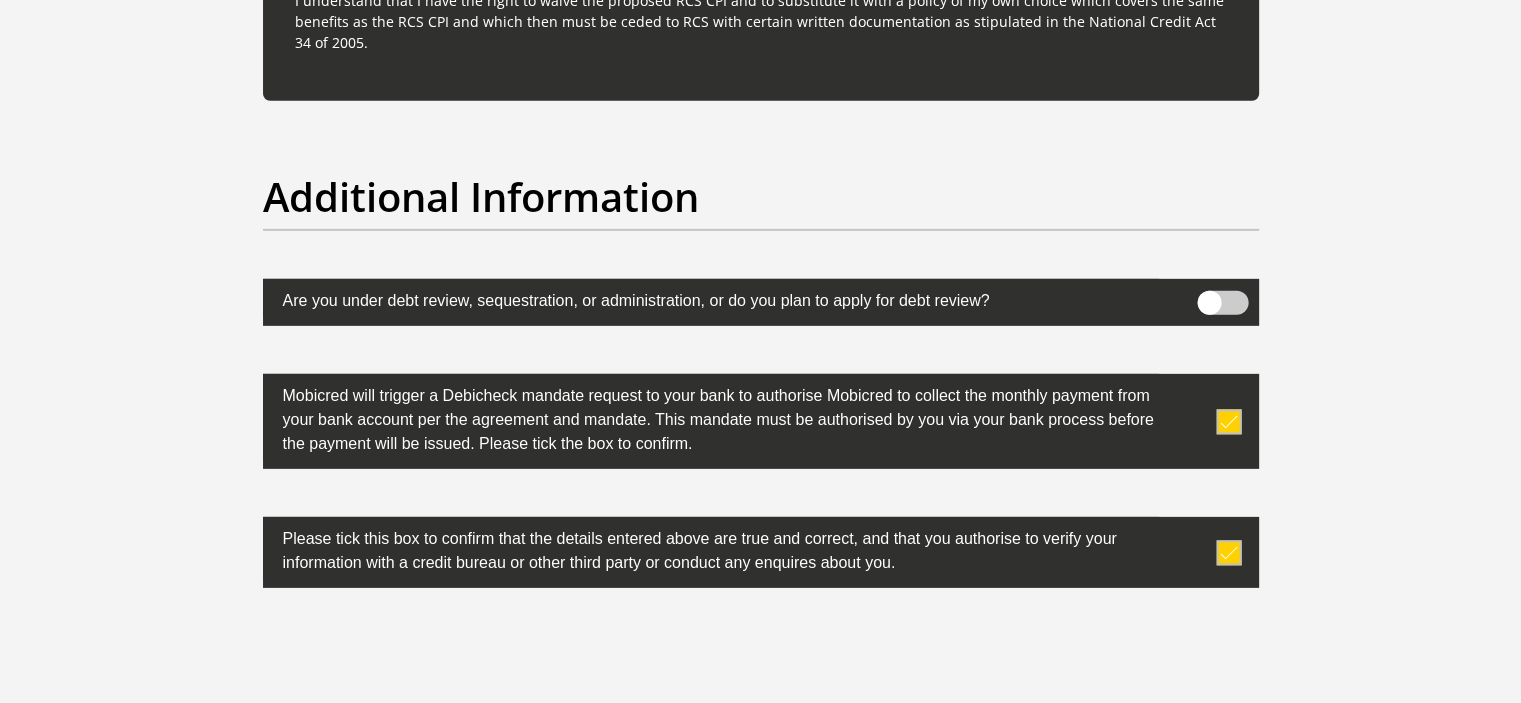 scroll, scrollTop: 6468, scrollLeft: 0, axis: vertical 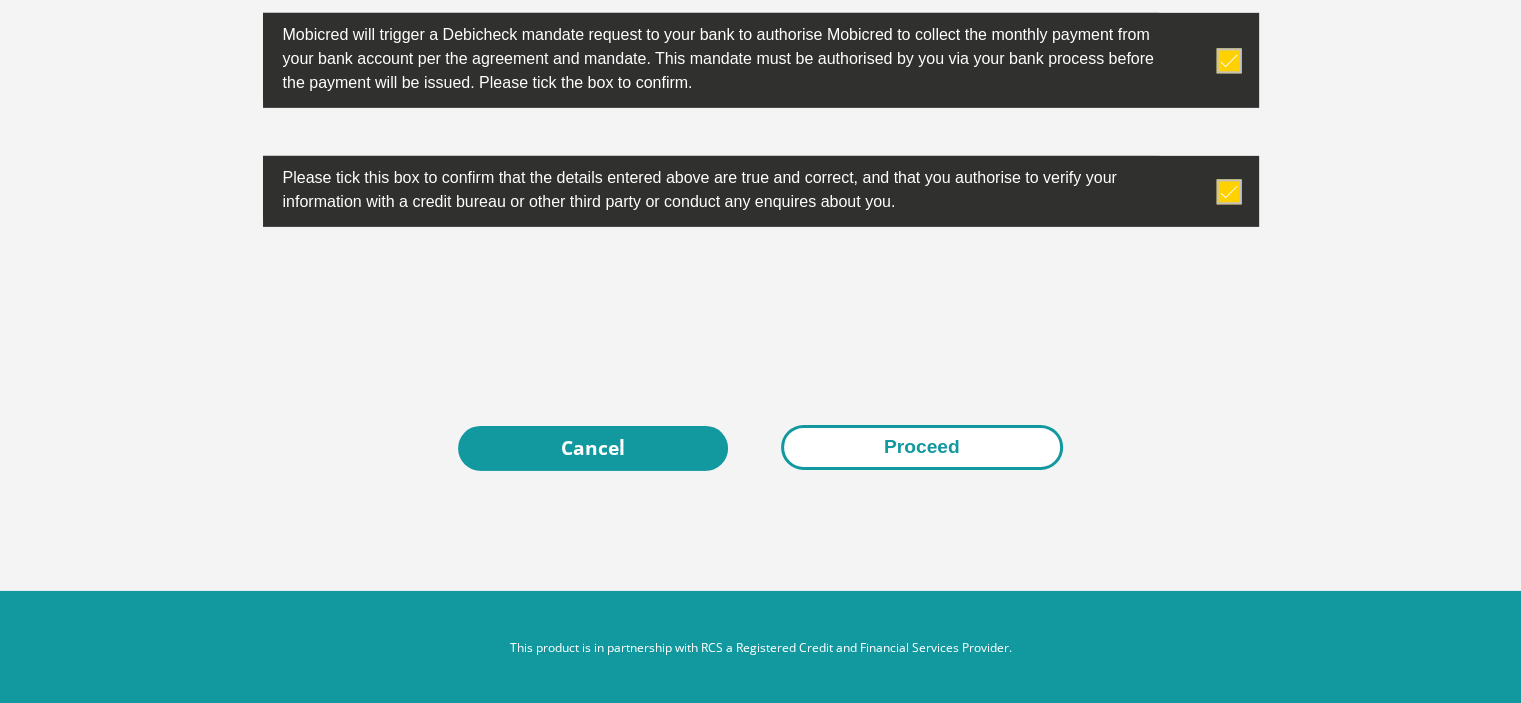 click on "Proceed" at bounding box center [922, 447] 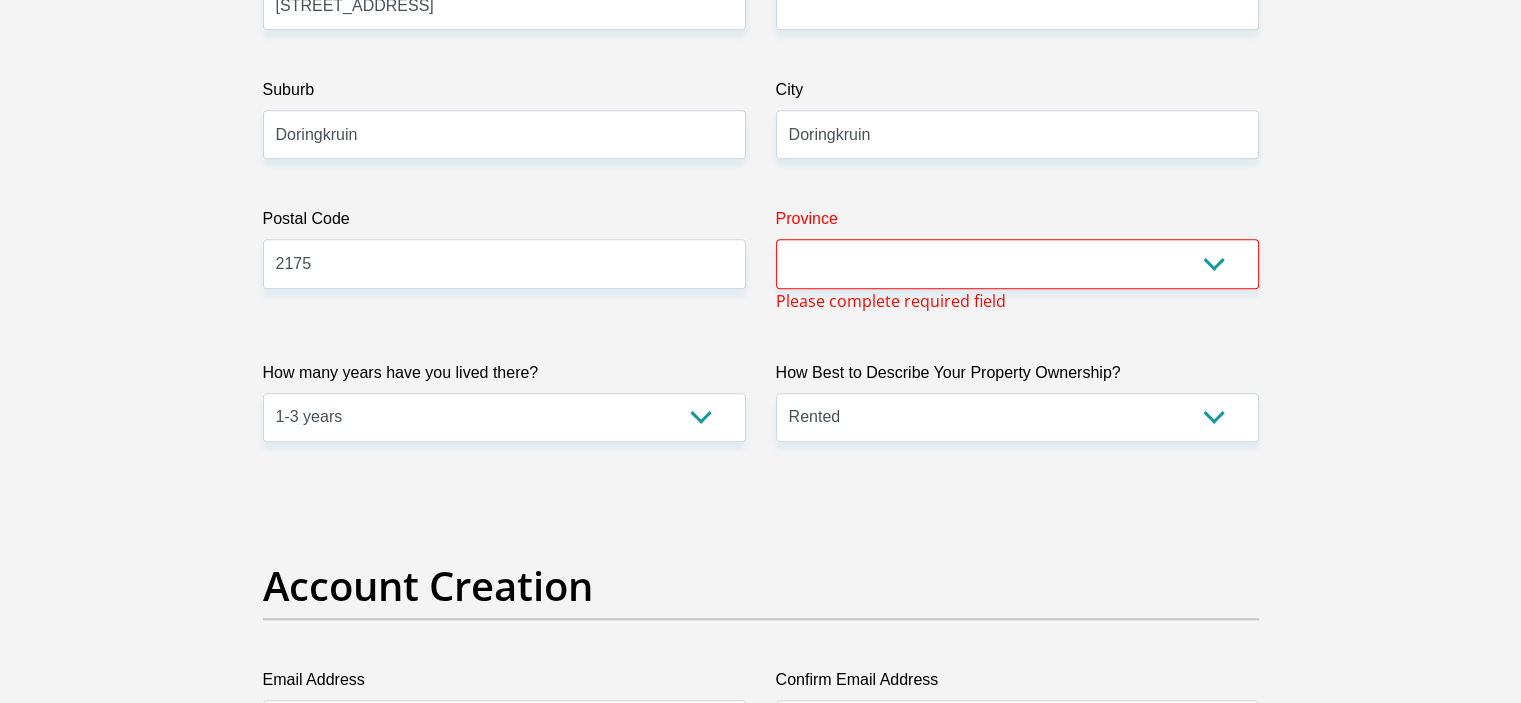 scroll, scrollTop: 1176, scrollLeft: 0, axis: vertical 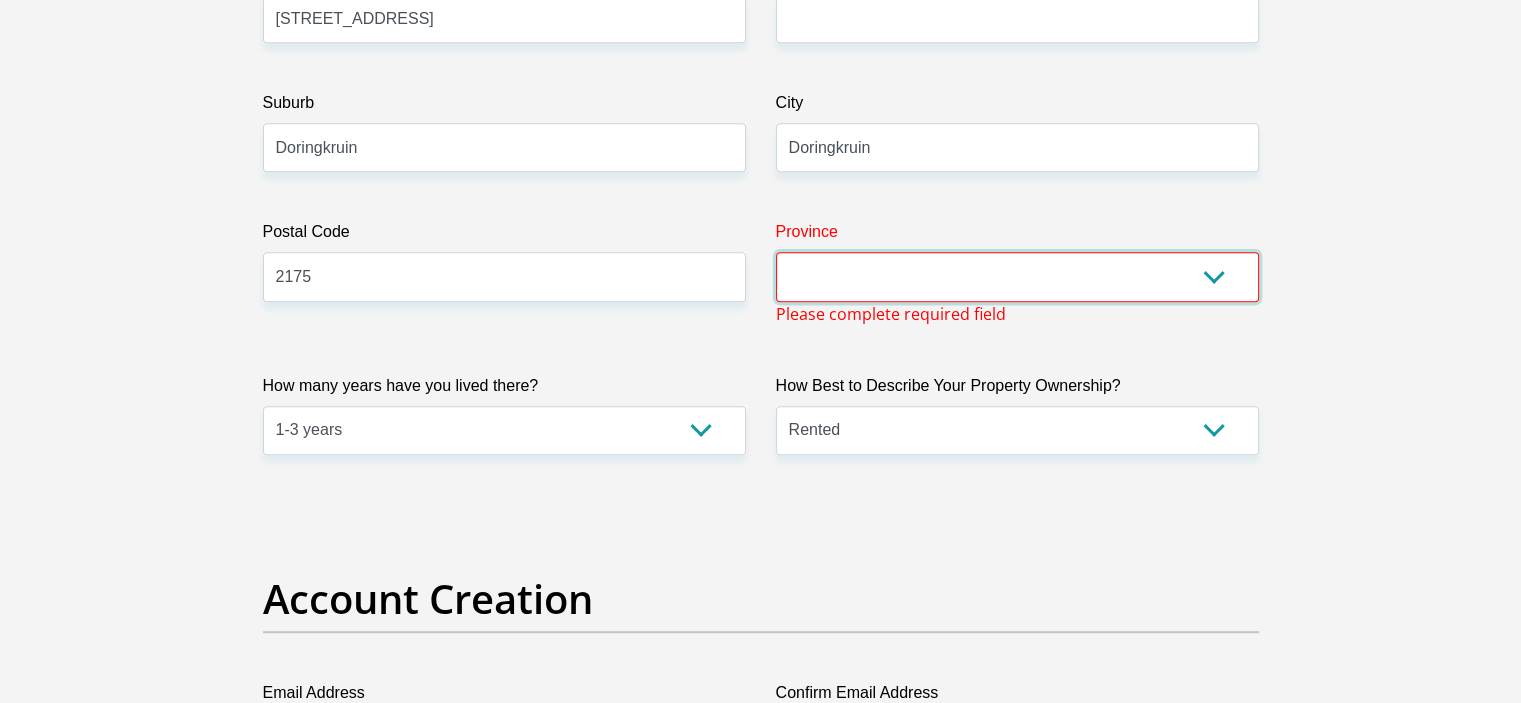 click on "Eastern Cape
Free State
Gauteng
KwaZulu-Natal
Limpopo
Mpumalanga
Northern Cape
North West
Western Cape" at bounding box center [1017, 276] 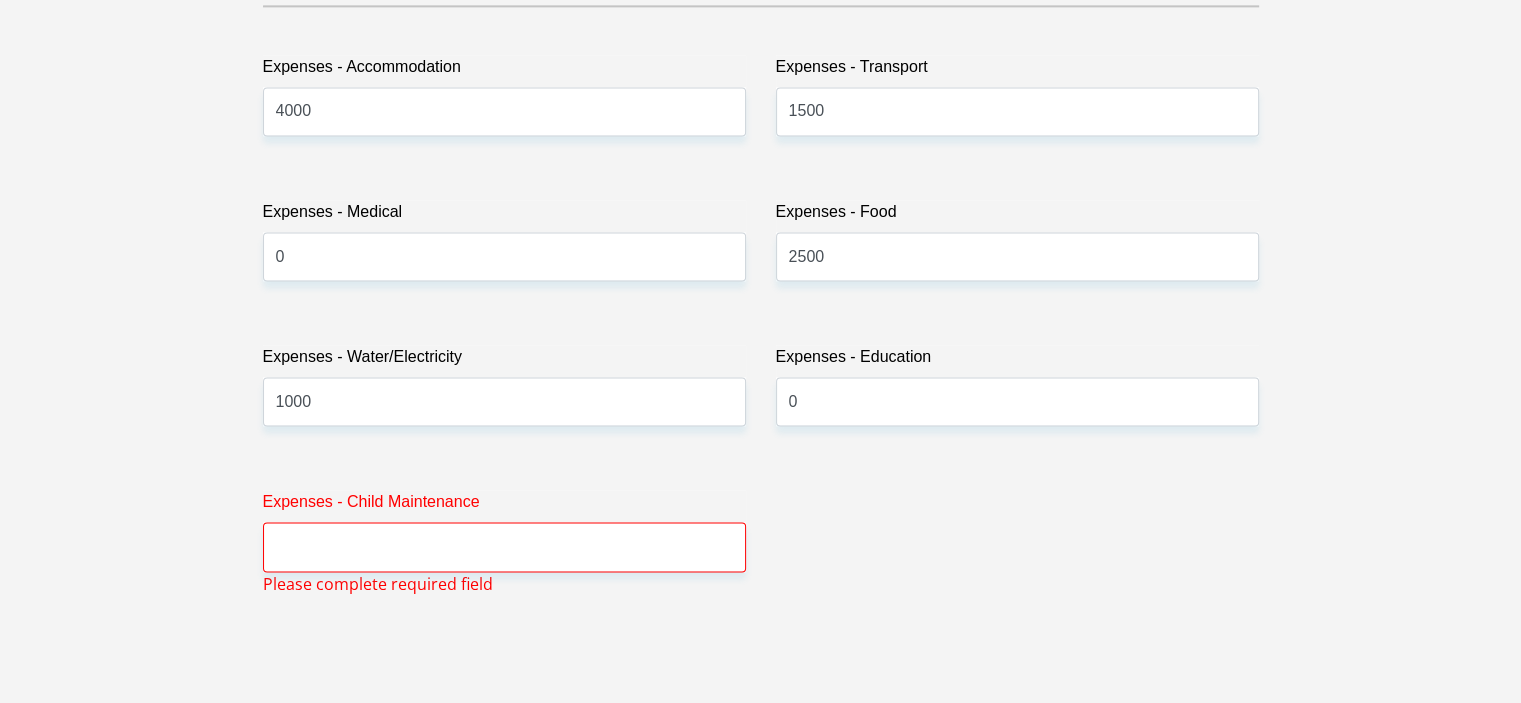 scroll, scrollTop: 2974, scrollLeft: 0, axis: vertical 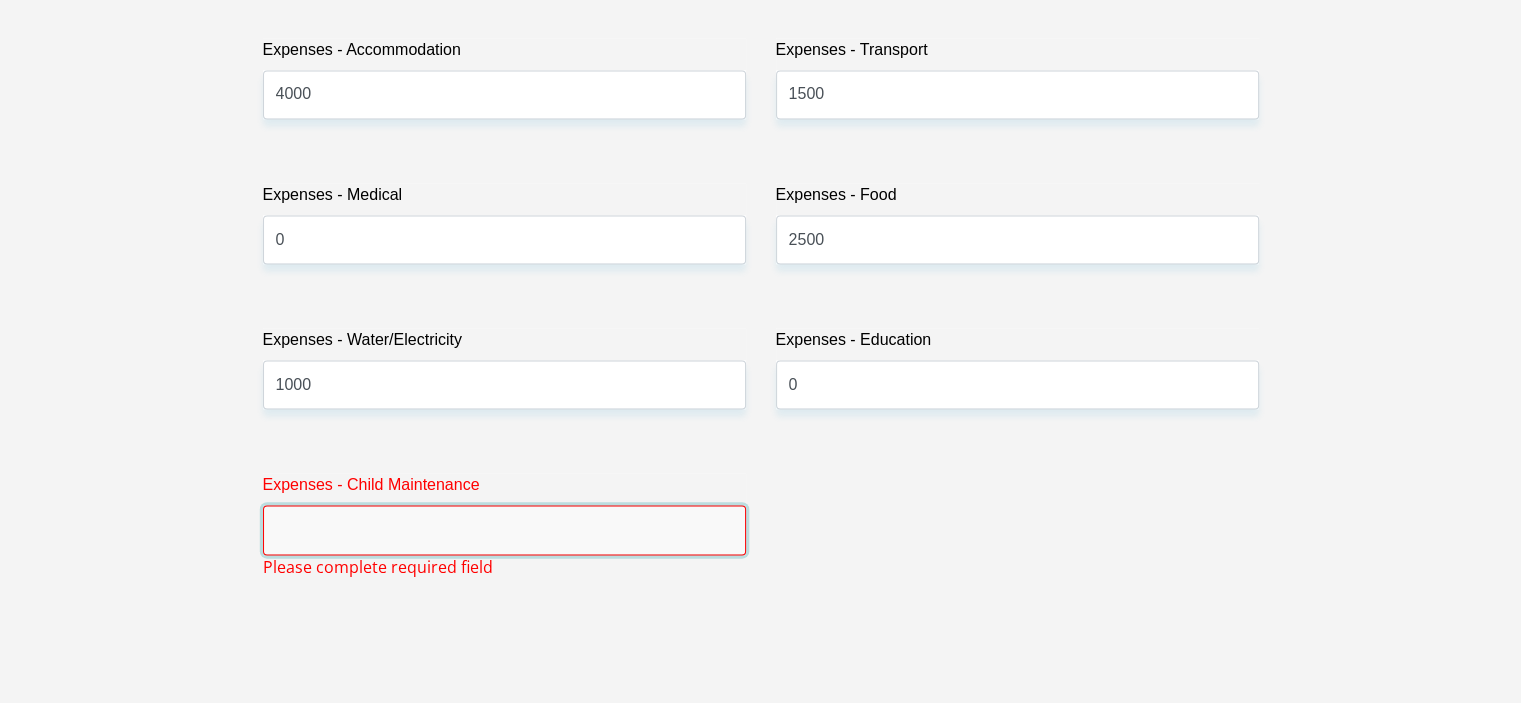 click on "Expenses - Child Maintenance" at bounding box center [504, 529] 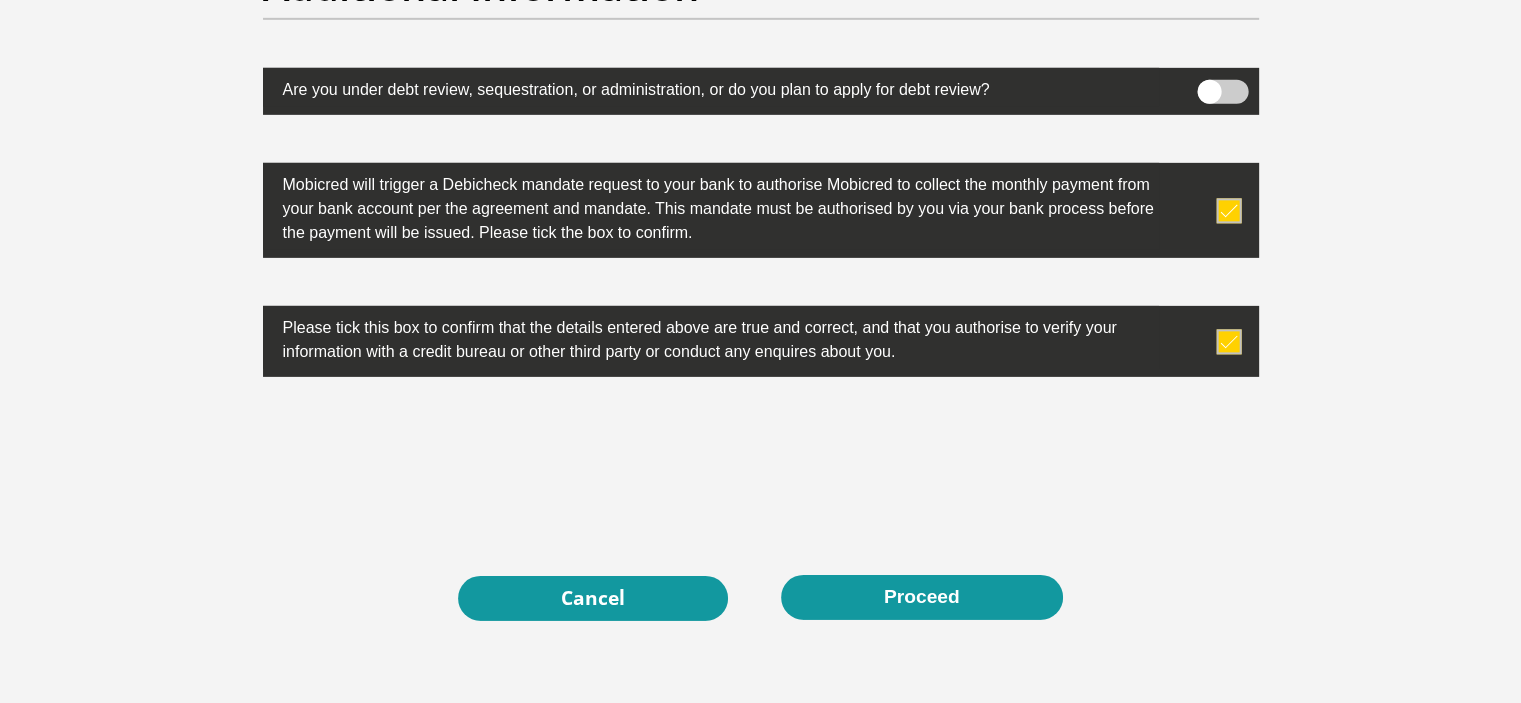 scroll, scrollTop: 6468, scrollLeft: 0, axis: vertical 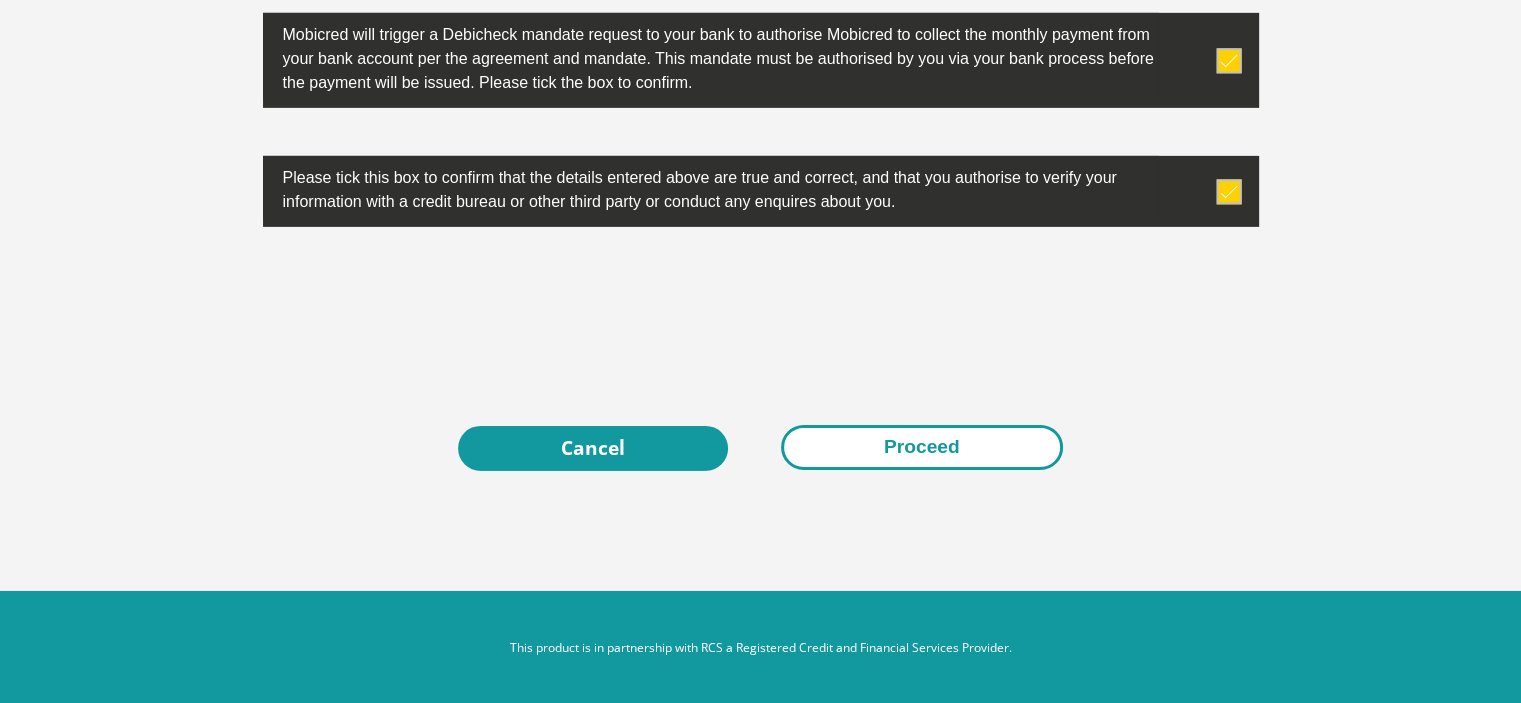 click on "Proceed" at bounding box center (922, 447) 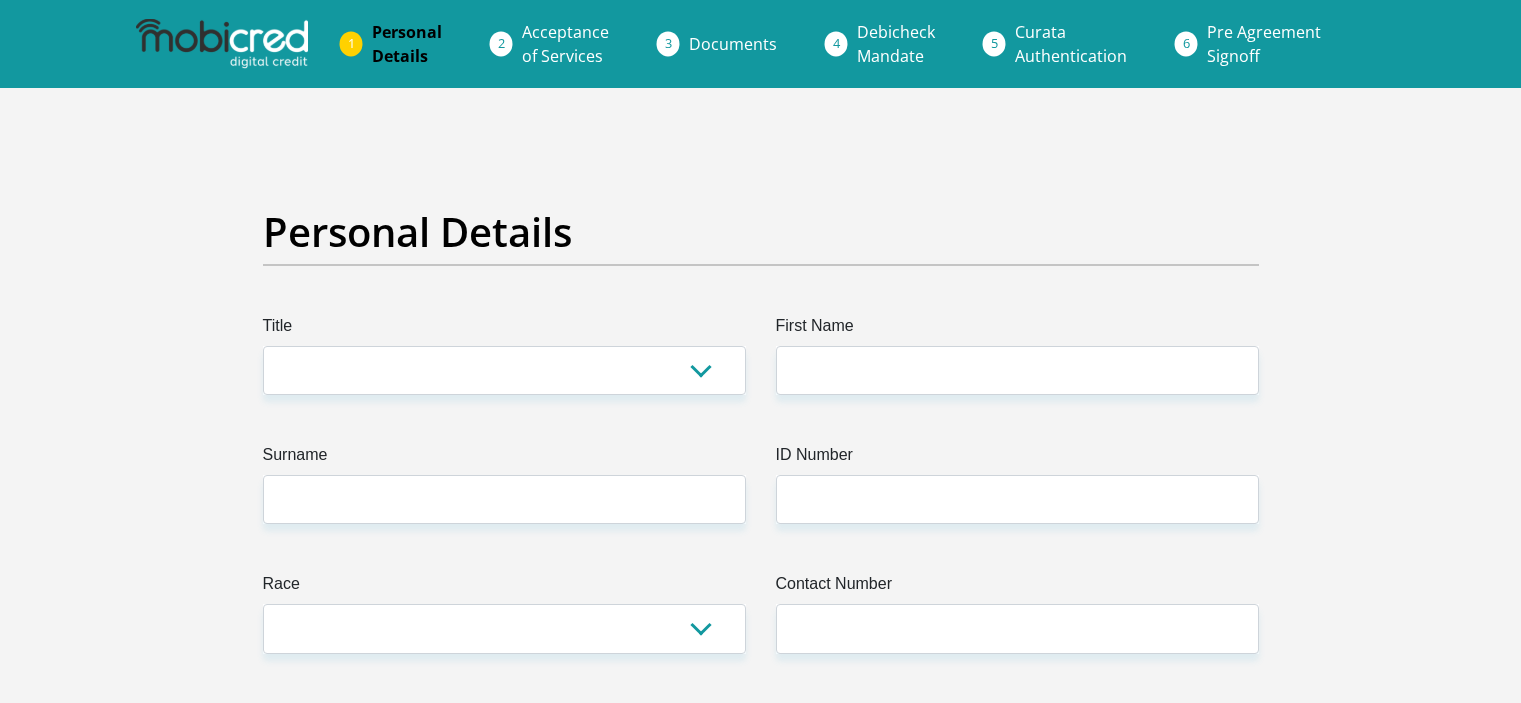 scroll, scrollTop: 0, scrollLeft: 0, axis: both 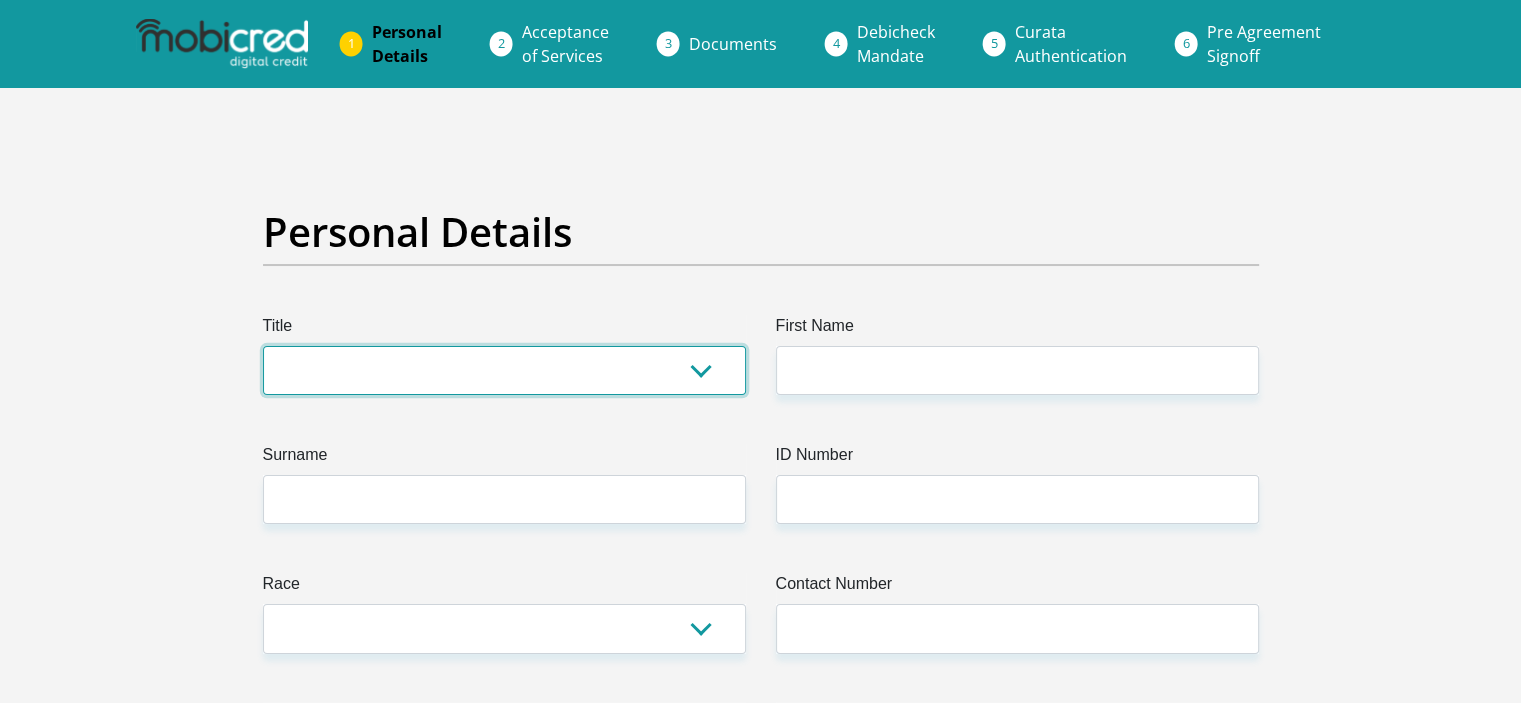 click on "Mr
Ms
Mrs
Dr
Other" at bounding box center (504, 370) 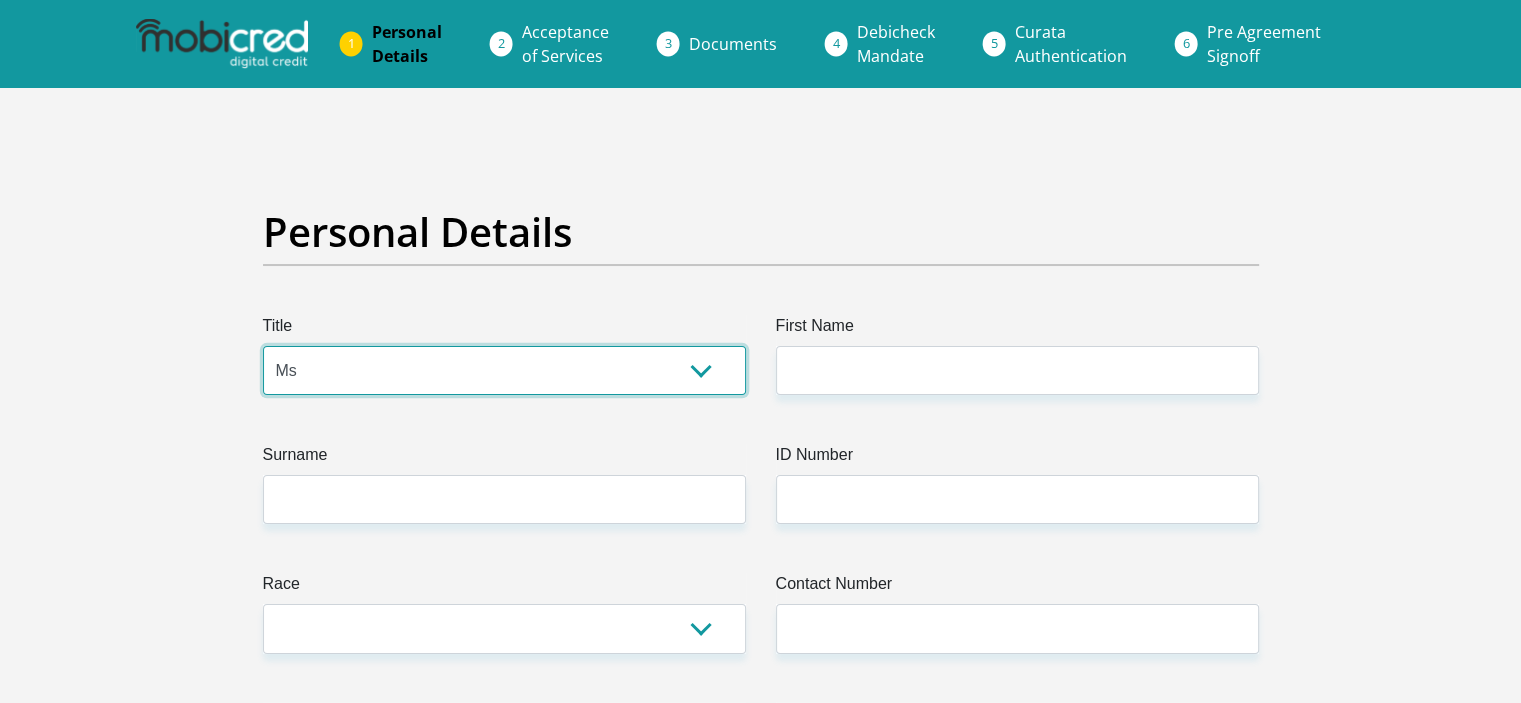click on "Mr
Ms
Mrs
Dr
Other" at bounding box center (504, 370) 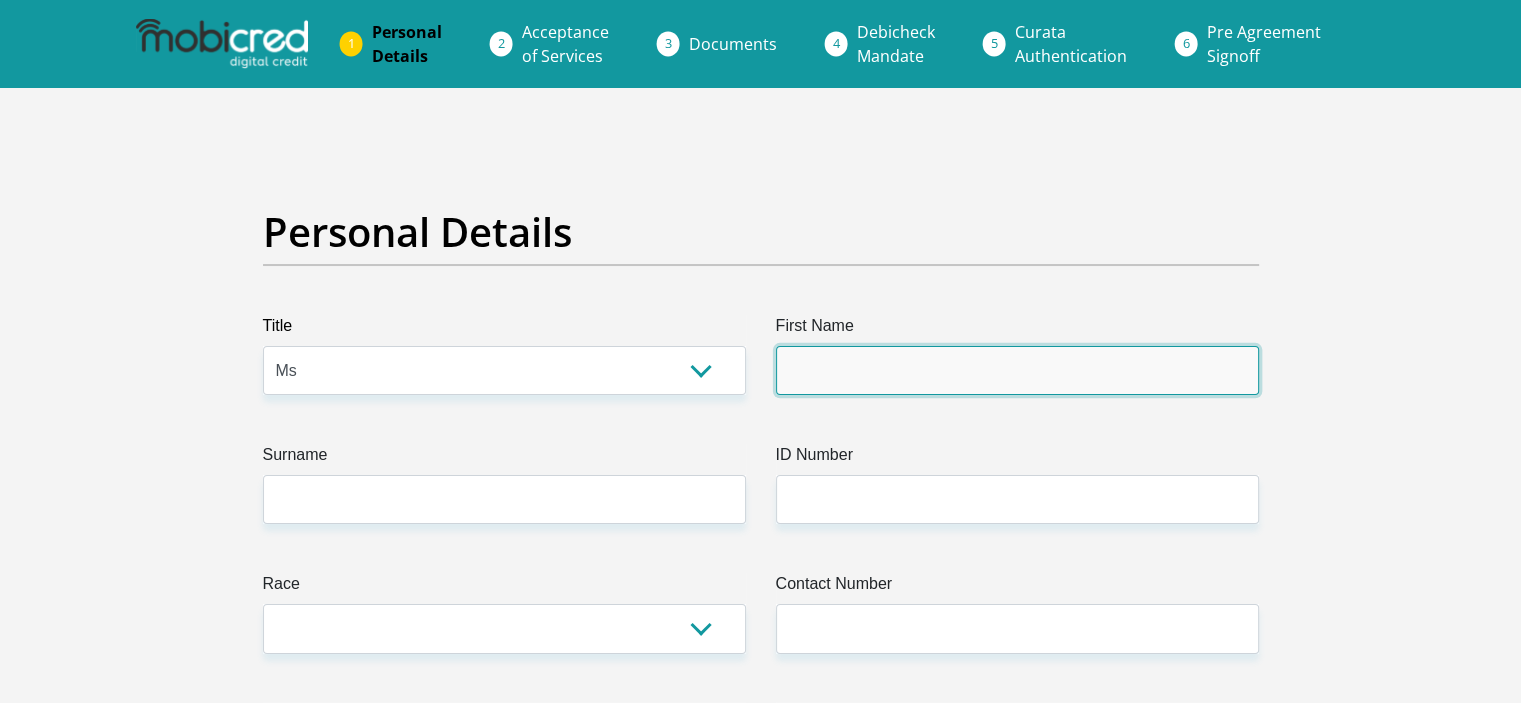 click on "First Name" at bounding box center [1017, 370] 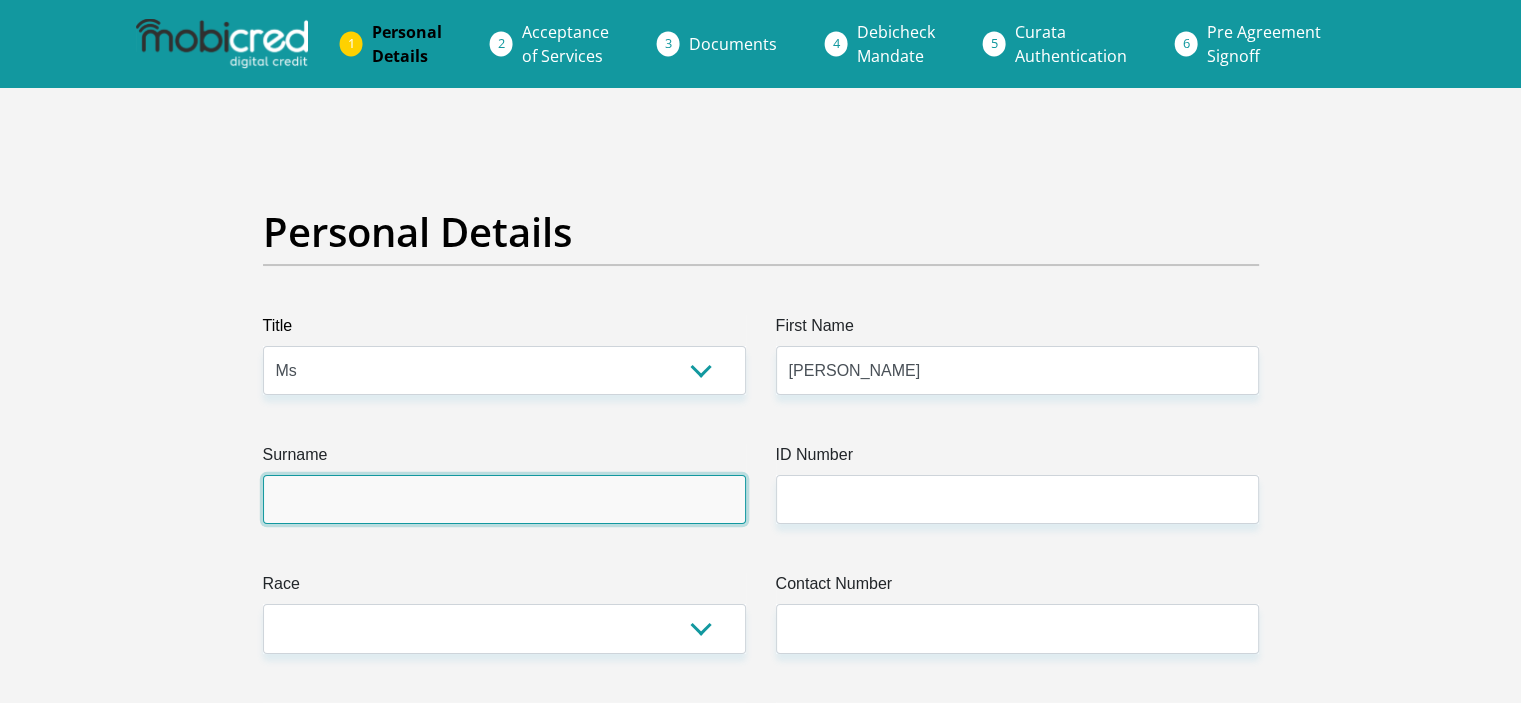 type on "Ntai" 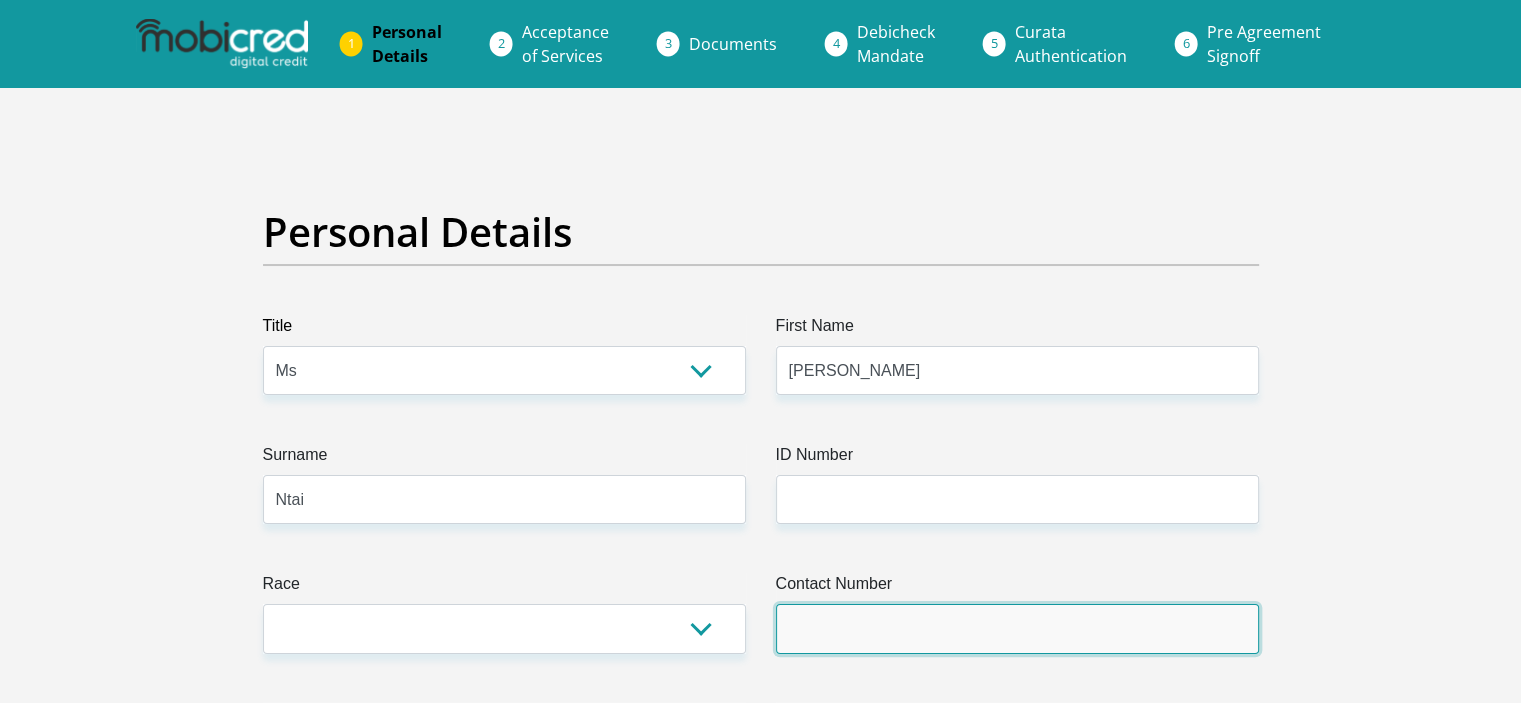 type on "0747368105" 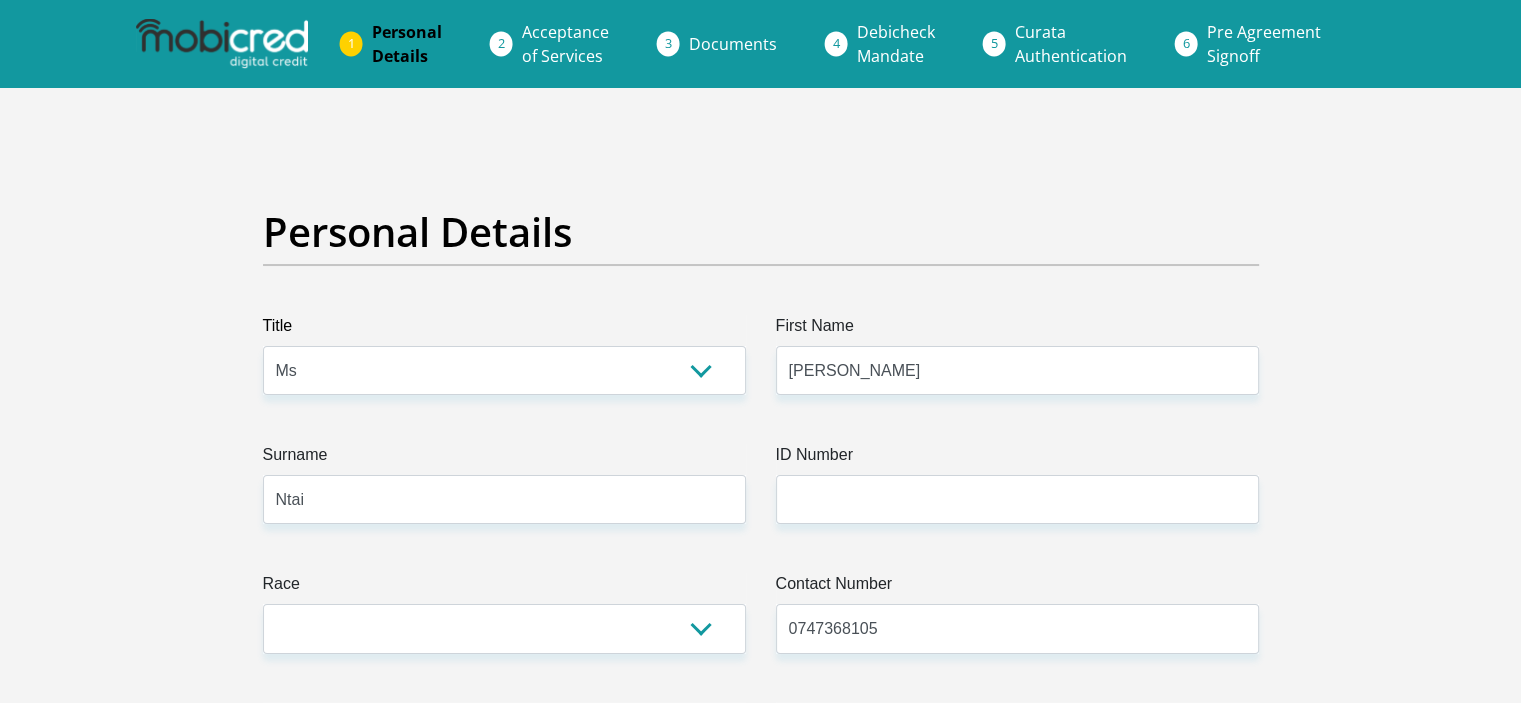 select on "ZAF" 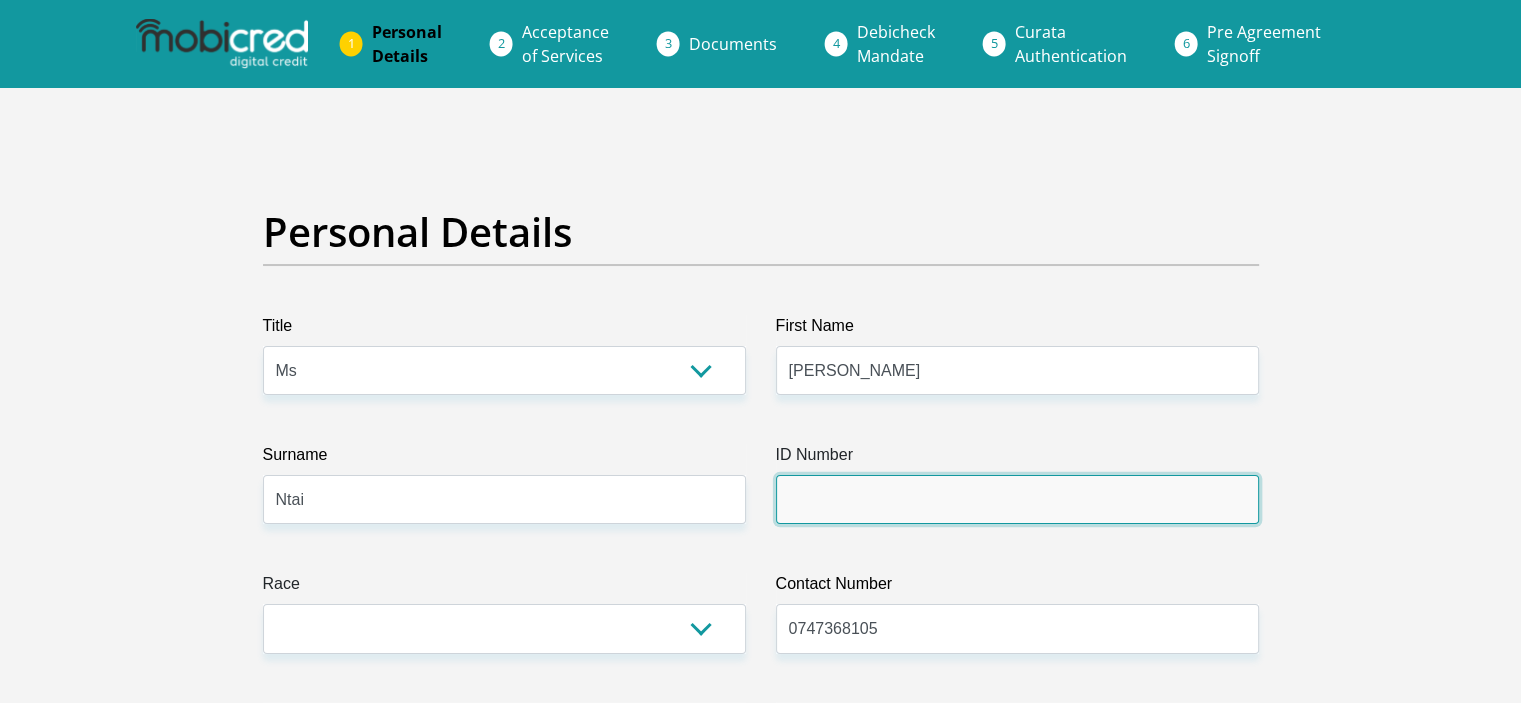 click on "ID Number" at bounding box center (1017, 499) 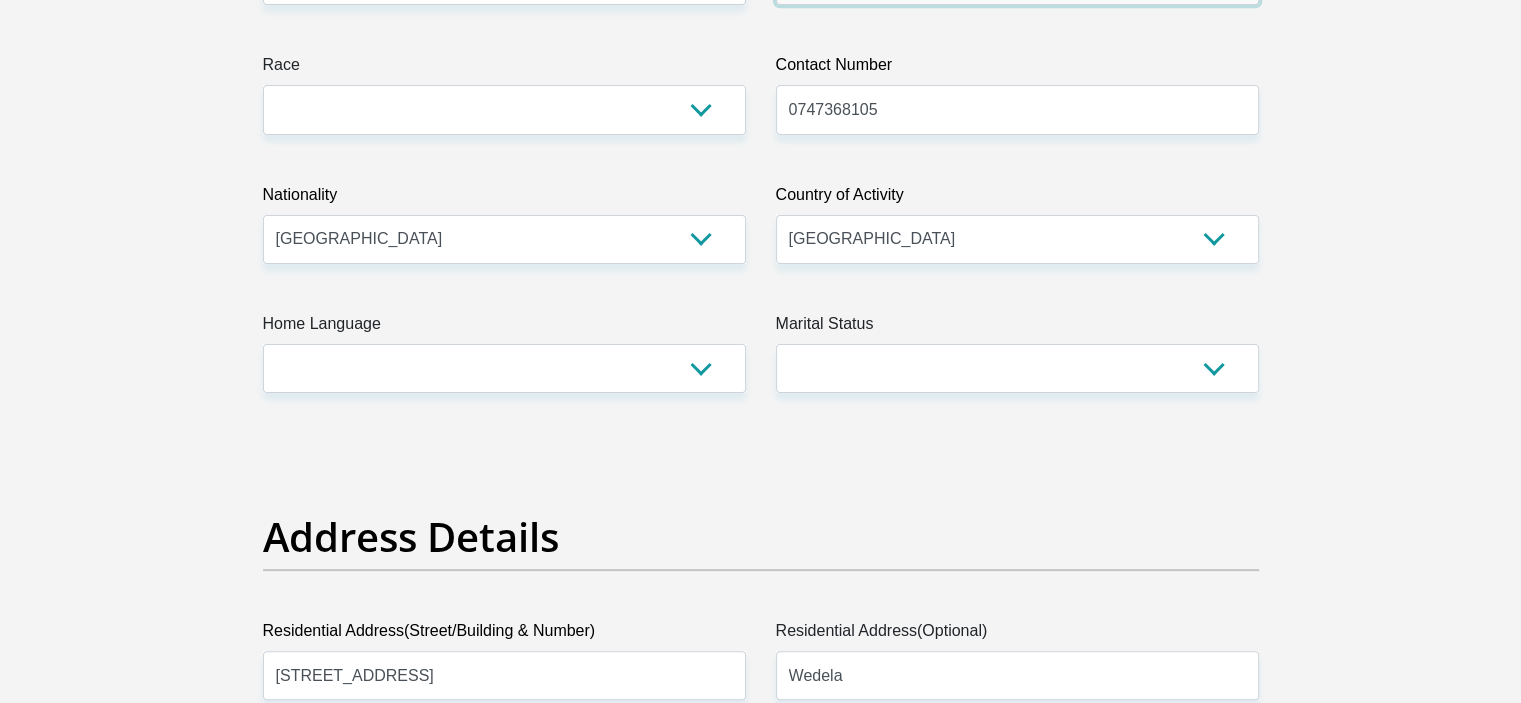 scroll, scrollTop: 527, scrollLeft: 0, axis: vertical 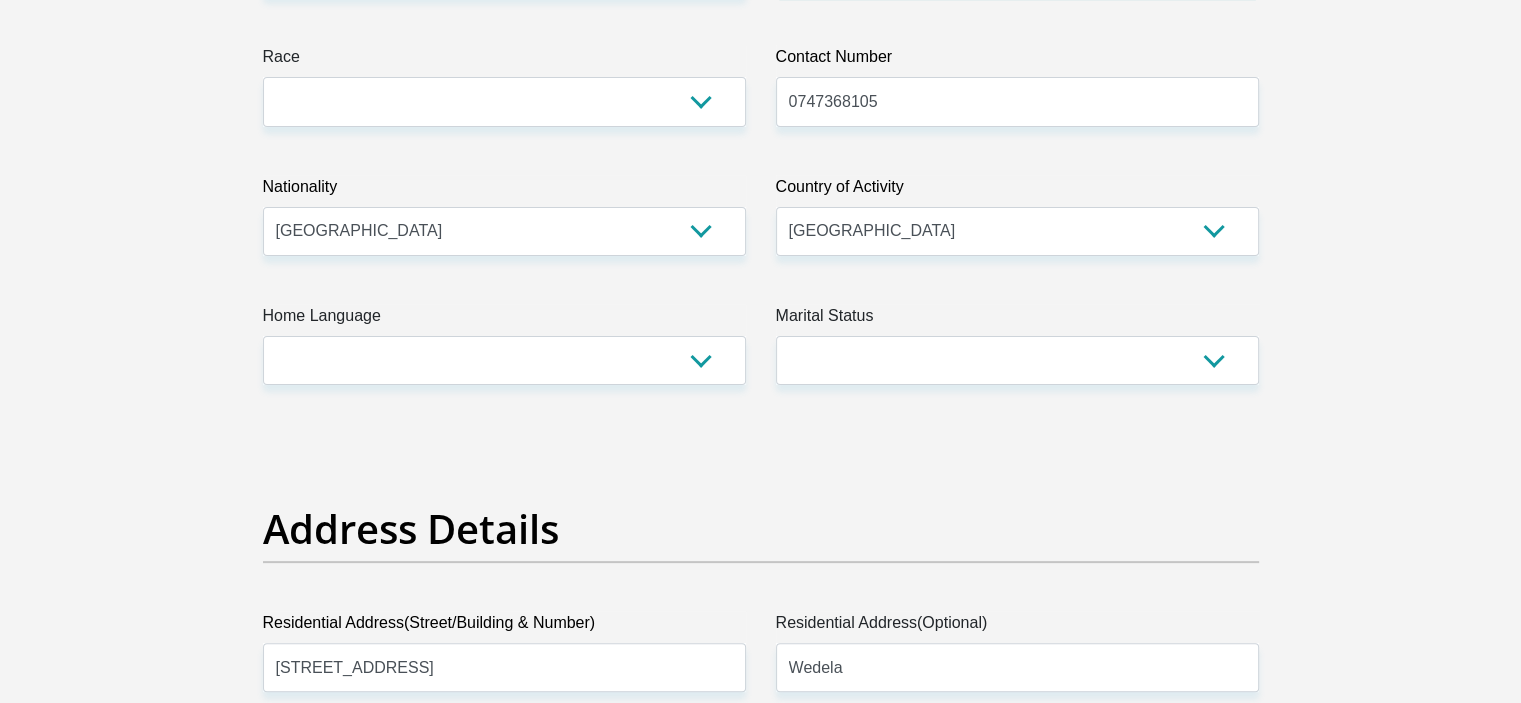 type on "9401250317089" 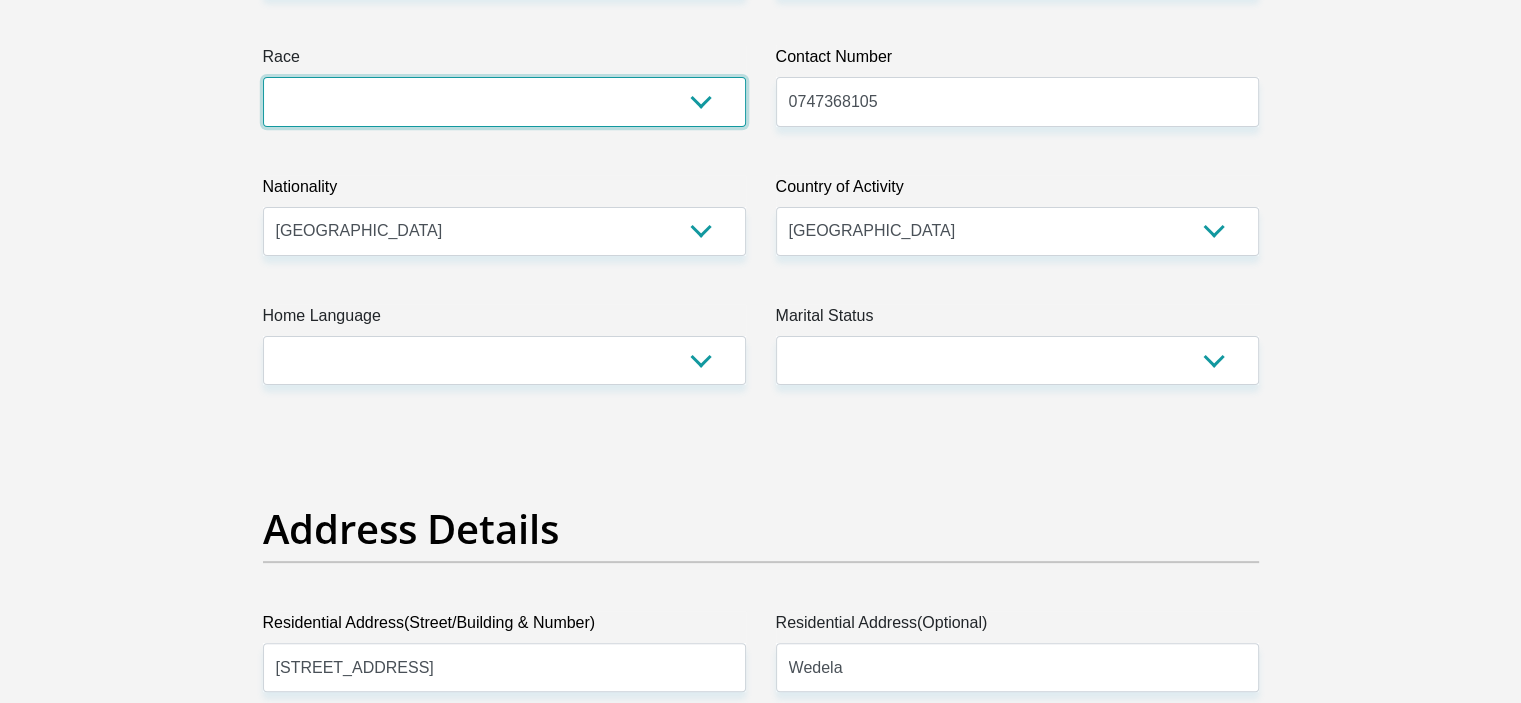 click on "Black
Coloured
Indian
White
Other" at bounding box center [504, 101] 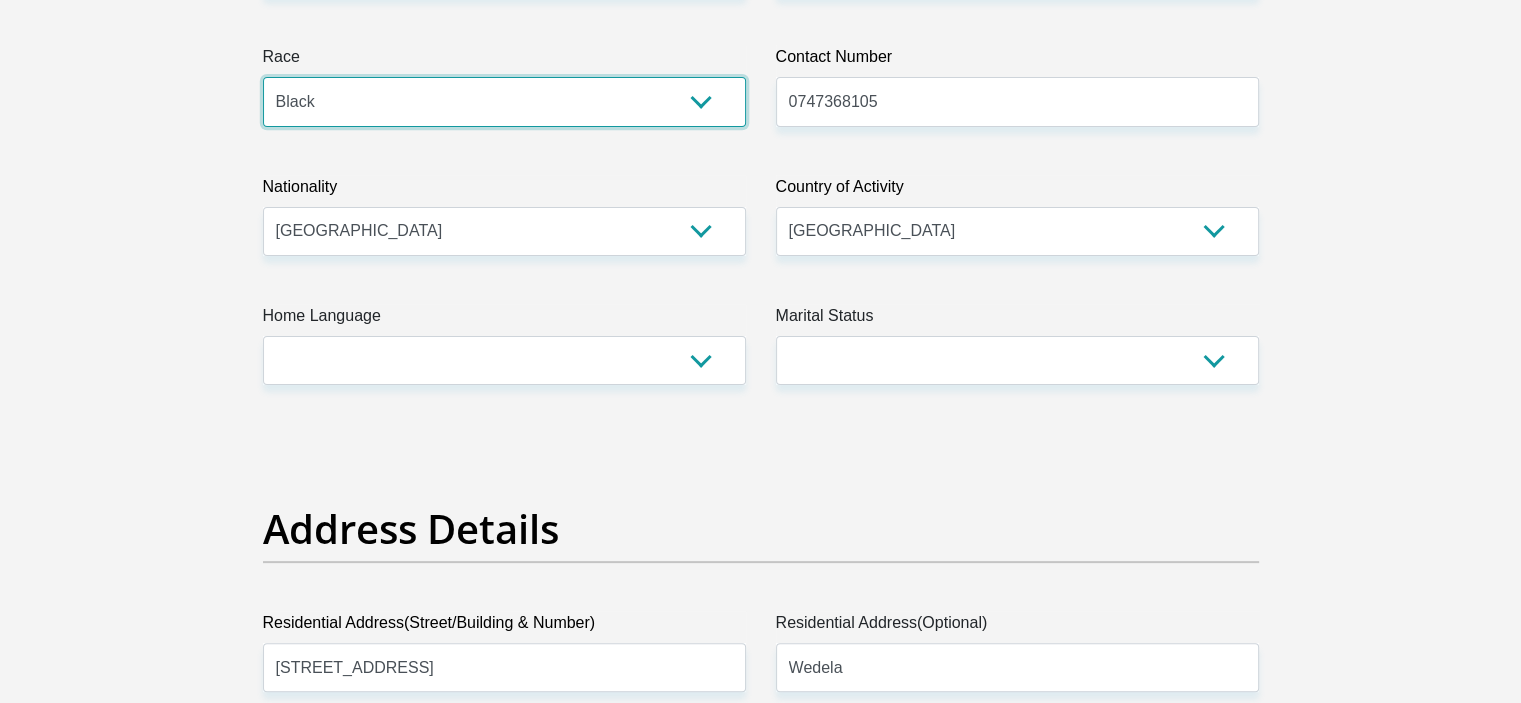 click on "Black
Coloured
Indian
White
Other" at bounding box center [504, 101] 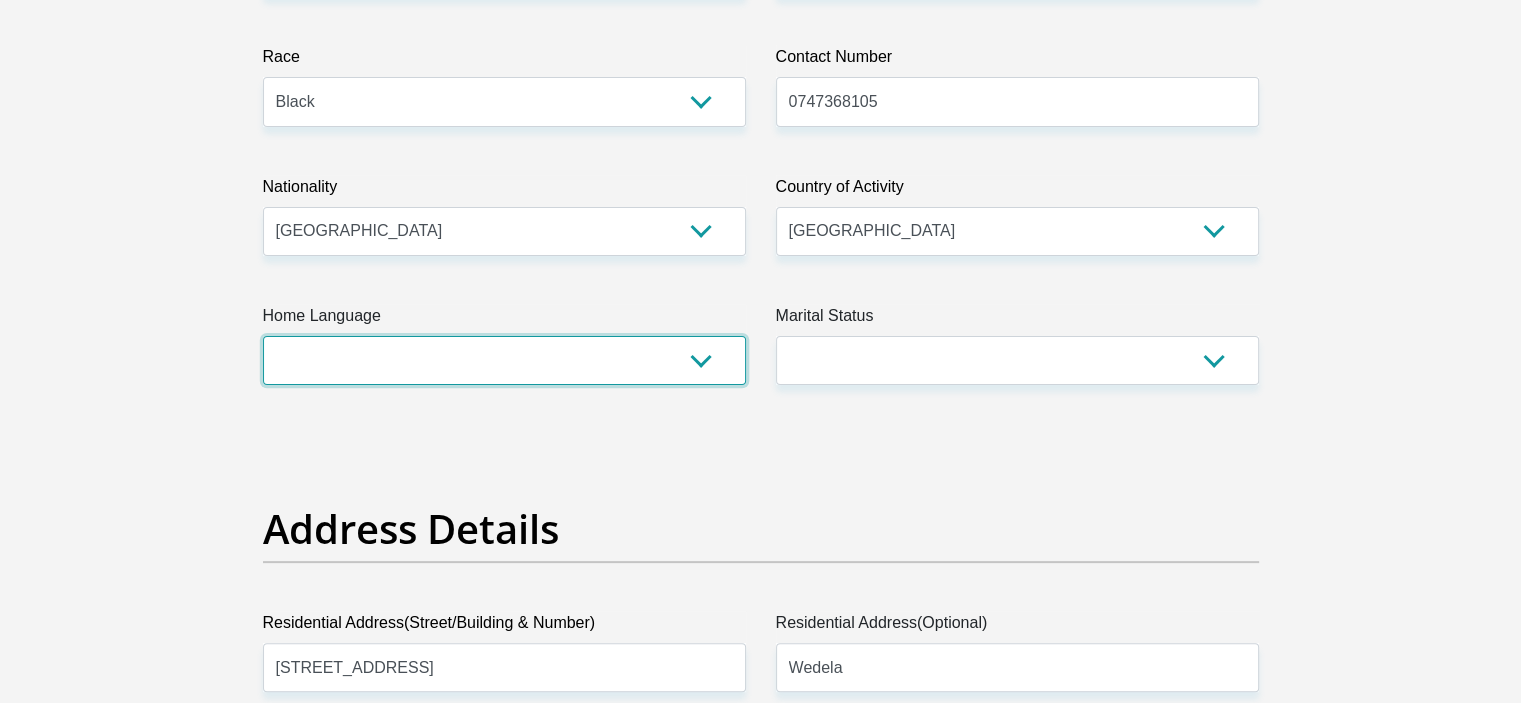 click on "Afrikaans
English
Sepedi
South Ndebele
Southern Sotho
Swati
Tsonga
Tswana
Venda
Xhosa
Zulu
Other" at bounding box center (504, 360) 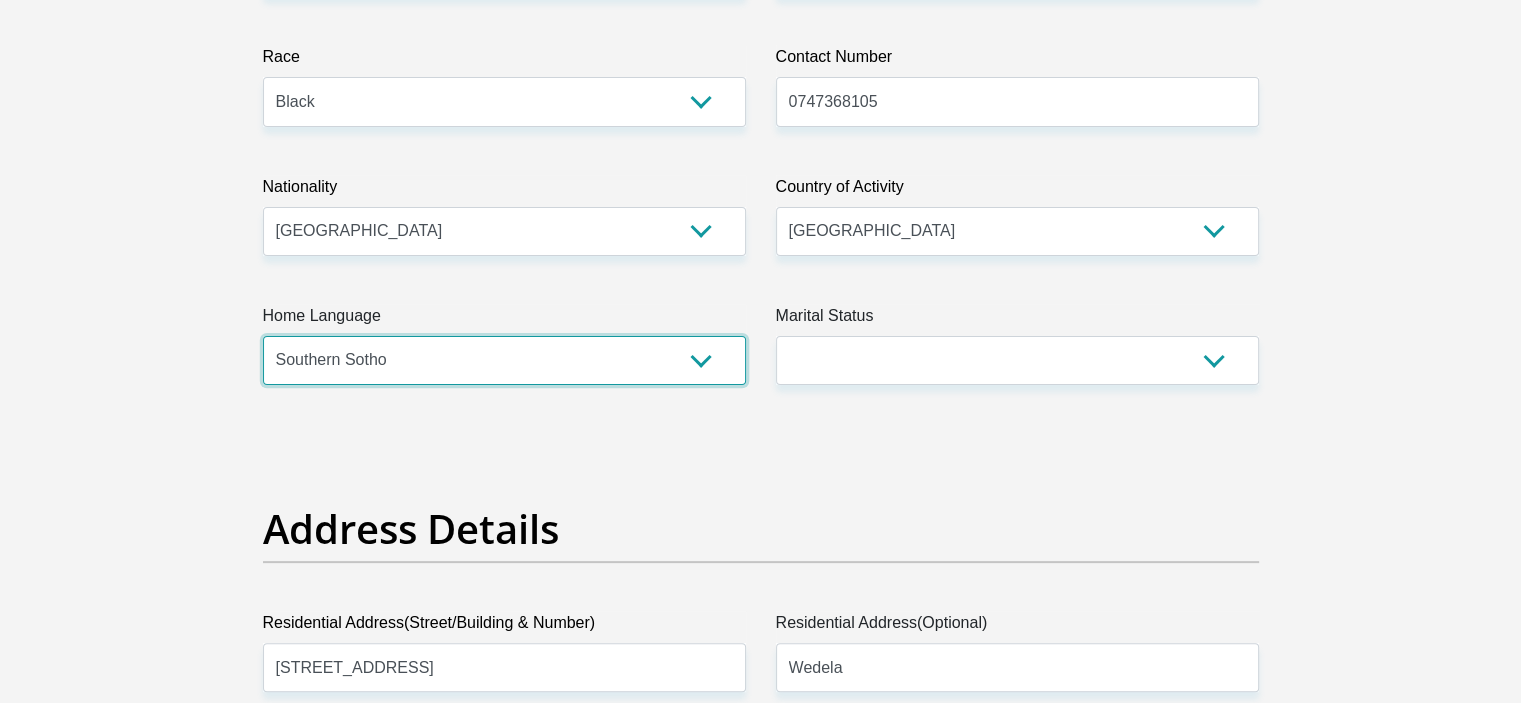 click on "Afrikaans
English
Sepedi
South Ndebele
Southern Sotho
Swati
Tsonga
Tswana
Venda
Xhosa
Zulu
Other" at bounding box center [504, 360] 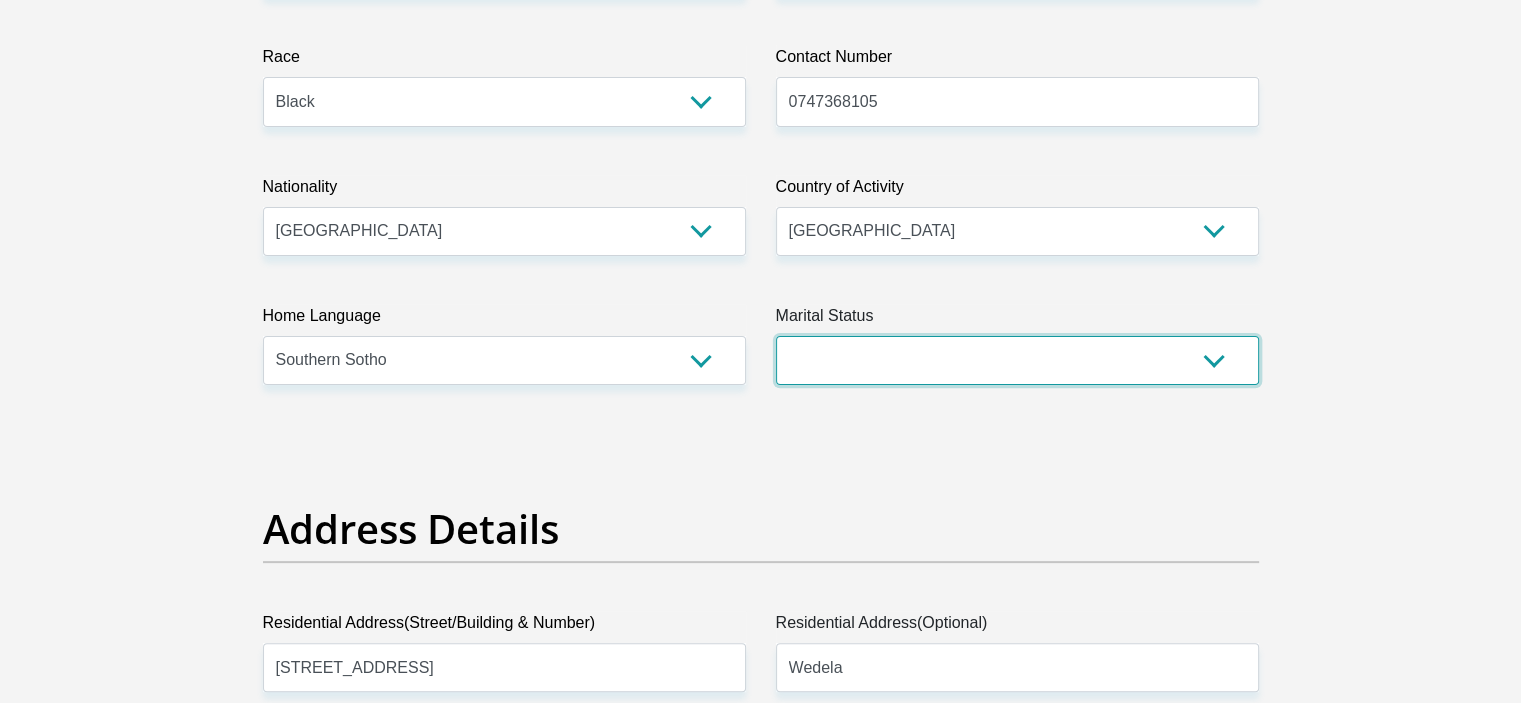 click on "Married ANC
Single
Divorced
Widowed
Married COP or Customary Law" at bounding box center [1017, 360] 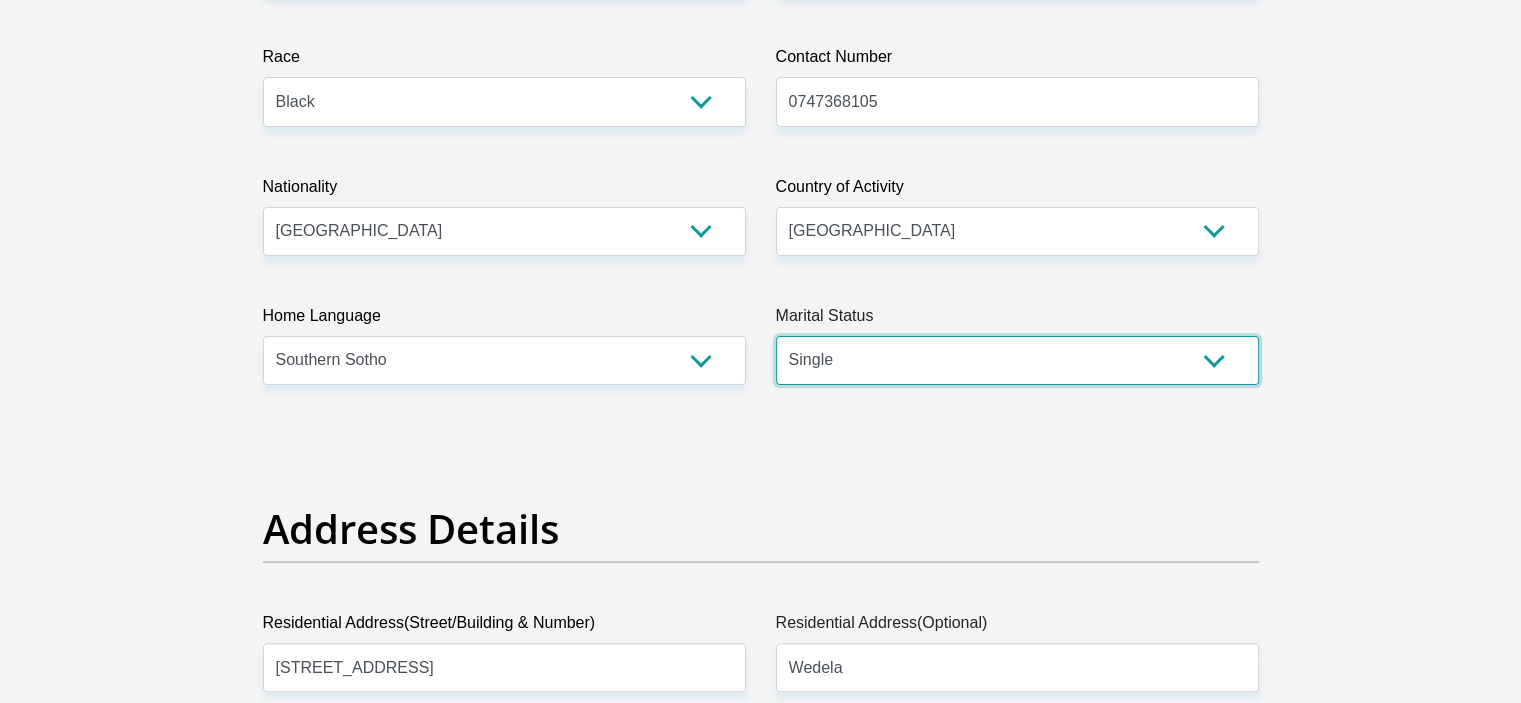 click on "Married ANC
Single
Divorced
Widowed
Married COP or Customary Law" at bounding box center (1017, 360) 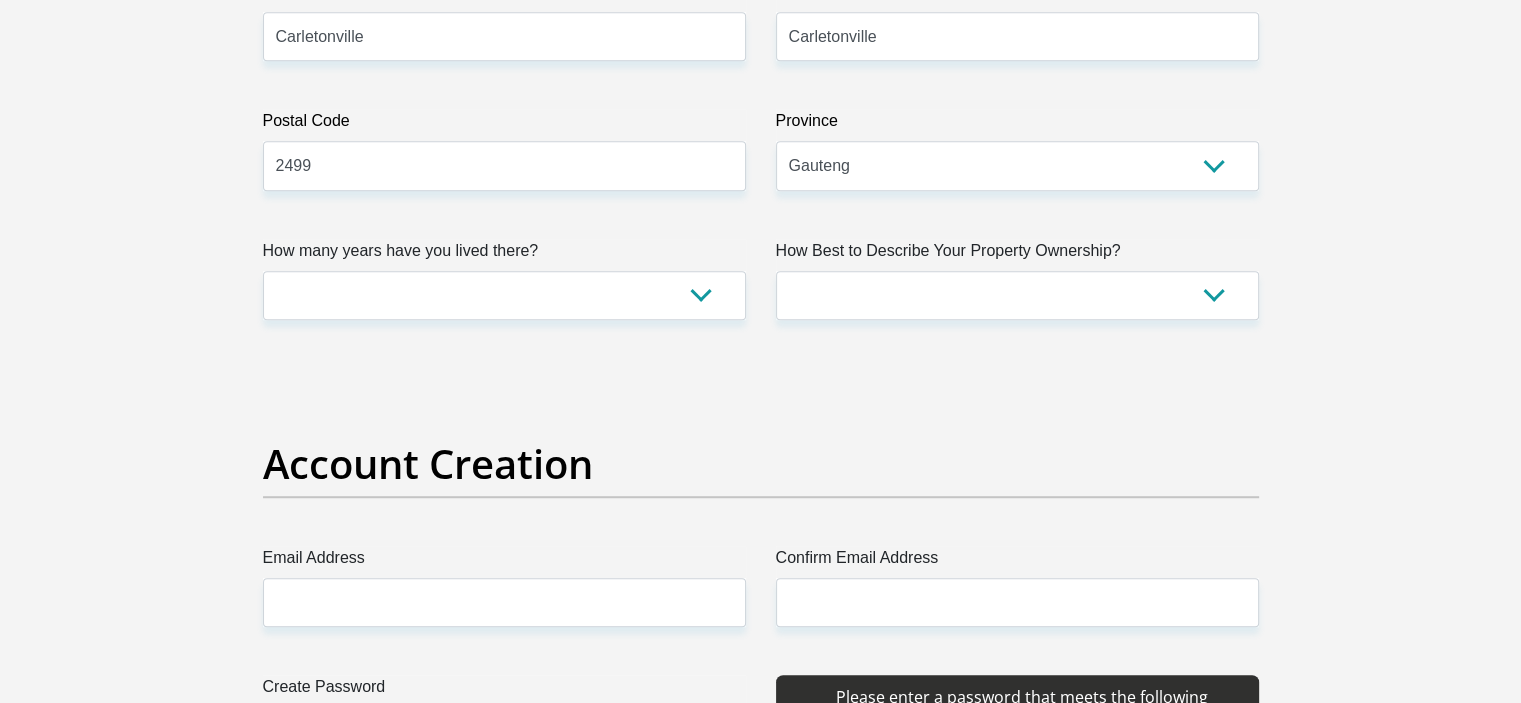 scroll, scrollTop: 1339, scrollLeft: 0, axis: vertical 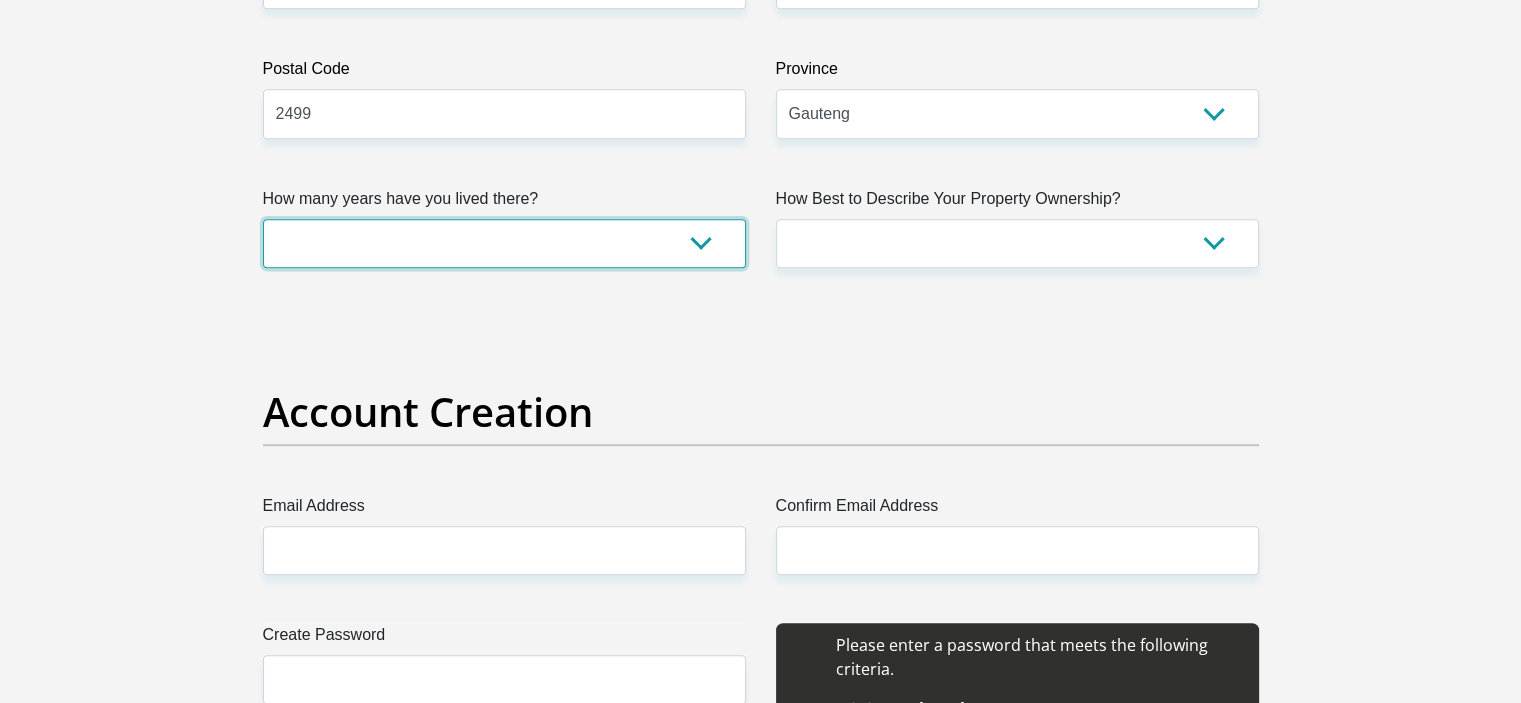 click on "less than 1 year
1-3 years
3-5 years
5+ years" at bounding box center [504, 243] 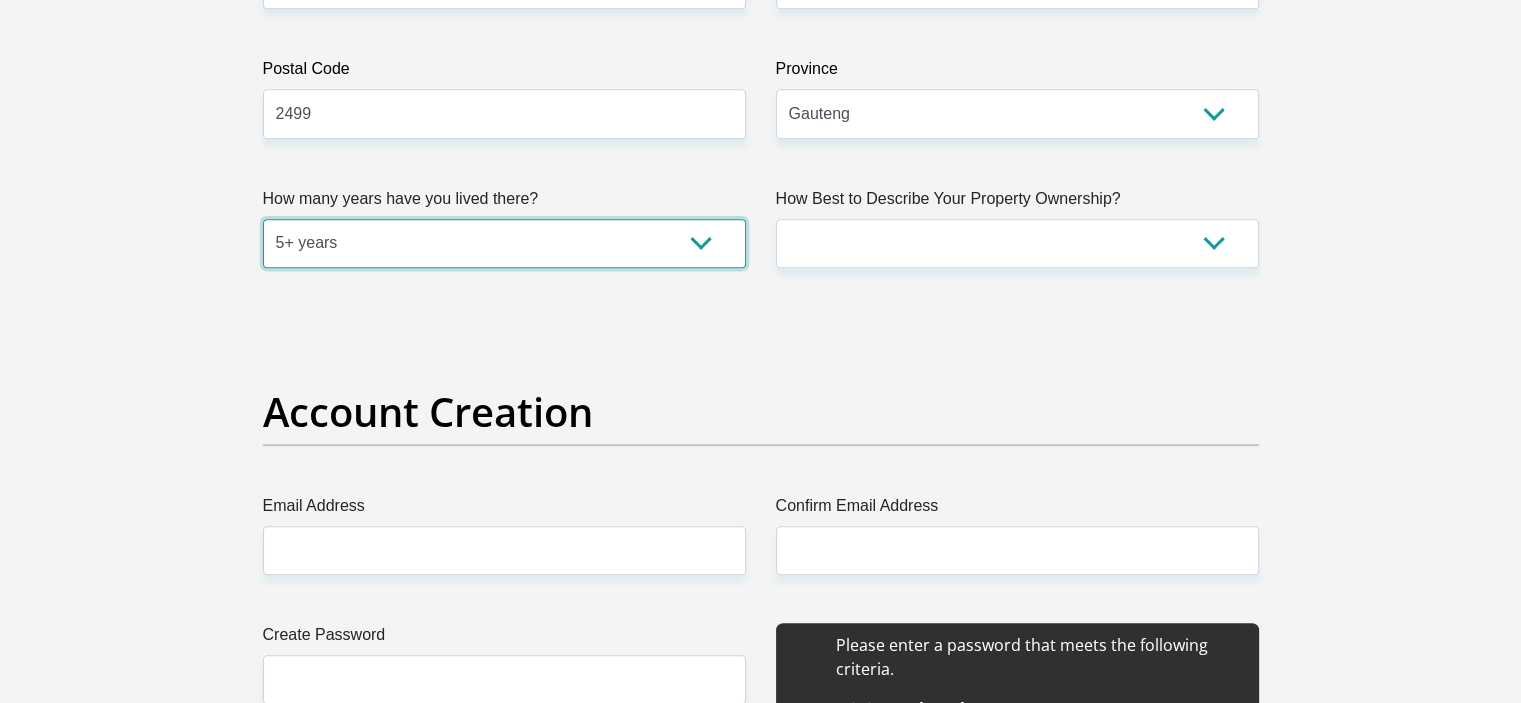 click on "less than 1 year
1-3 years
3-5 years
5+ years" at bounding box center (504, 243) 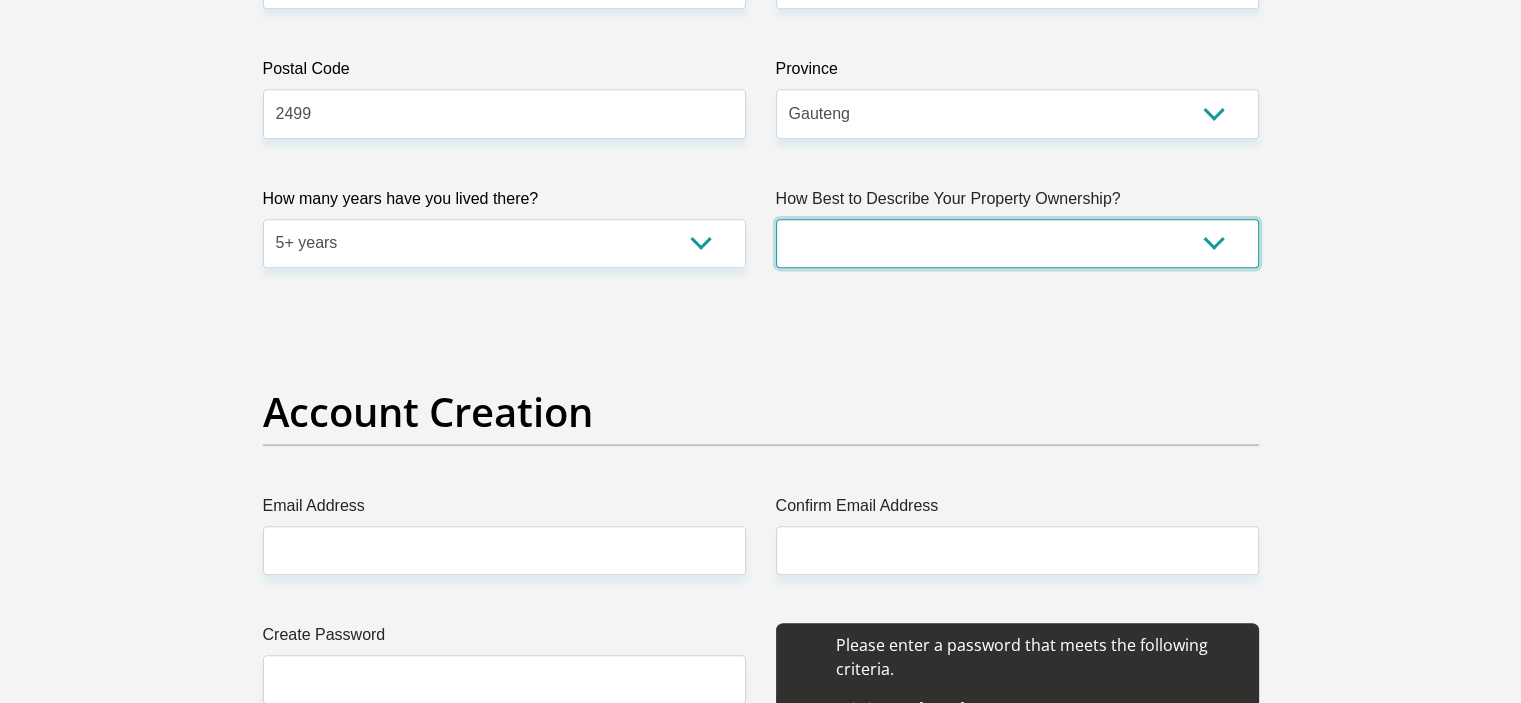 click on "Owned
Rented
Family Owned
Company Dwelling" at bounding box center (1017, 243) 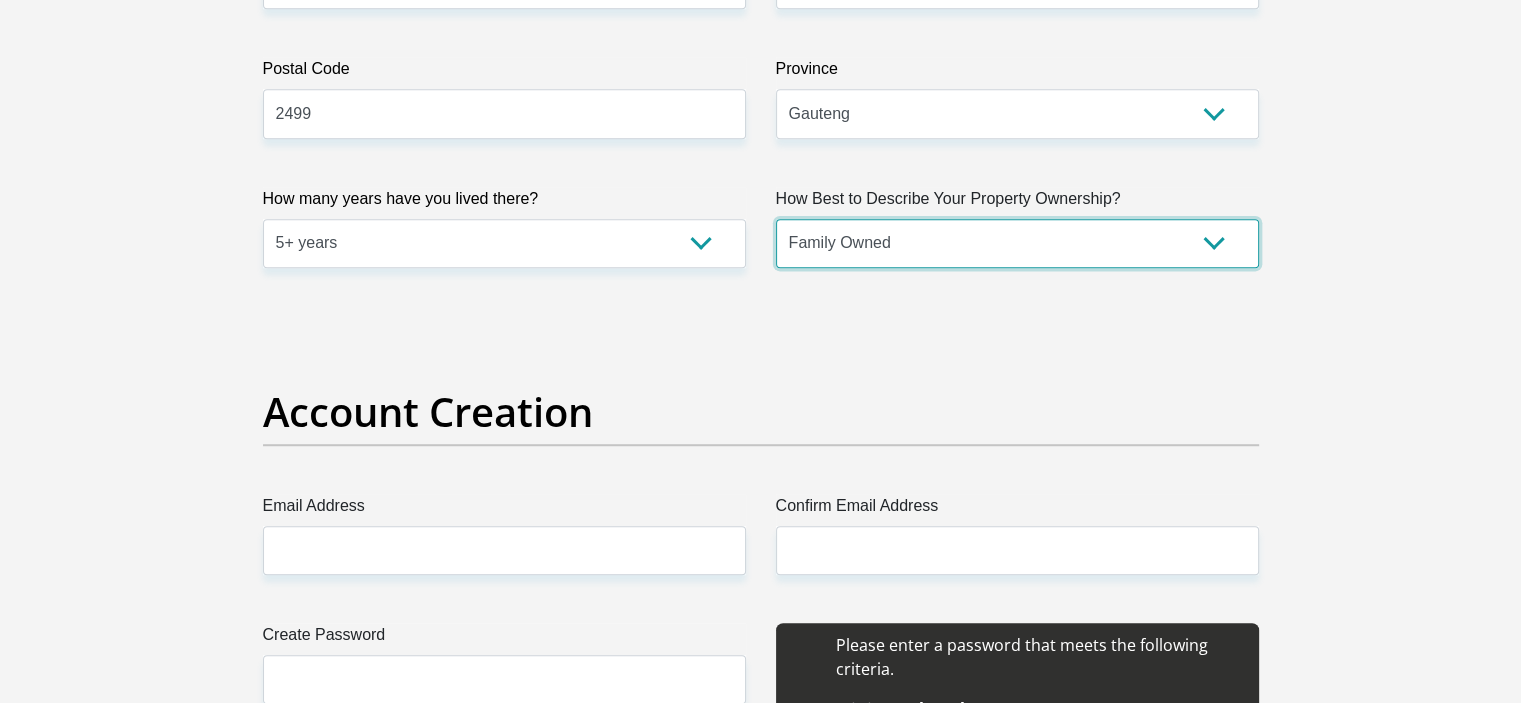 click on "Owned
Rented
Family Owned
Company Dwelling" at bounding box center [1017, 243] 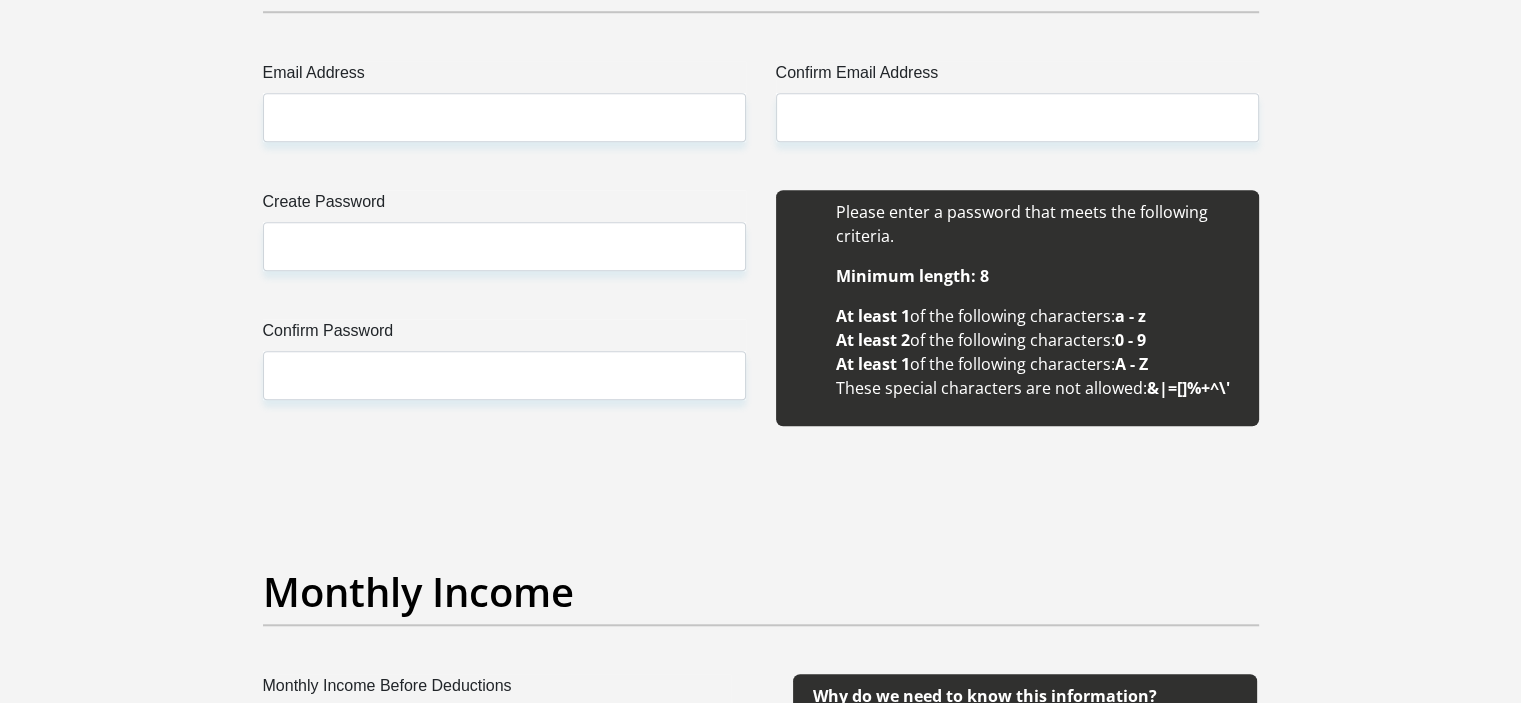 scroll, scrollTop: 1780, scrollLeft: 0, axis: vertical 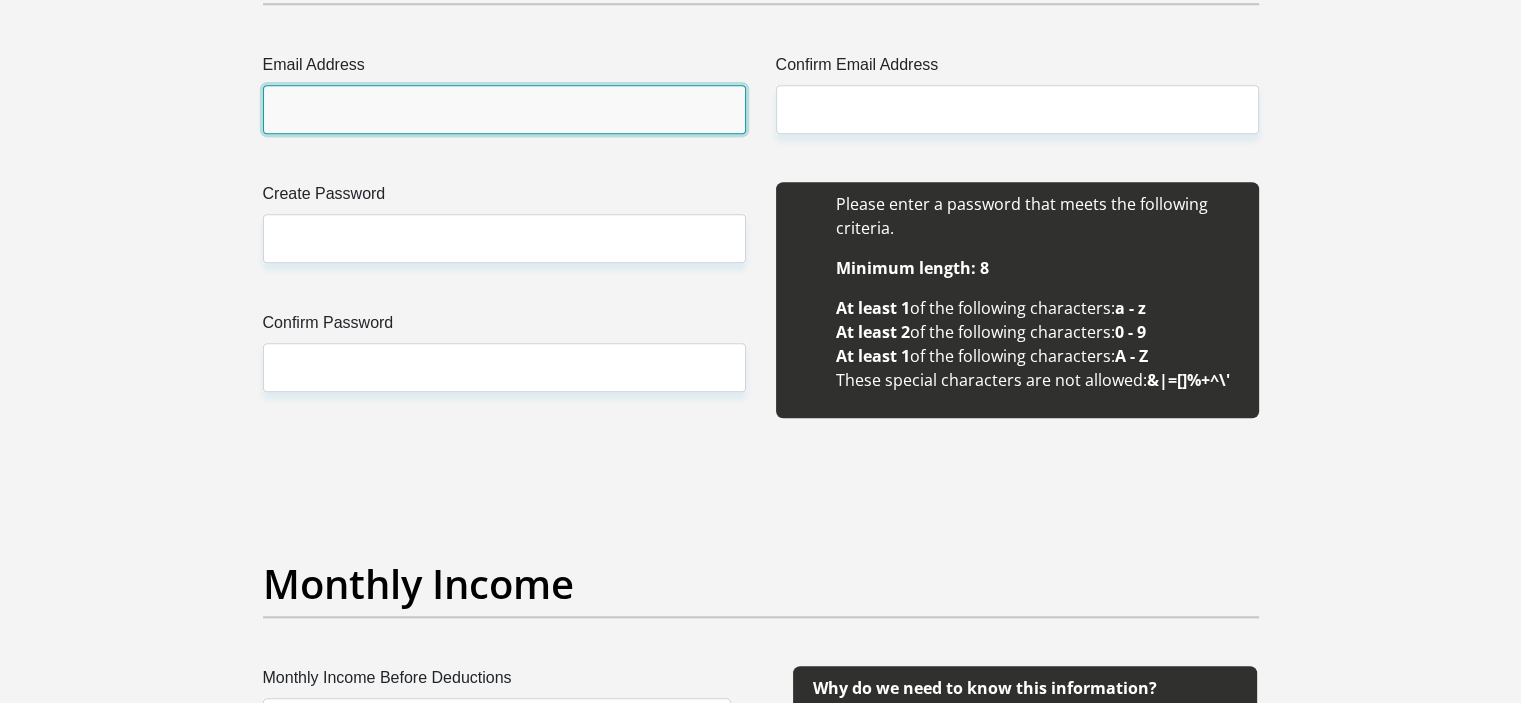 click on "Email Address" at bounding box center (504, 109) 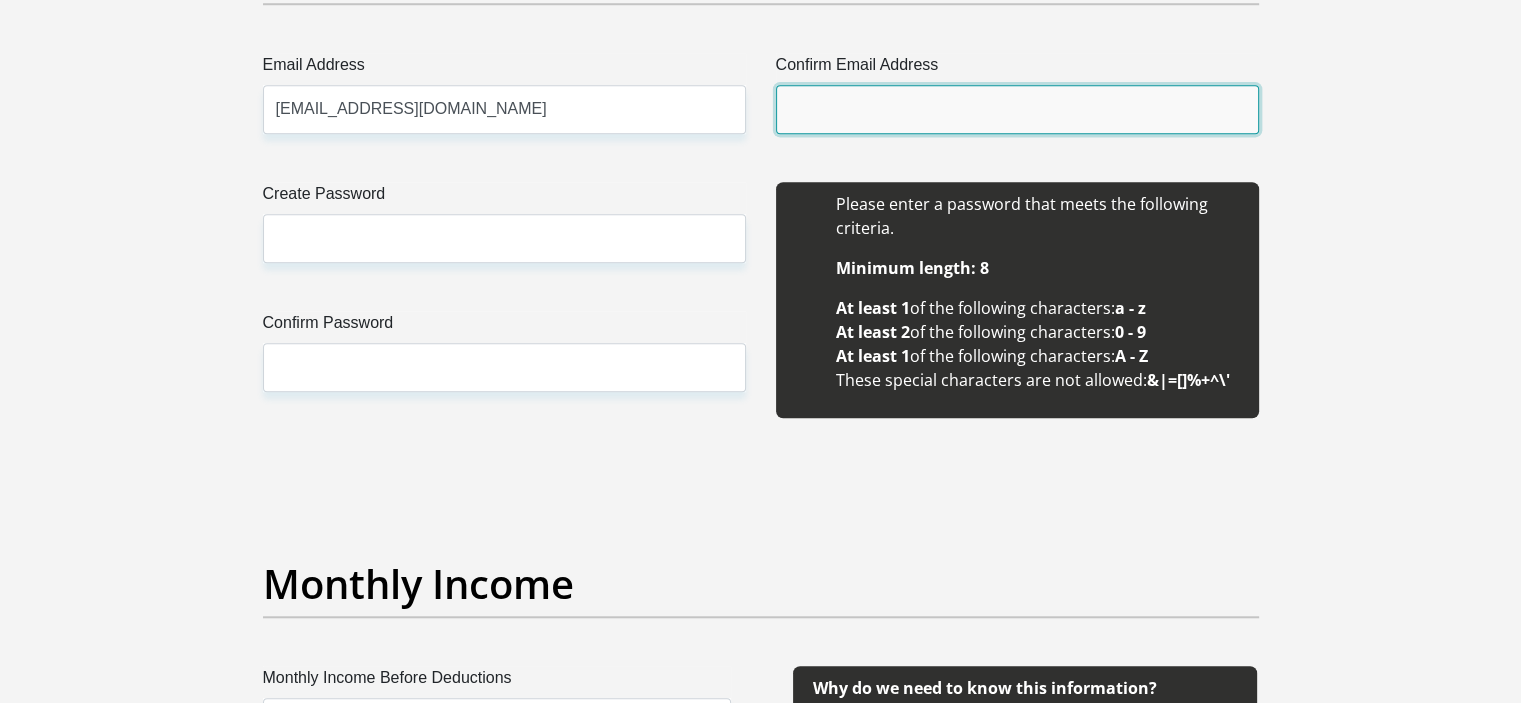type on "adiarieofasassygirl@gmail.com" 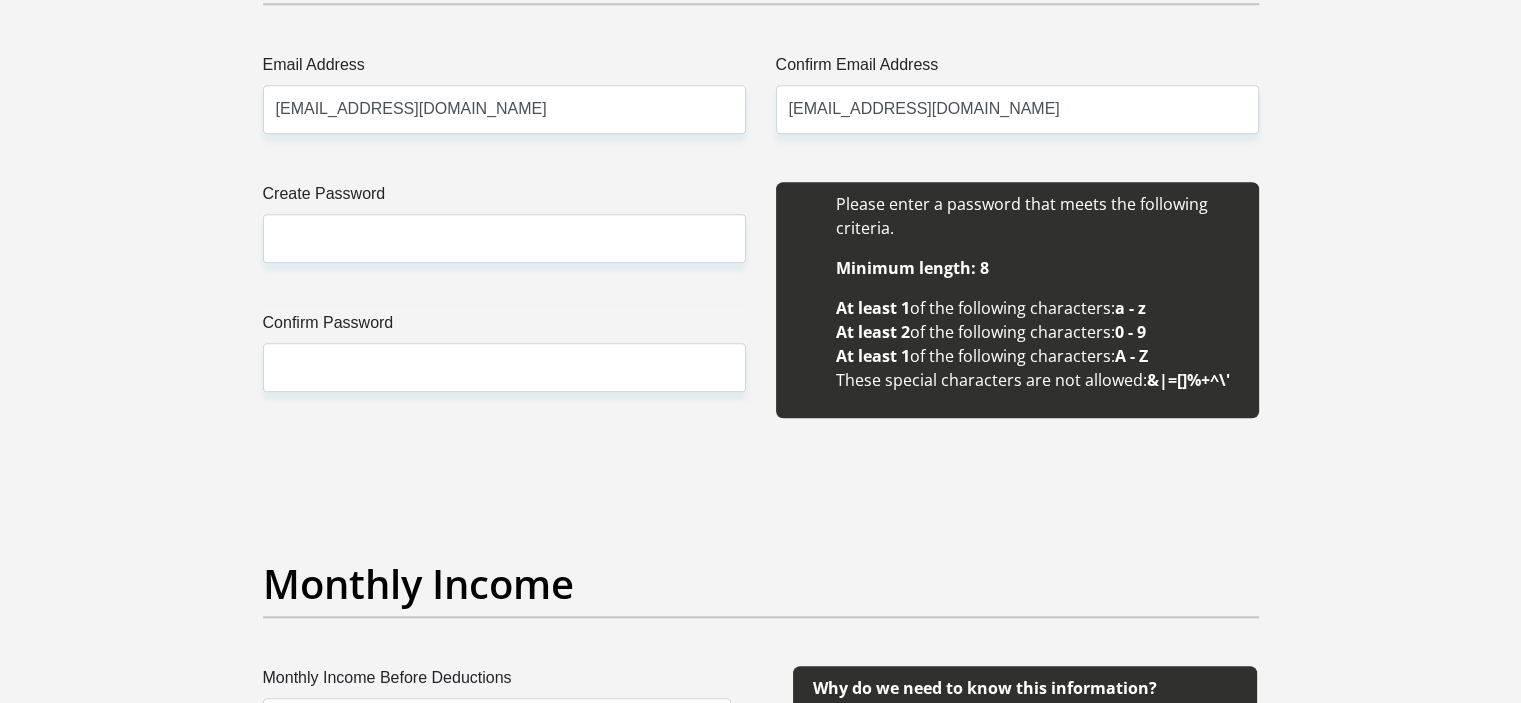 type 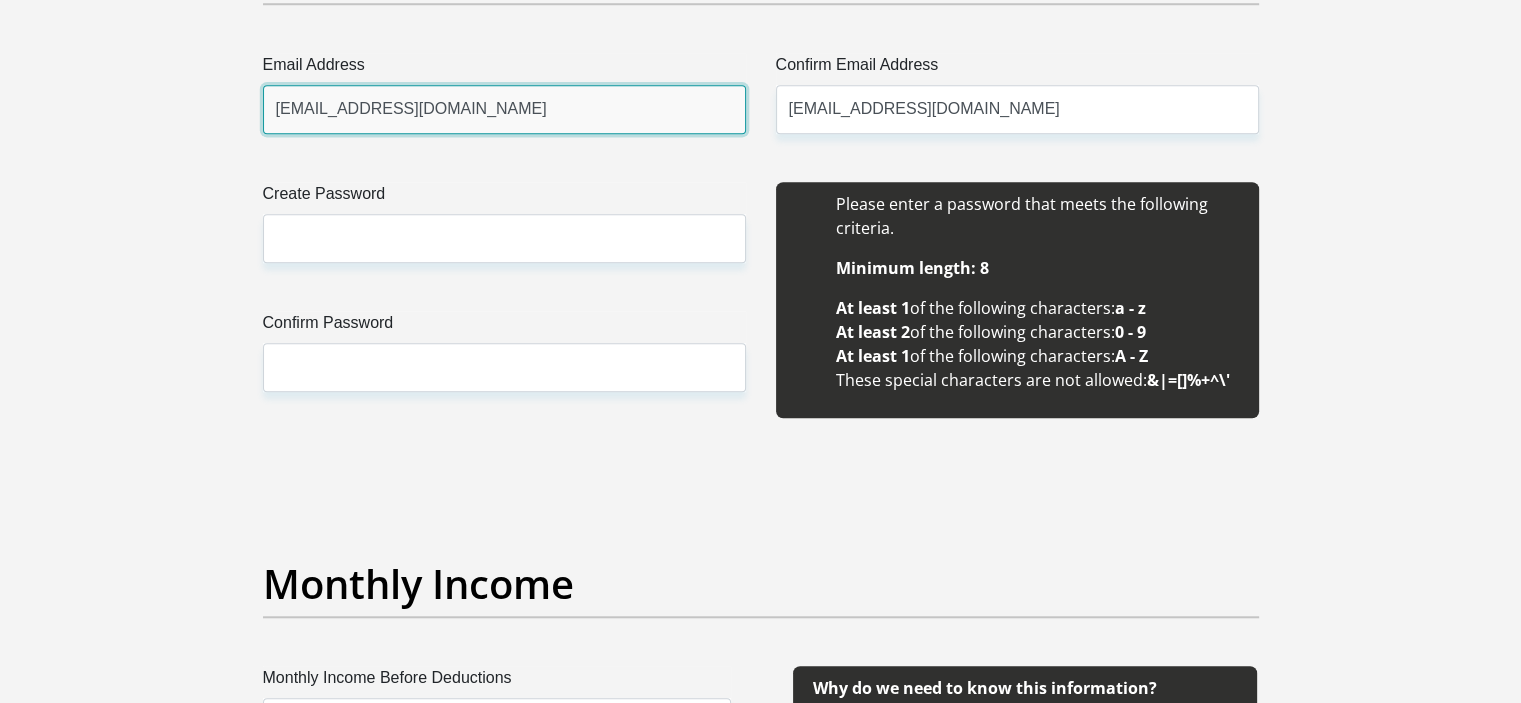 type 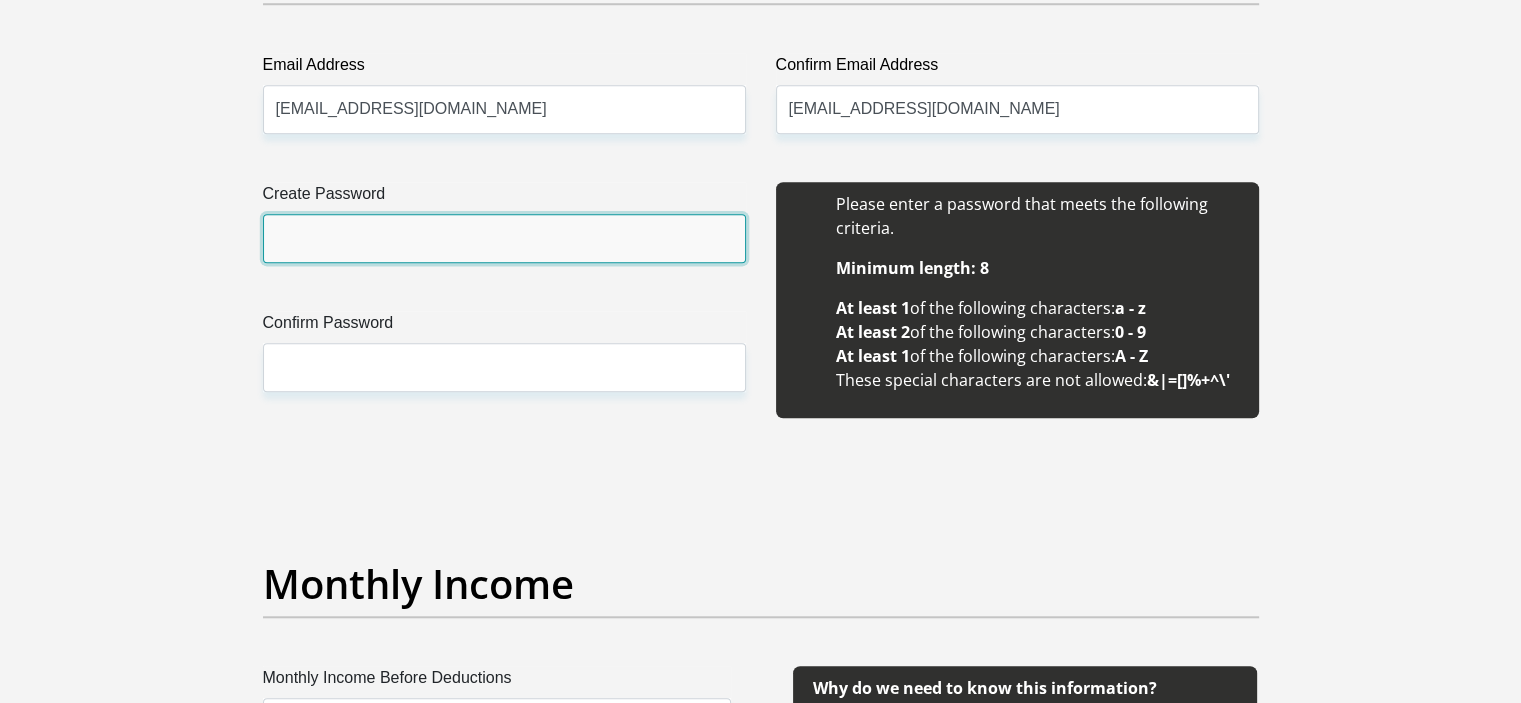 click on "Create Password" at bounding box center (504, 238) 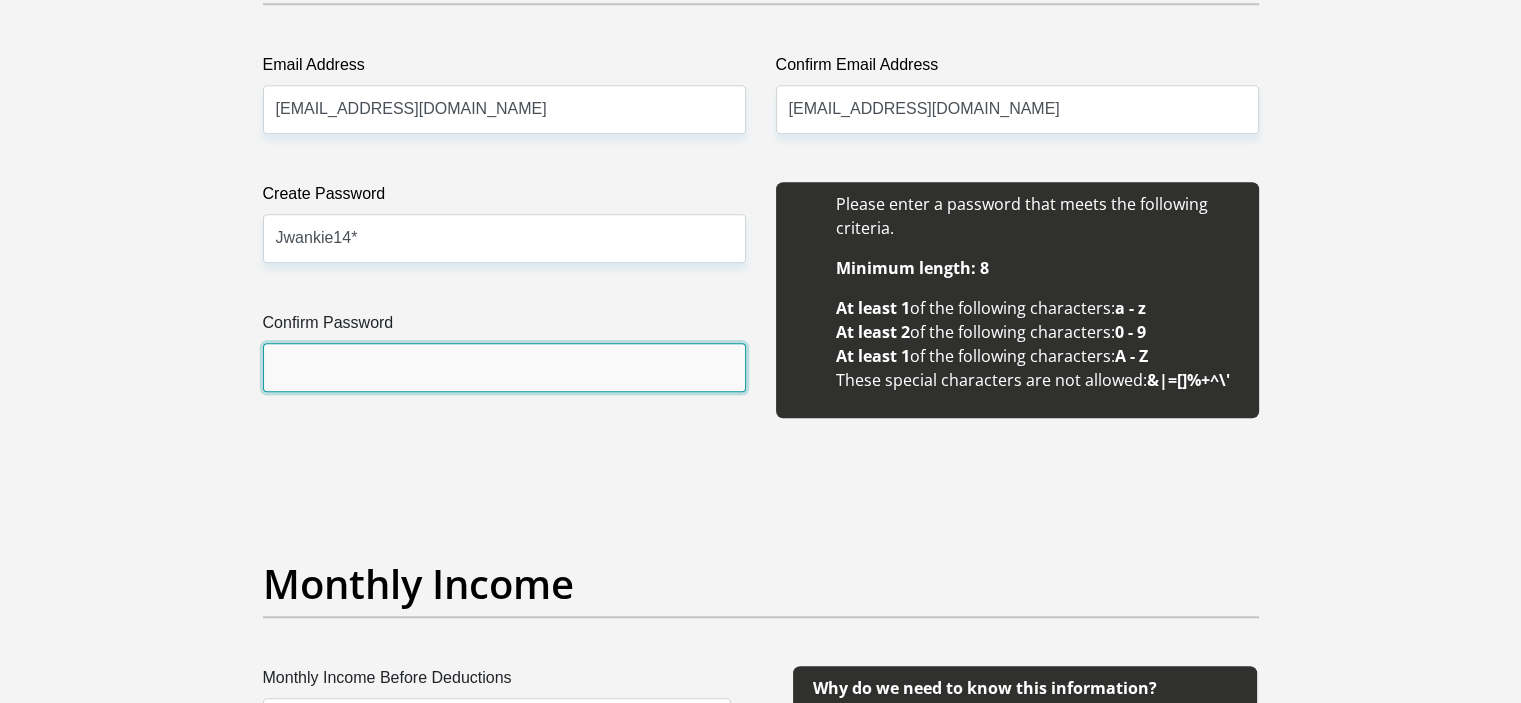 click on "Confirm Password" at bounding box center [504, 367] 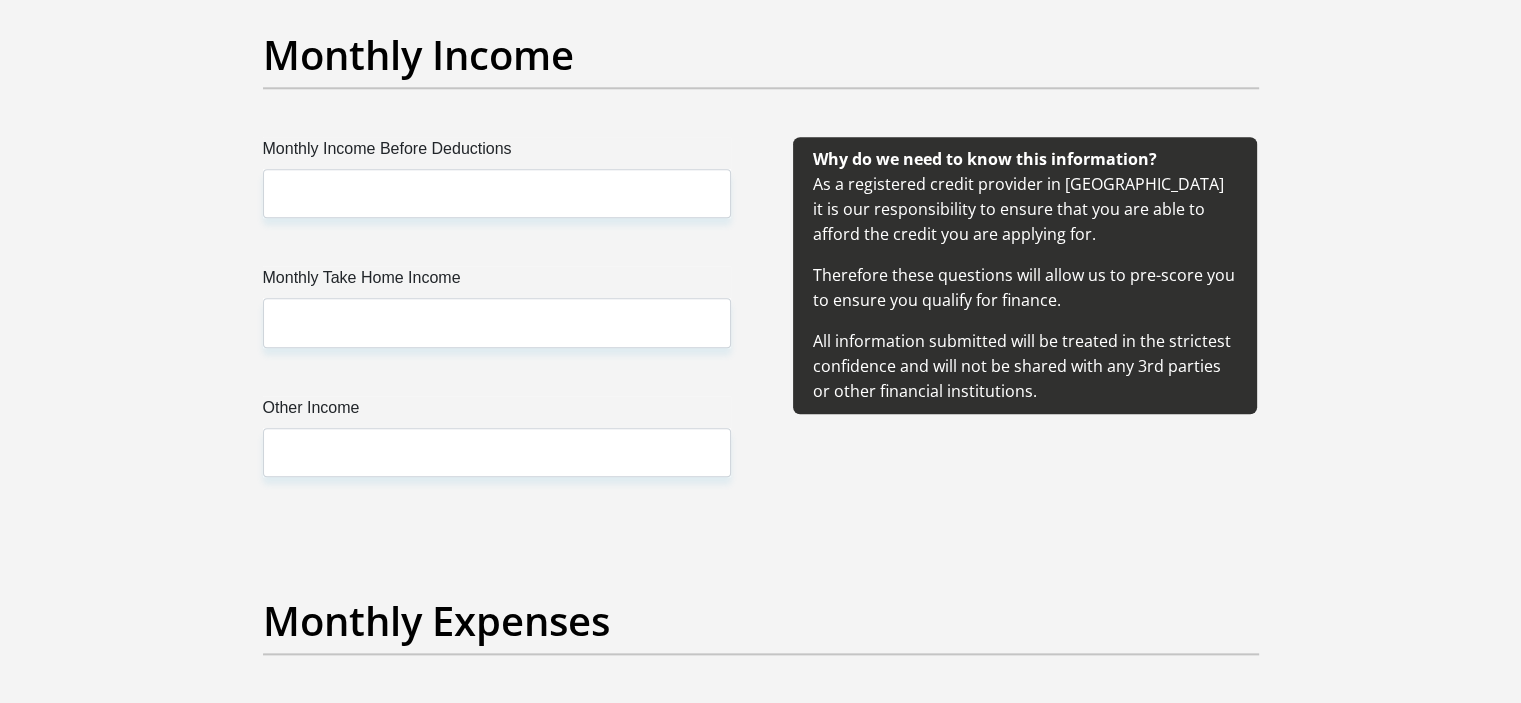scroll, scrollTop: 2326, scrollLeft: 0, axis: vertical 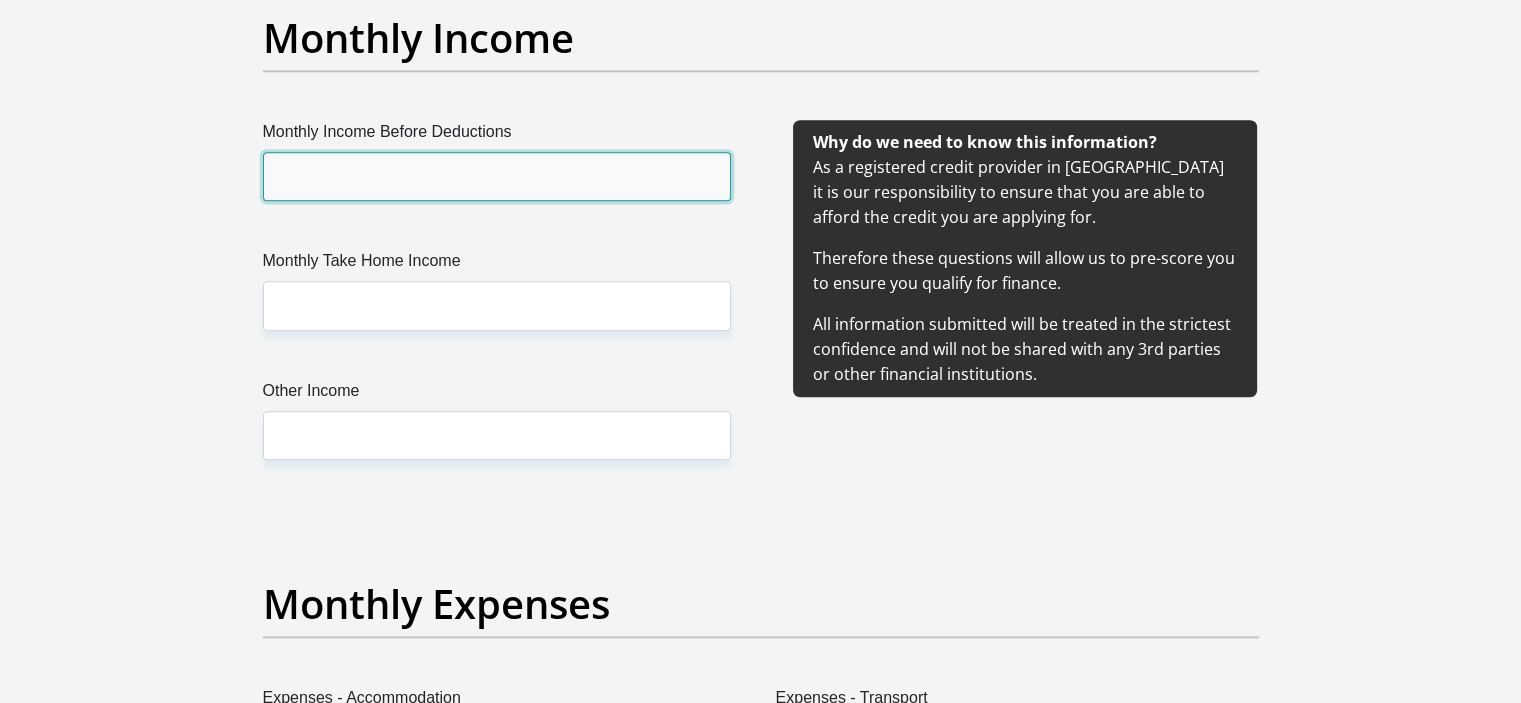 click on "Monthly Income Before Deductions" at bounding box center (497, 176) 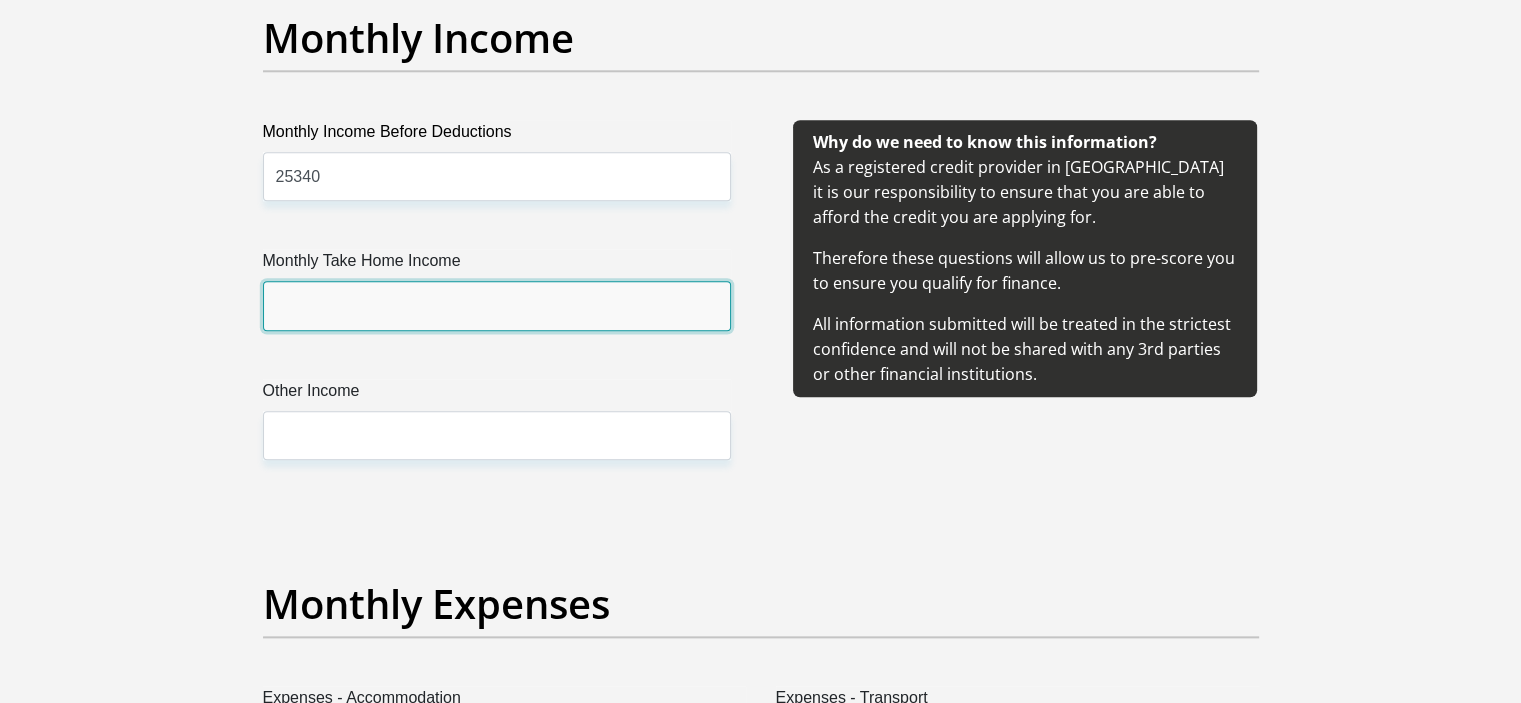 click on "Monthly Take Home Income" at bounding box center [497, 305] 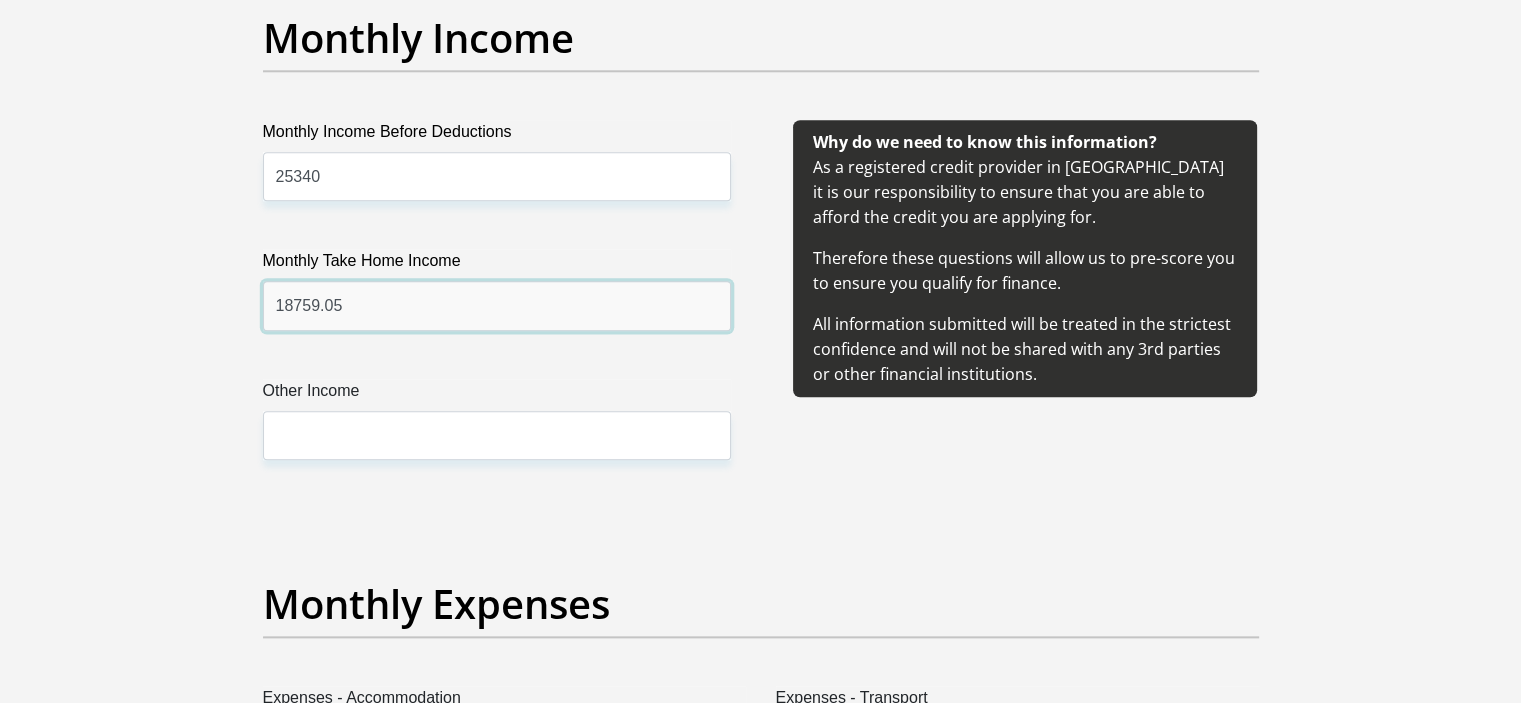 type on "18759.05" 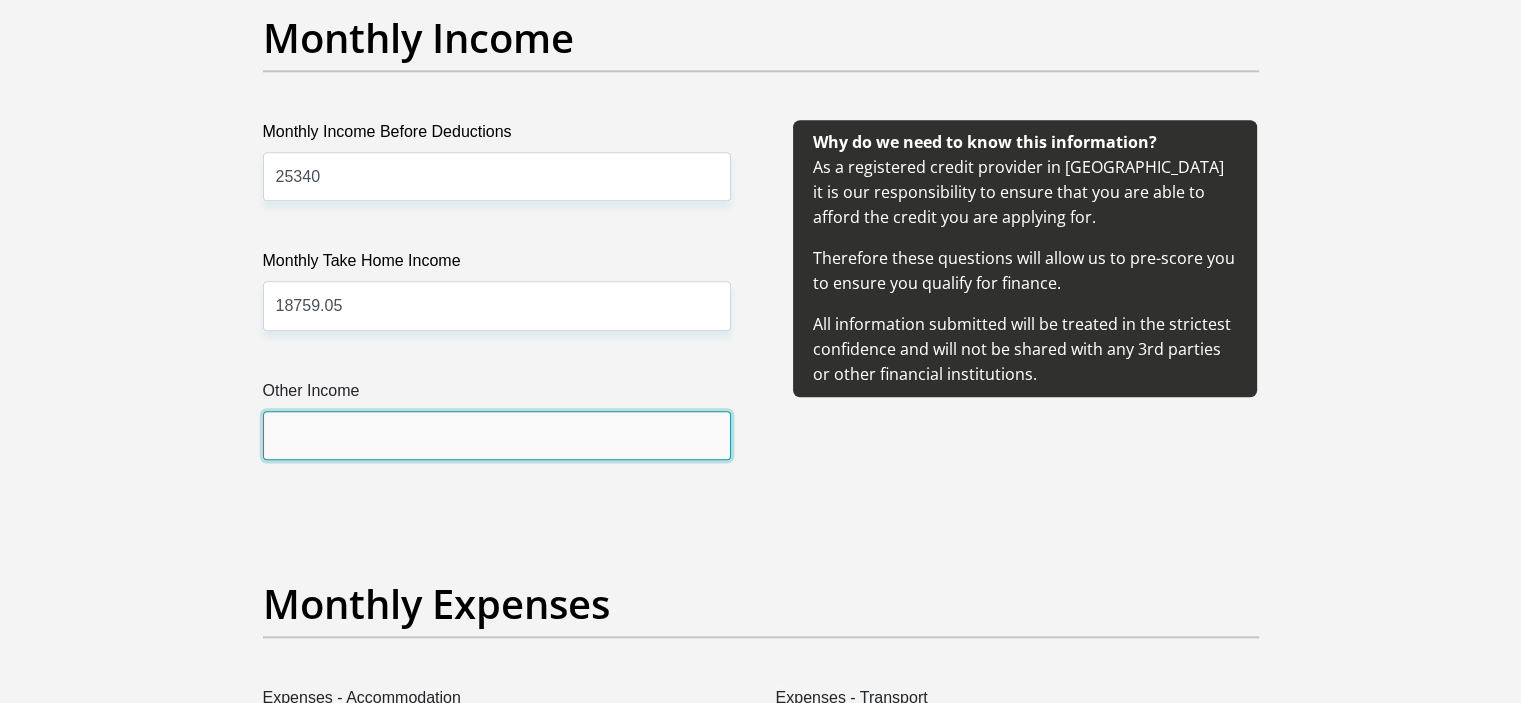 click on "Other Income" at bounding box center (497, 435) 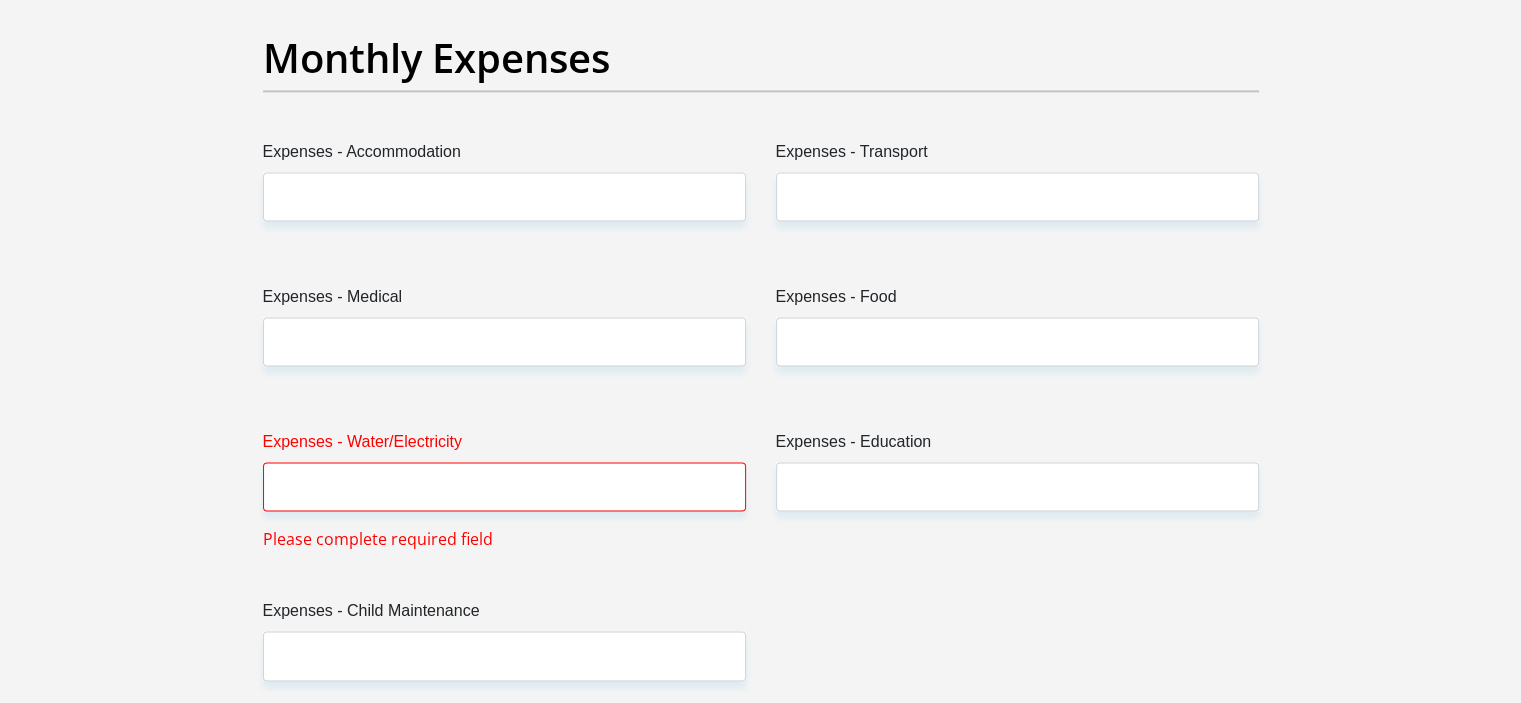 scroll, scrollTop: 2898, scrollLeft: 0, axis: vertical 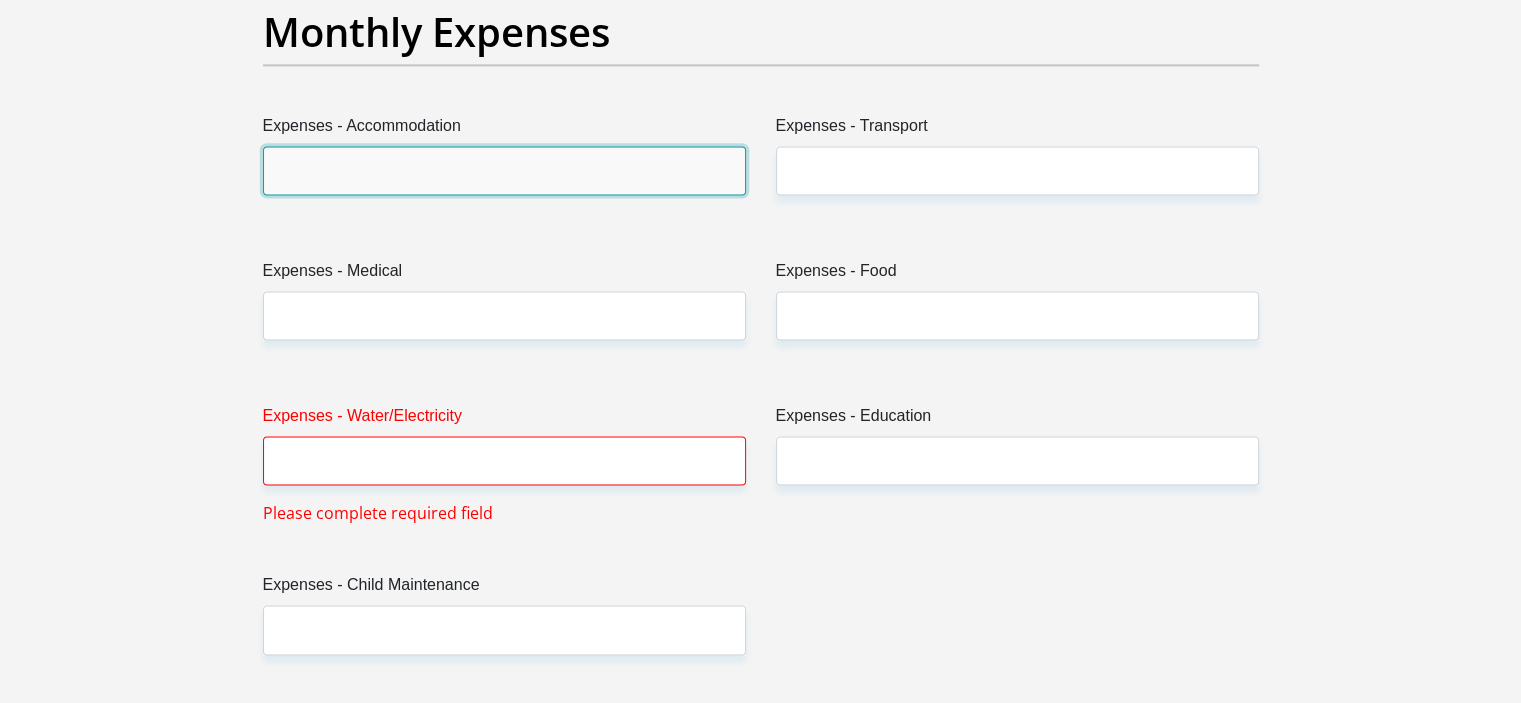 click on "Expenses - Accommodation" at bounding box center [504, 170] 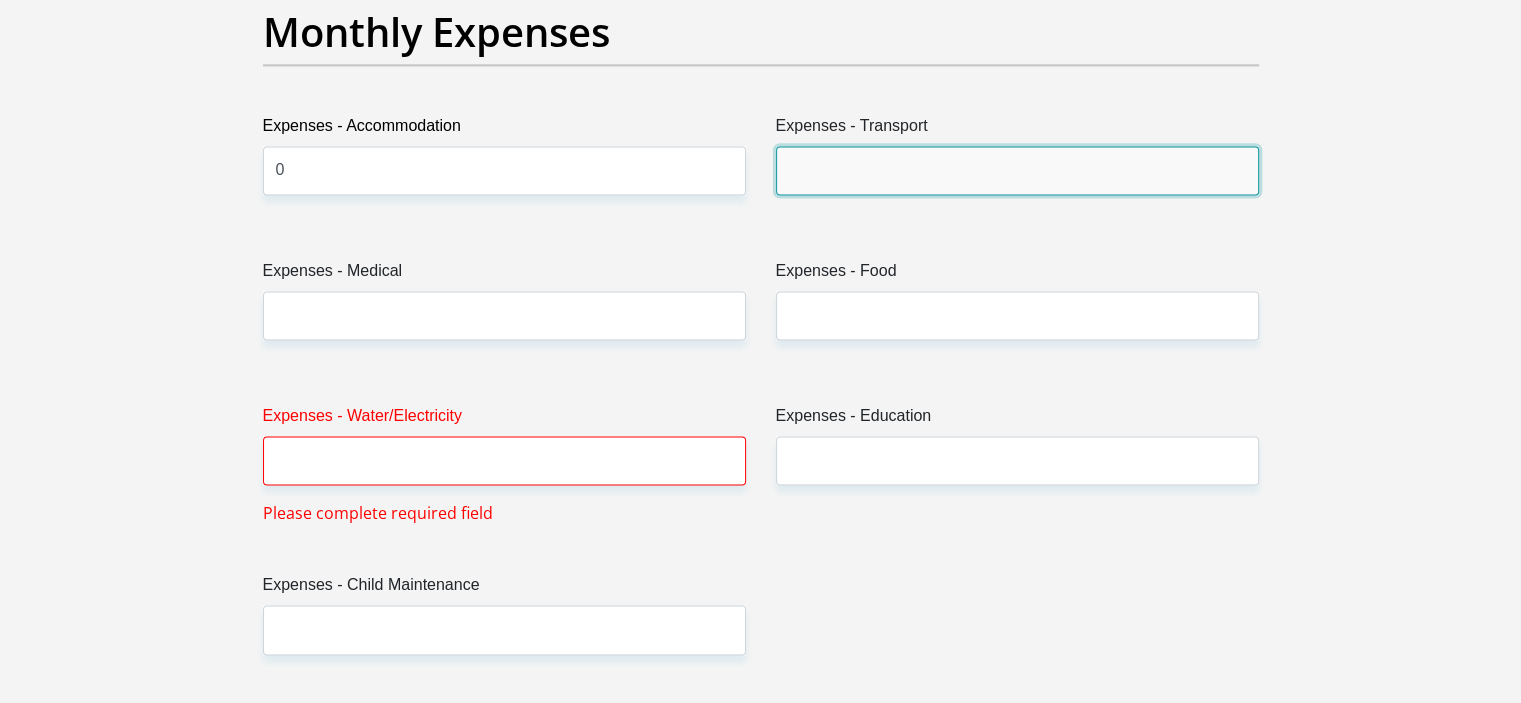 click on "Expenses - Transport" at bounding box center (1017, 170) 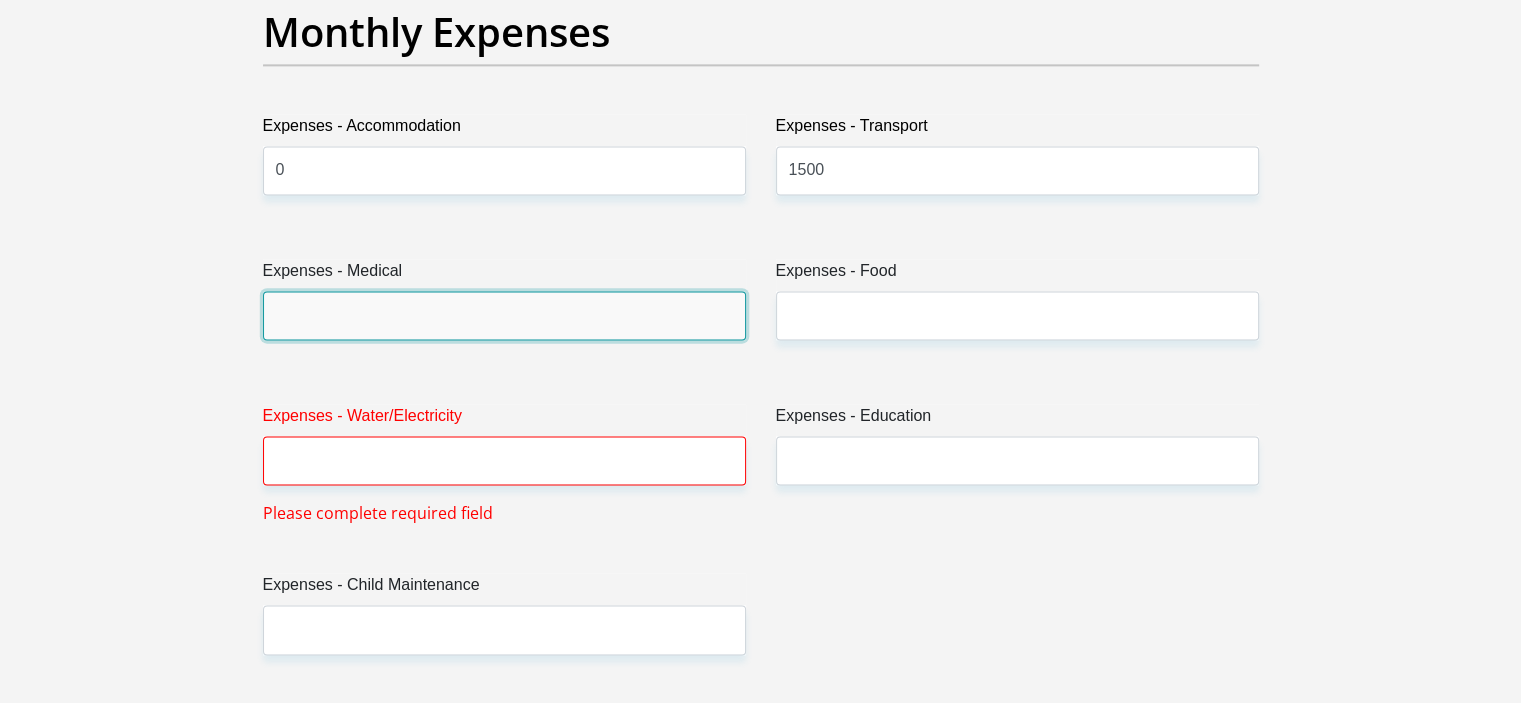 click on "Expenses - Medical" at bounding box center [504, 315] 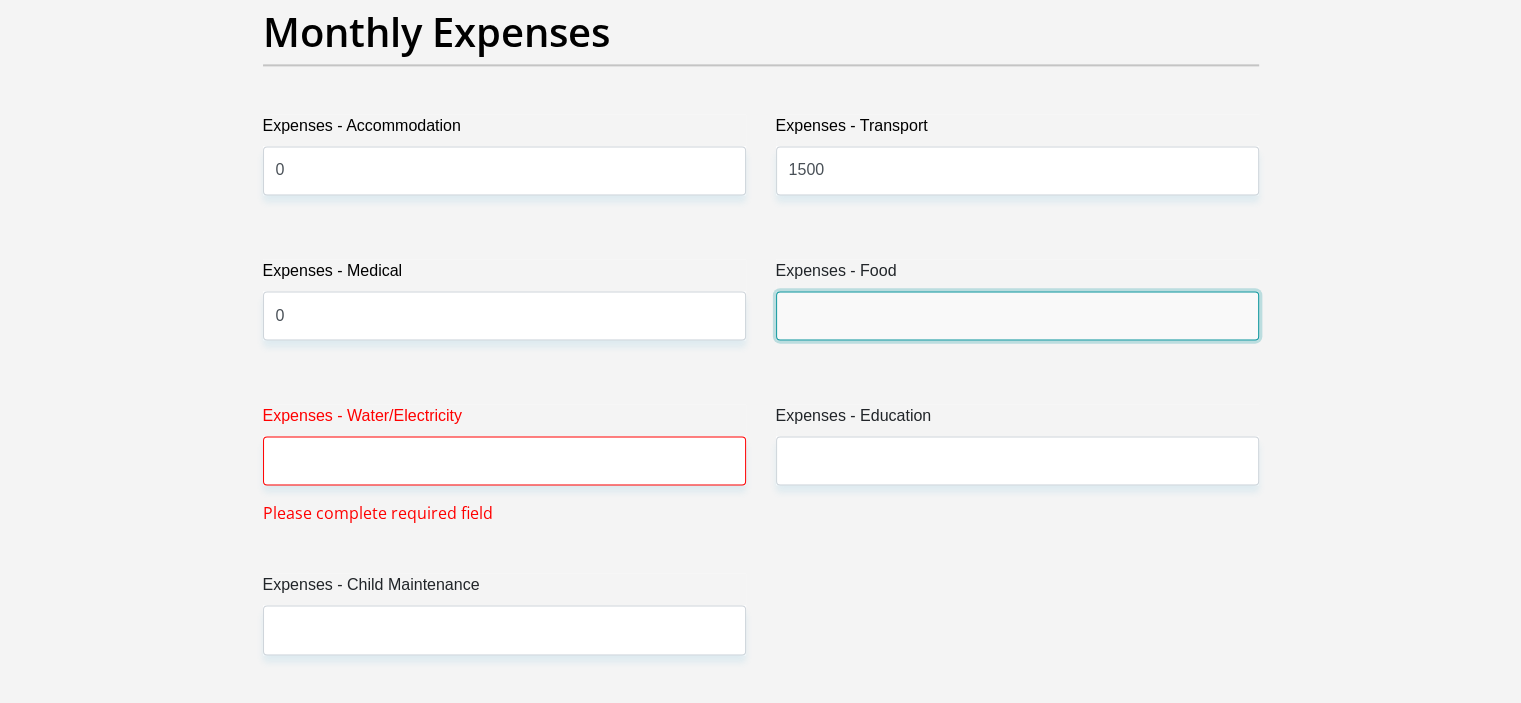 click on "Expenses - Food" at bounding box center [1017, 315] 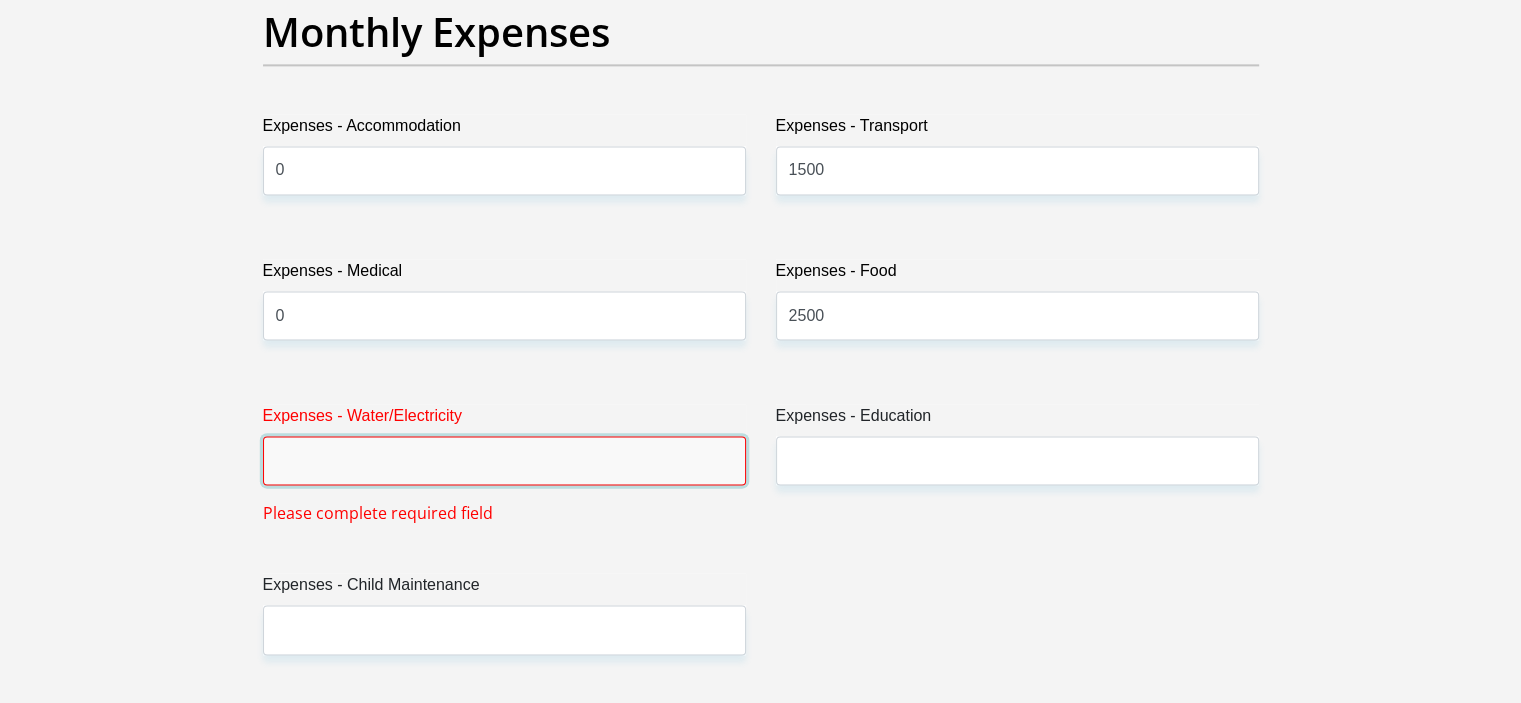 click on "Expenses - Water/Electricity" at bounding box center (504, 460) 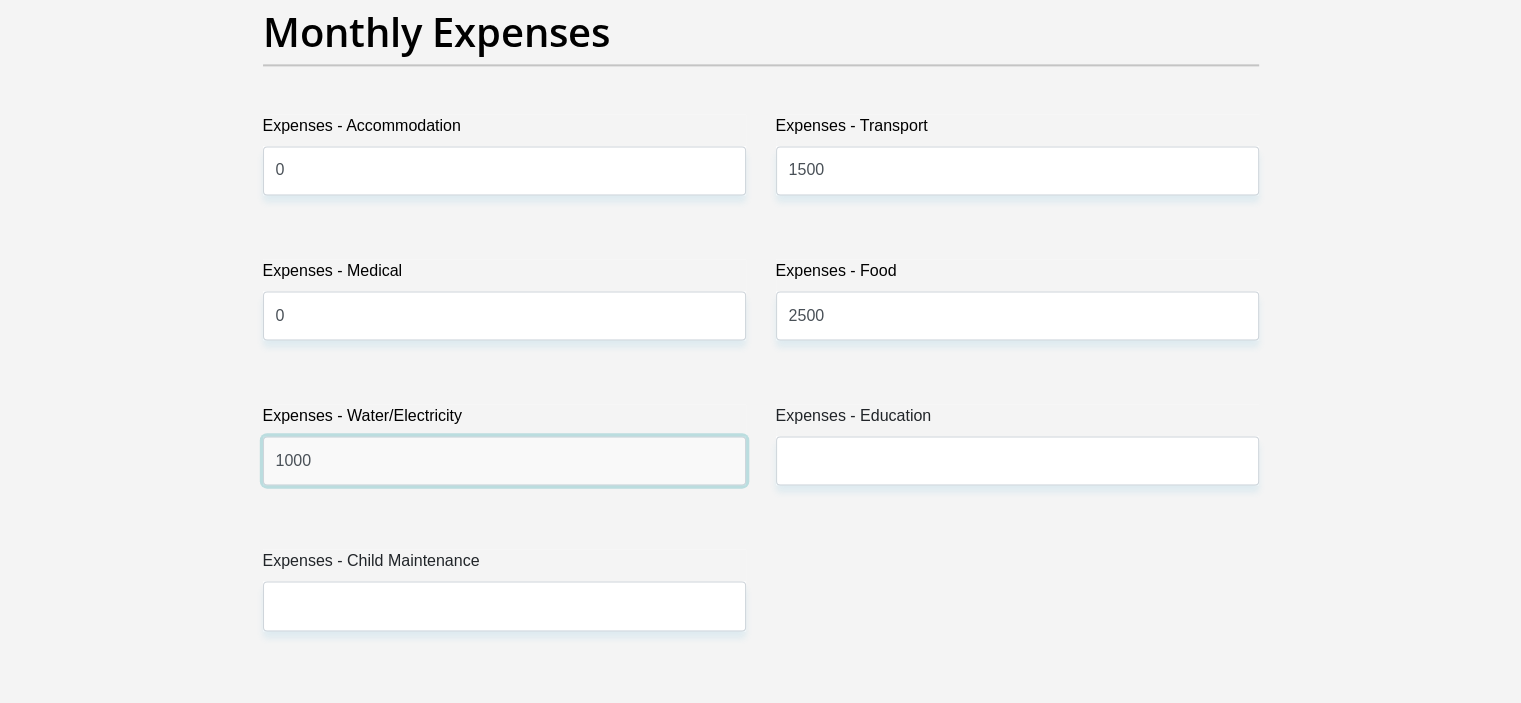 type on "1000" 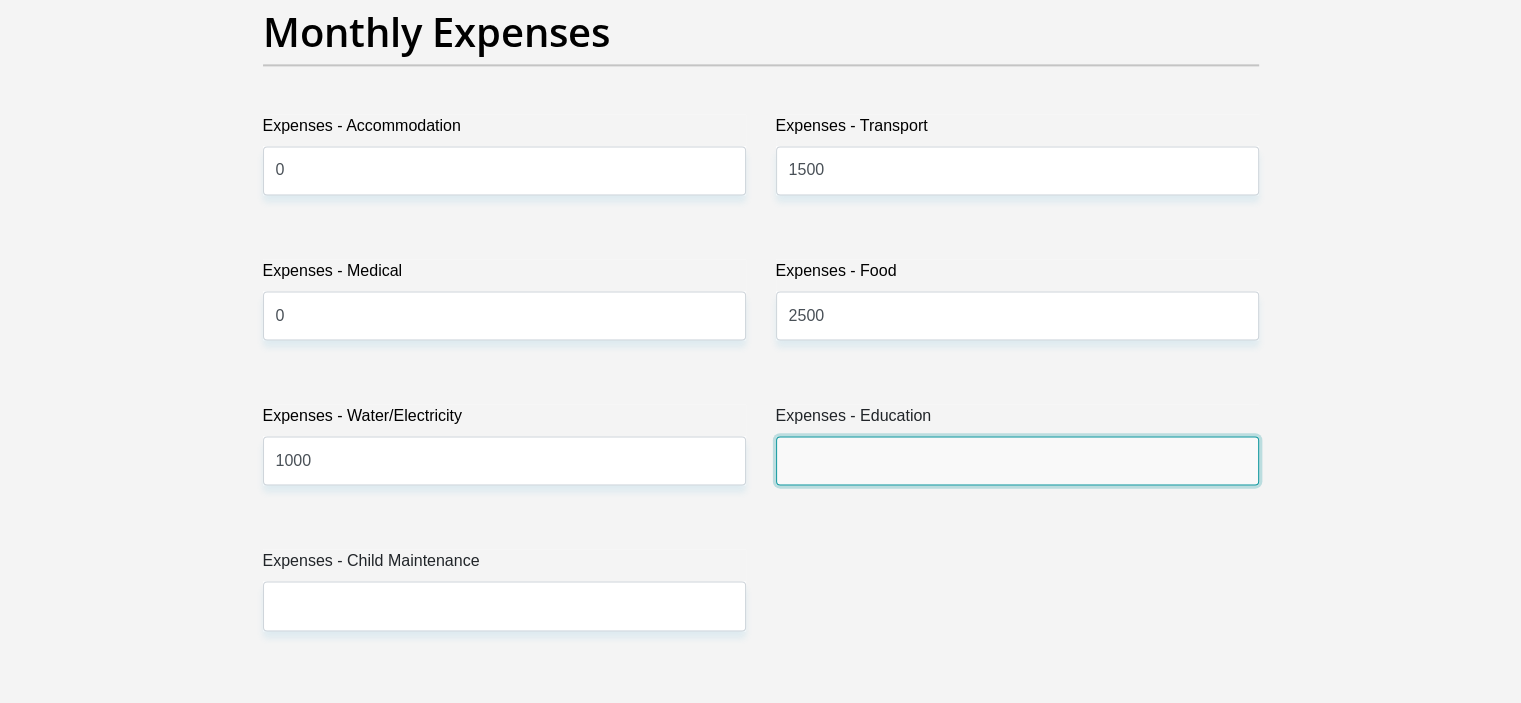 click on "Expenses - Education" at bounding box center [1017, 460] 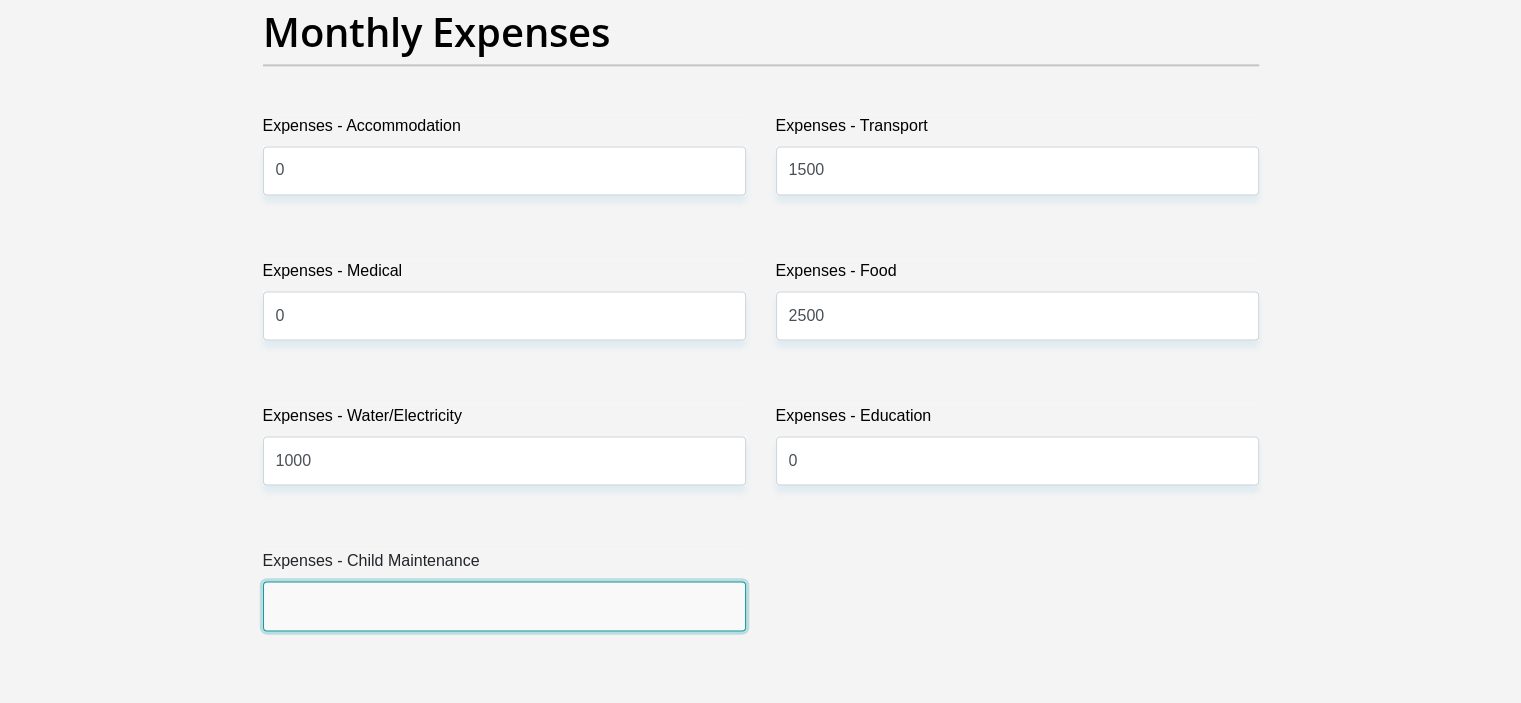 click on "Expenses - Child Maintenance" at bounding box center [504, 605] 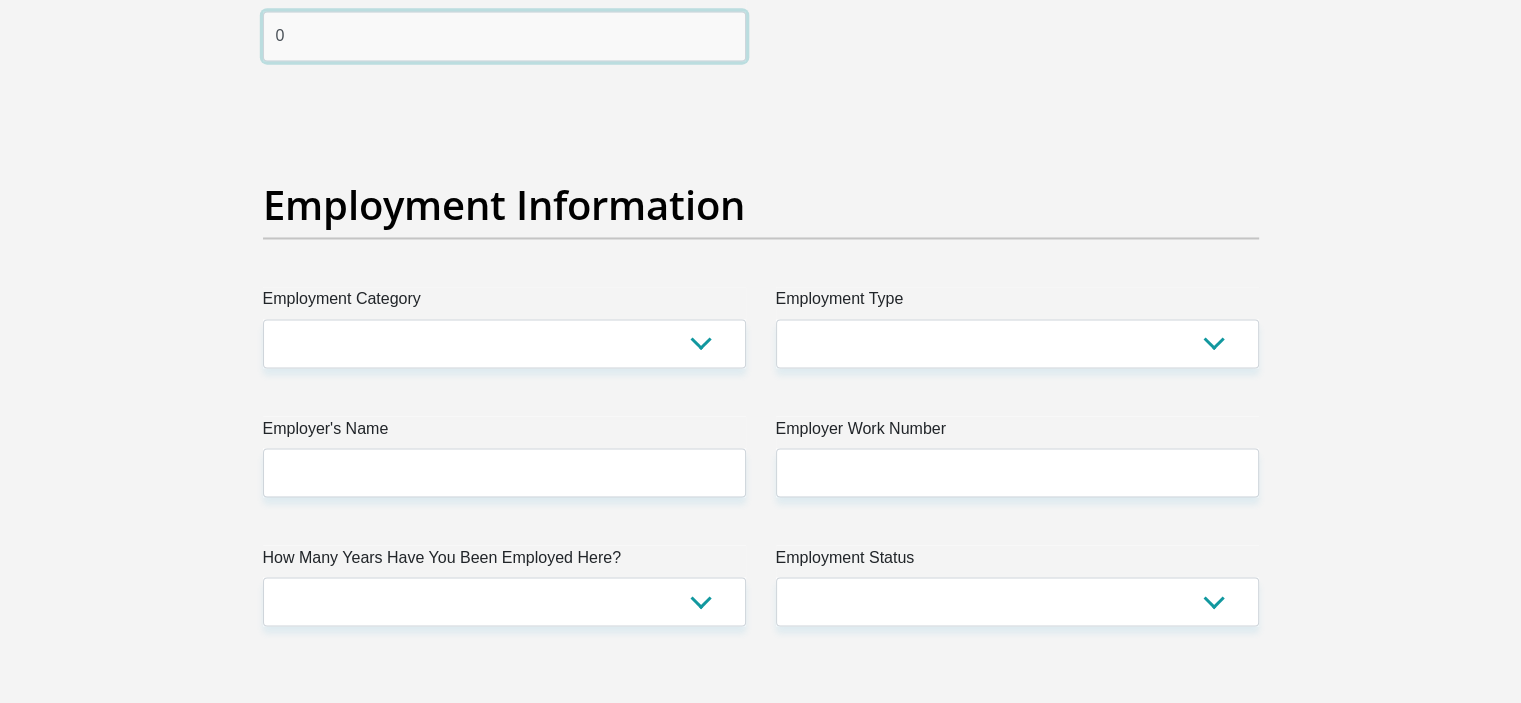 scroll, scrollTop: 3504, scrollLeft: 0, axis: vertical 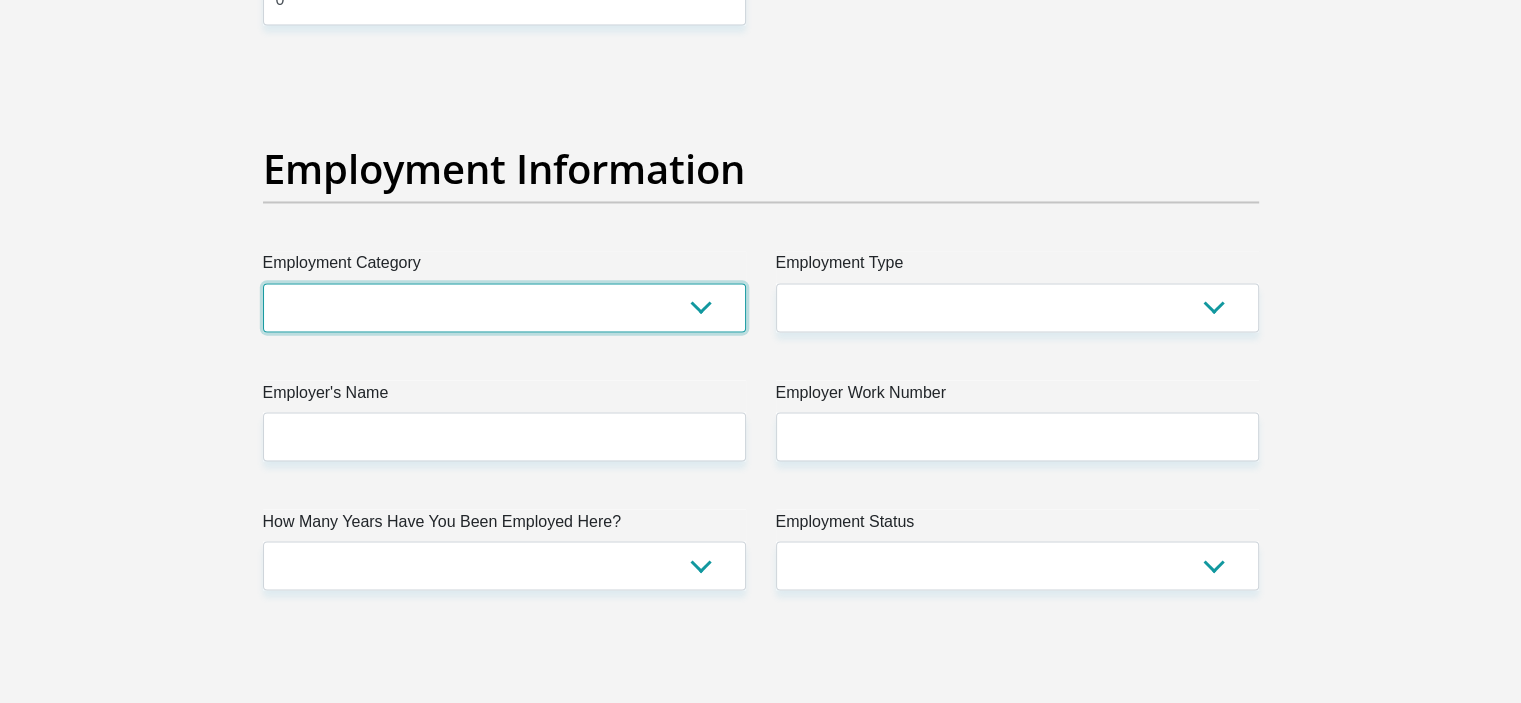 click on "AGRICULTURE
ALCOHOL & TOBACCO
CONSTRUCTION MATERIALS
METALLURGY
EQUIPMENT FOR RENEWABLE ENERGY
SPECIALIZED CONTRACTORS
CAR
GAMING (INCL. INTERNET
OTHER WHOLESALE
UNLICENSED PHARMACEUTICALS
CURRENCY EXCHANGE HOUSES
OTHER FINANCIAL INSTITUTIONS & INSURANCE
REAL ESTATE AGENTS
OIL & GAS
OTHER MATERIALS (E.G. IRON ORE)
PRECIOUS STONES & PRECIOUS METALS
POLITICAL ORGANIZATIONS
RELIGIOUS ORGANIZATIONS(NOT SECTS)
ACTI. HAVING BUSINESS DEAL WITH PUBLIC ADMINISTRATION
LAUNDROMATS" at bounding box center [504, 307] 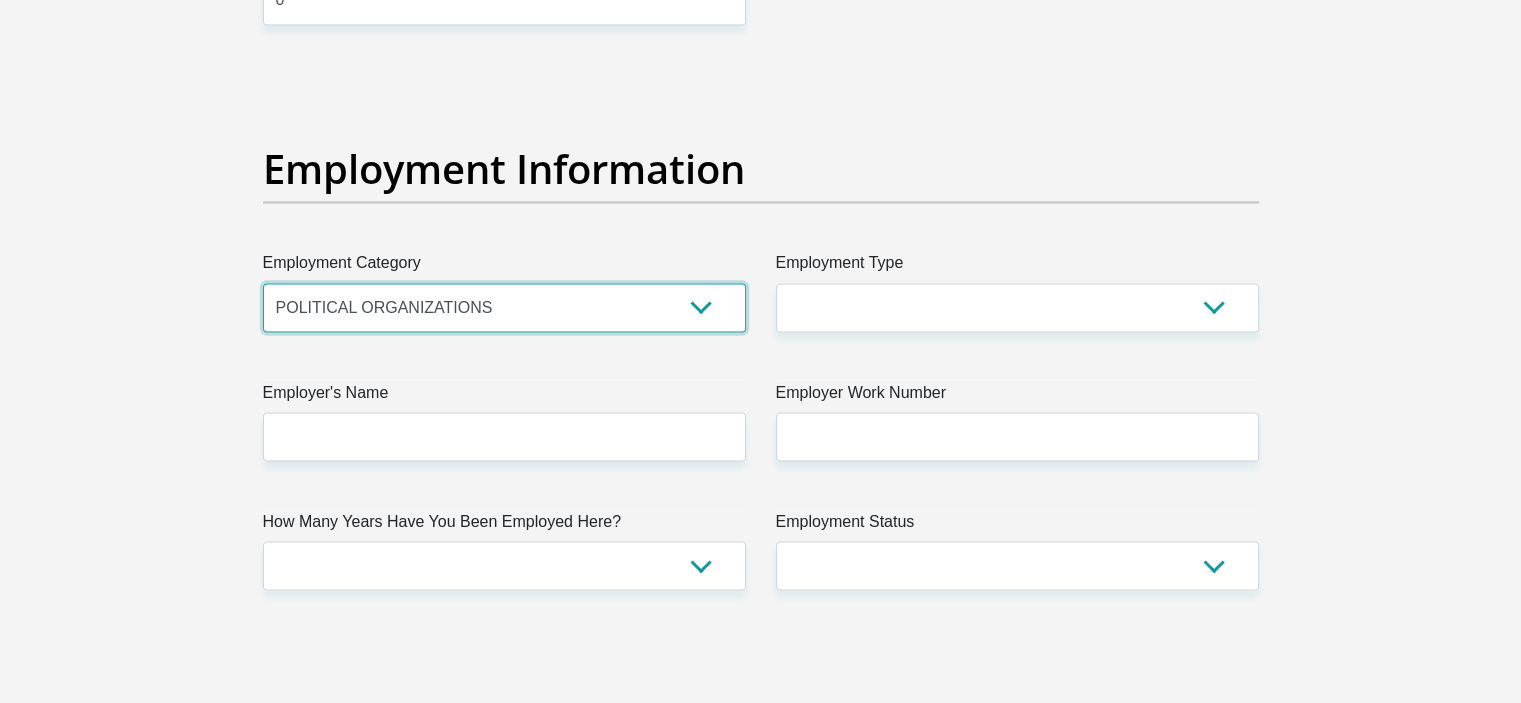 click on "AGRICULTURE
ALCOHOL & TOBACCO
CONSTRUCTION MATERIALS
METALLURGY
EQUIPMENT FOR RENEWABLE ENERGY
SPECIALIZED CONTRACTORS
CAR
GAMING (INCL. INTERNET
OTHER WHOLESALE
UNLICENSED PHARMACEUTICALS
CURRENCY EXCHANGE HOUSES
OTHER FINANCIAL INSTITUTIONS & INSURANCE
REAL ESTATE AGENTS
OIL & GAS
OTHER MATERIALS (E.G. IRON ORE)
PRECIOUS STONES & PRECIOUS METALS
POLITICAL ORGANIZATIONS
RELIGIOUS ORGANIZATIONS(NOT SECTS)
ACTI. HAVING BUSINESS DEAL WITH PUBLIC ADMINISTRATION
LAUNDROMATS" at bounding box center (504, 307) 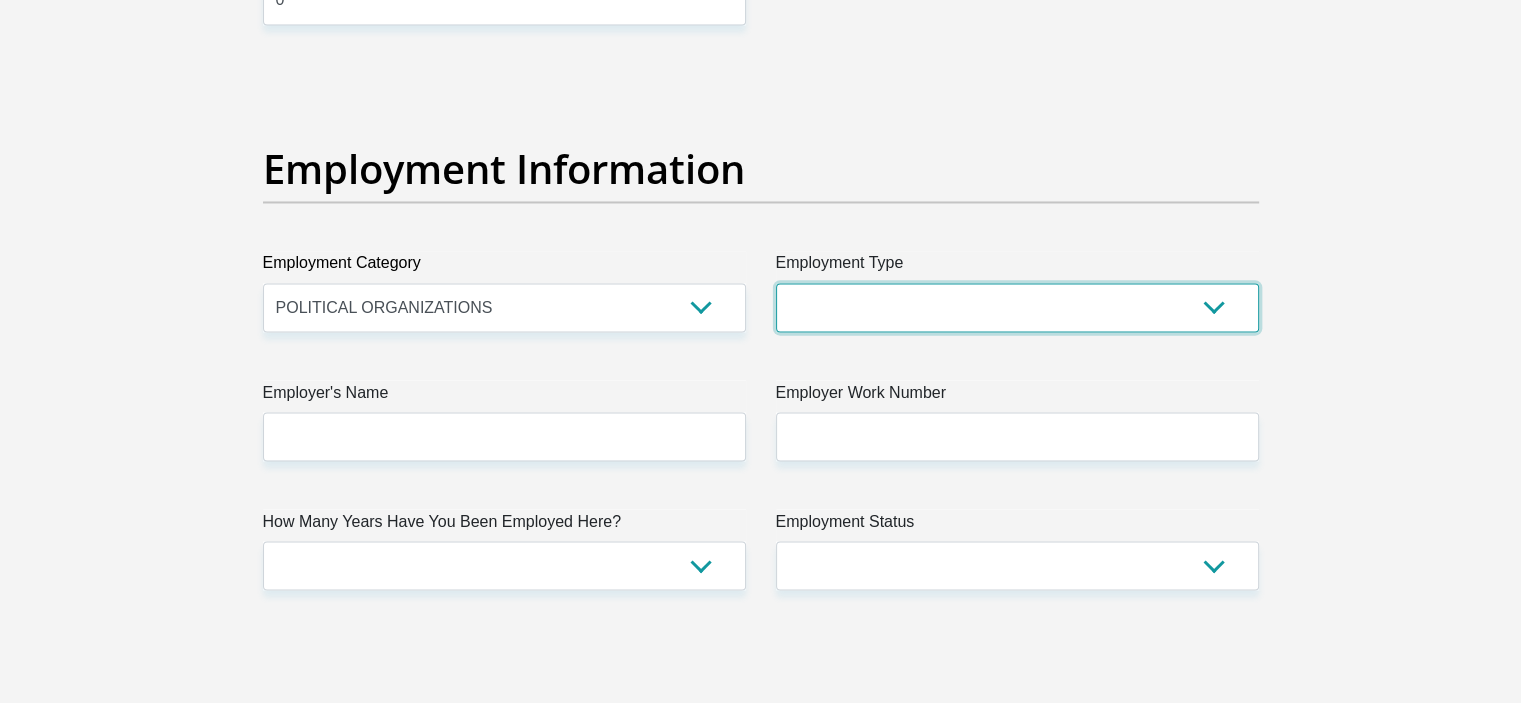 click on "College/Lecturer
Craft Seller
Creative
Driver
Executive
Farmer
Forces - Non Commissioned
Forces - Officer
Hawker
Housewife
Labourer
Licenced Professional
Manager
Miner
Non Licenced Professional
Office Staff/Clerk
Outside Worker
Pensioner
Permanent Teacher
Production/Manufacturing
Sales
Self-Employed
Semi-Professional Worker
Service Industry  Social Worker  Student" at bounding box center (1017, 307) 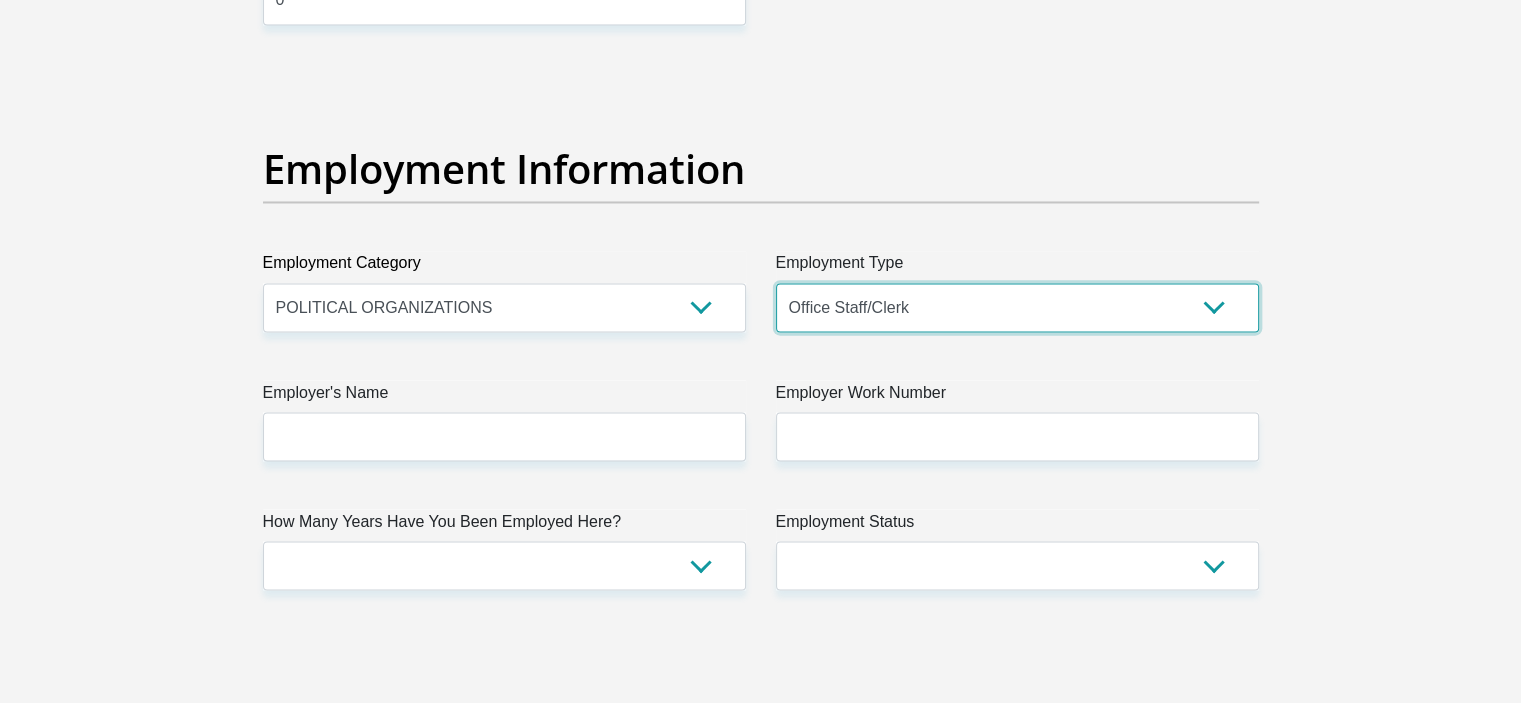 click on "College/Lecturer
Craft Seller
Creative
Driver
Executive
Farmer
Forces - Non Commissioned
Forces - Officer
Hawker
Housewife
Labourer
Licenced Professional
Manager
Miner
Non Licenced Professional
Office Staff/Clerk
Outside Worker
Pensioner
Permanent Teacher
Production/Manufacturing
Sales
Self-Employed
Semi-Professional Worker
Service Industry  Social Worker  Student" at bounding box center [1017, 307] 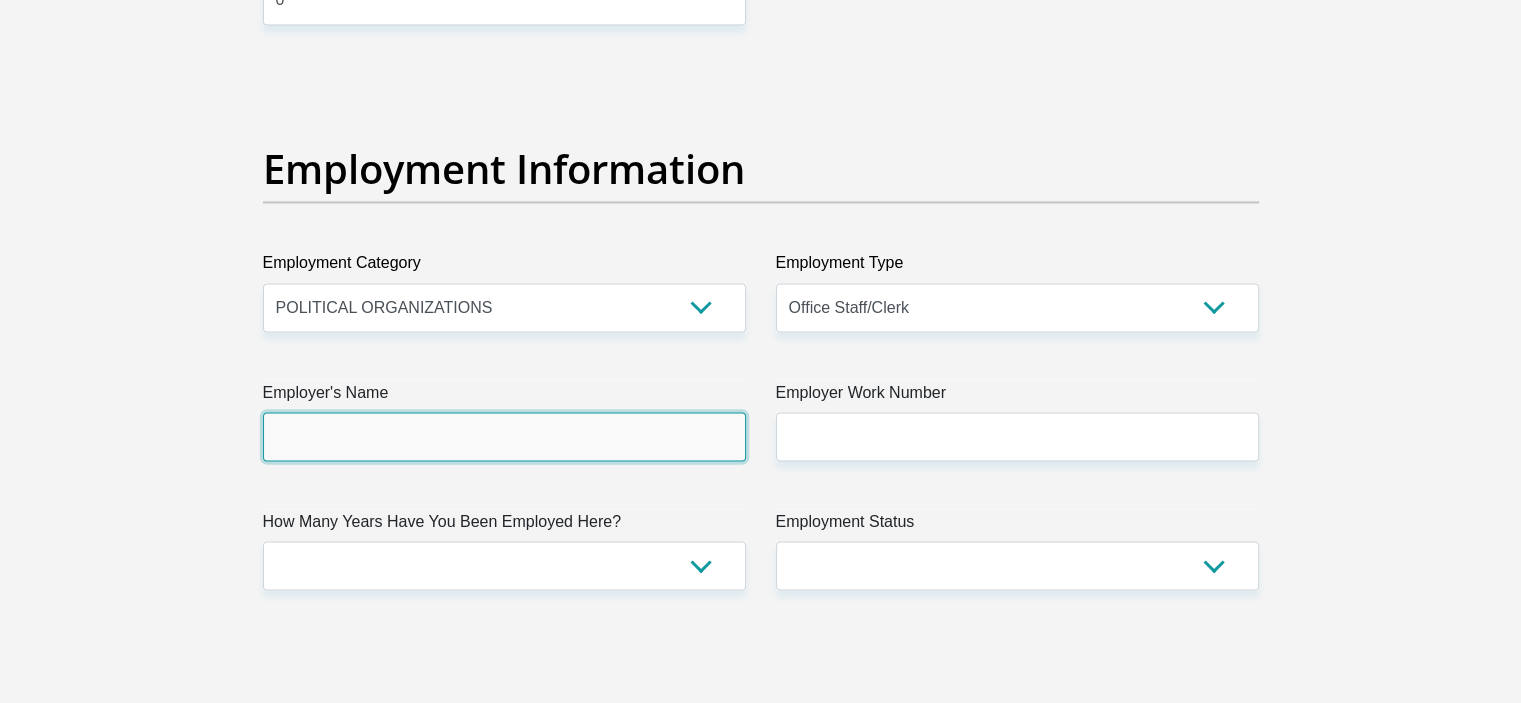 click on "Employer's Name" at bounding box center (504, 436) 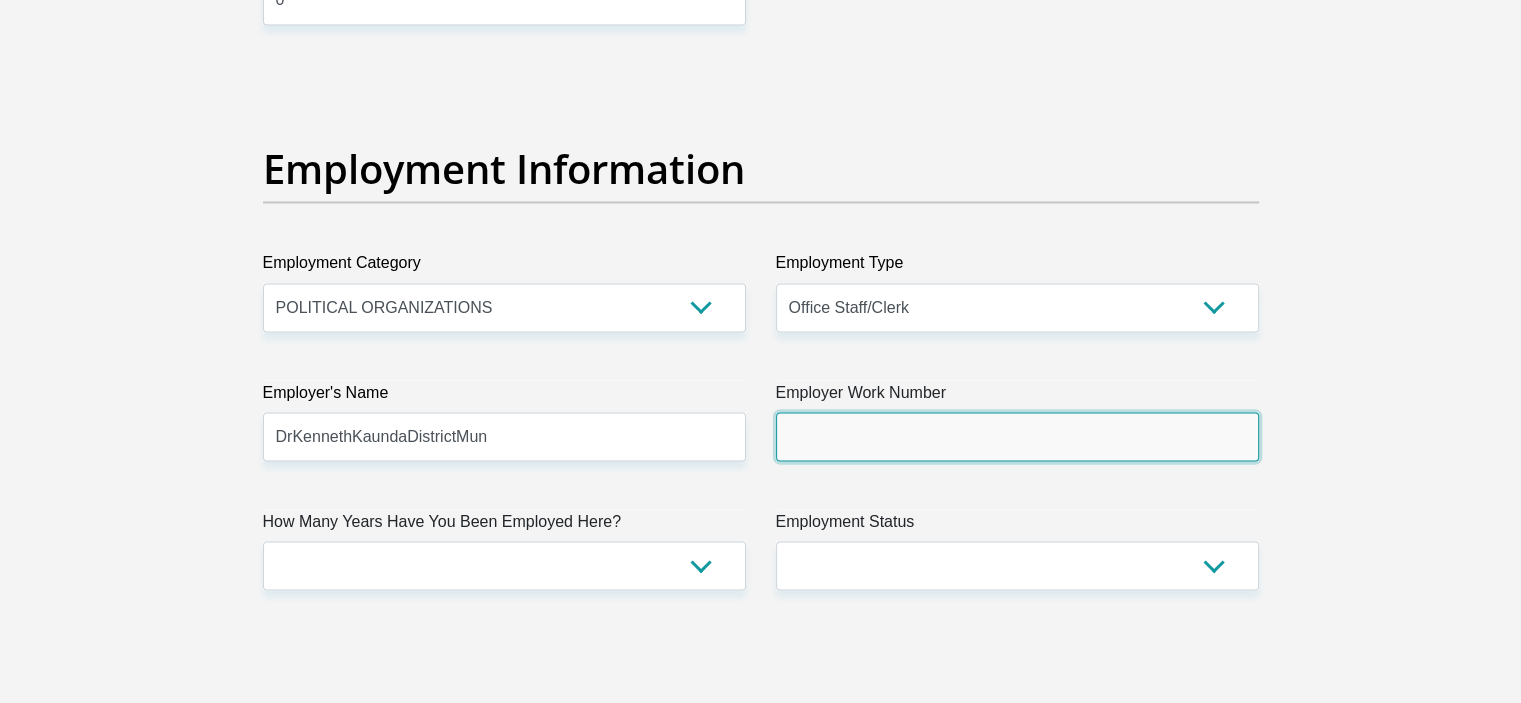 click on "Employer Work Number" at bounding box center (1017, 436) 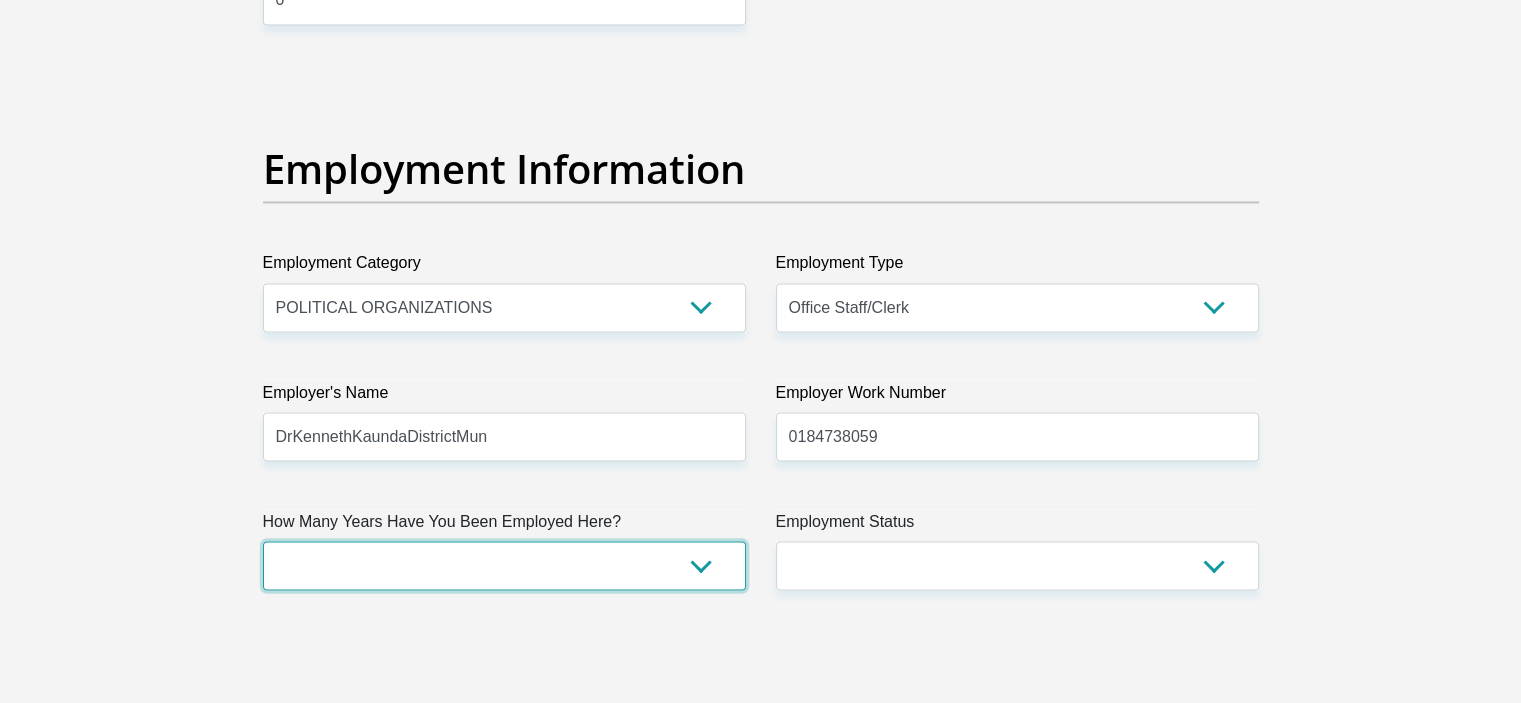 click on "less than 1 year
1-3 years
3-5 years
5+ years" at bounding box center (504, 565) 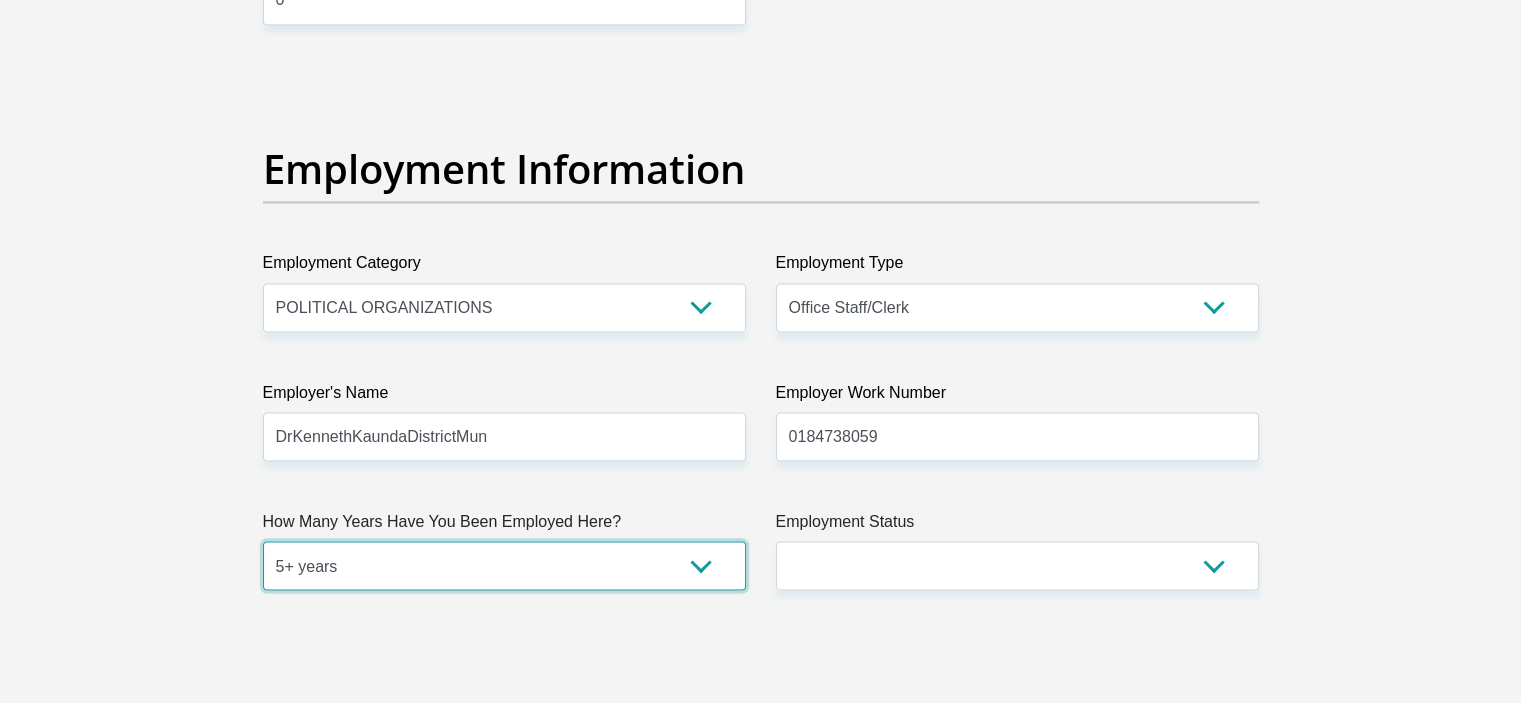 click on "less than 1 year
1-3 years
3-5 years
5+ years" at bounding box center [504, 565] 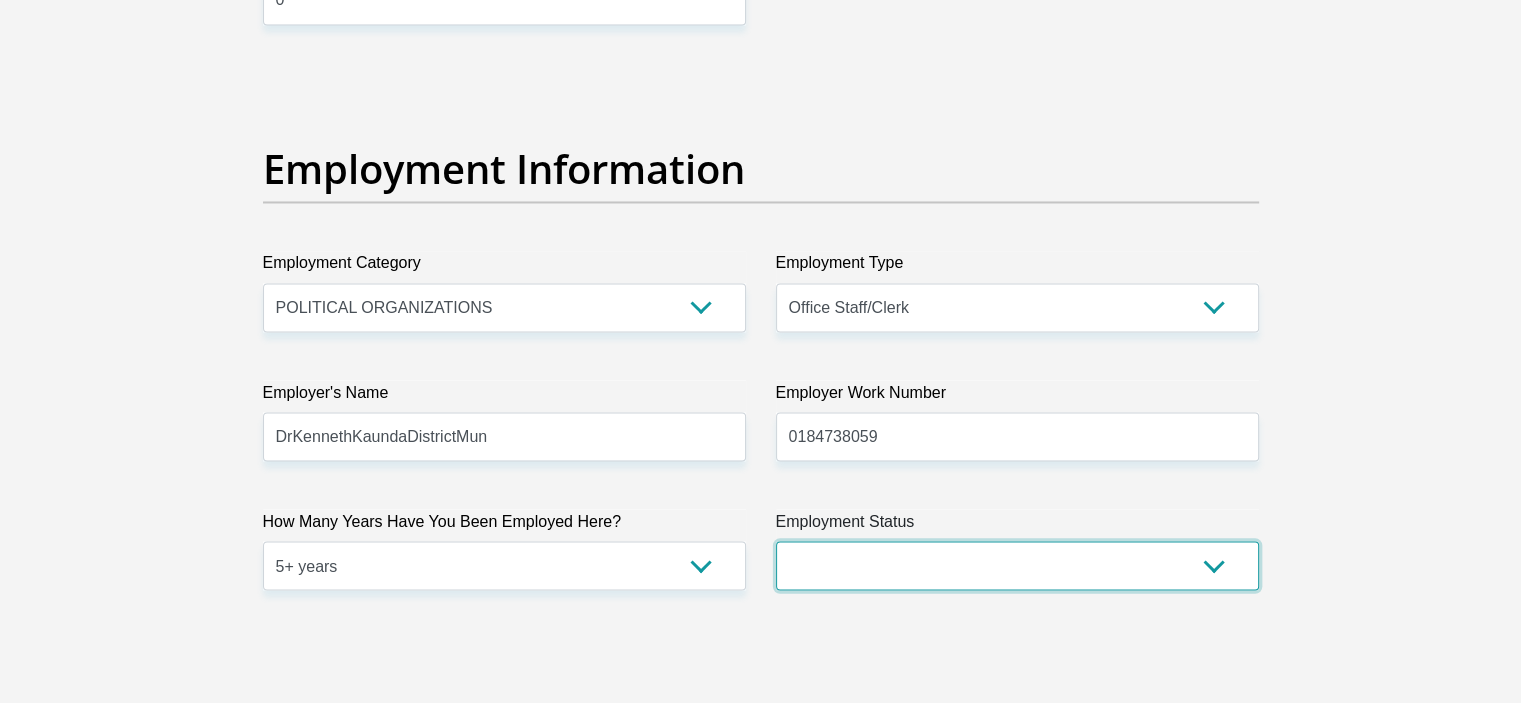click on "Permanent/Full-time
Part-time/Casual
Contract Worker
Self-Employed
Housewife
Retired
Student
Medically Boarded
Disability
Unemployed" at bounding box center (1017, 565) 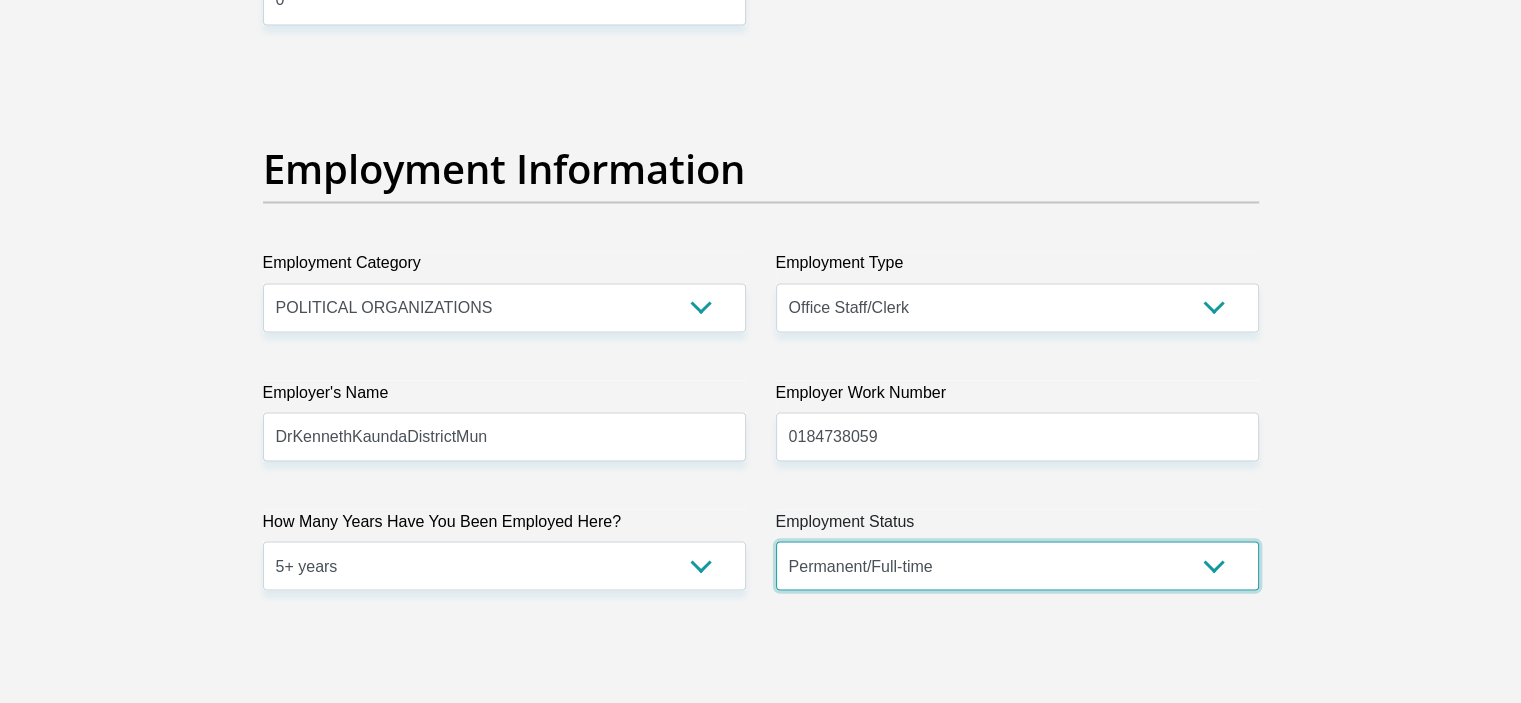 click on "Permanent/Full-time
Part-time/Casual
Contract Worker
Self-Employed
Housewife
Retired
Student
Medically Boarded
Disability
Unemployed" at bounding box center [1017, 565] 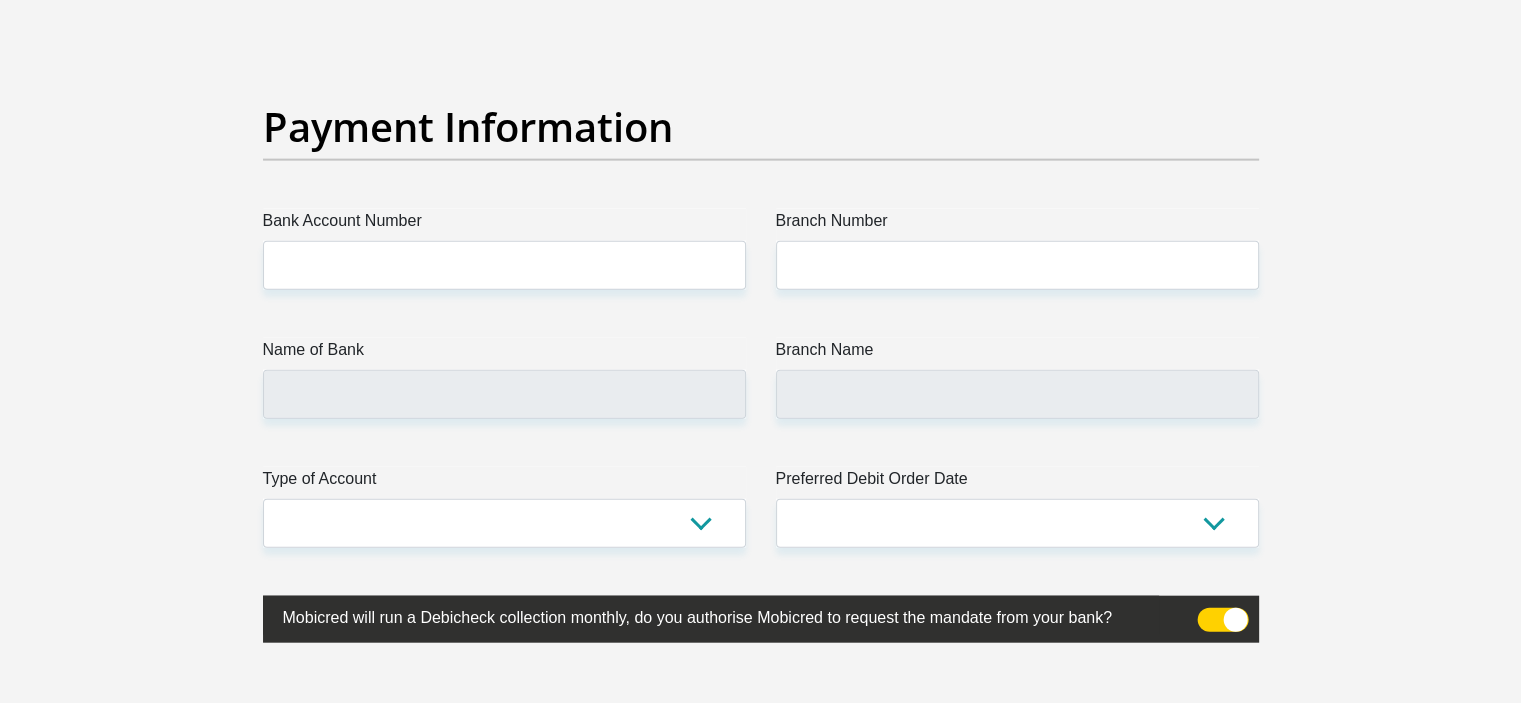 scroll, scrollTop: 4564, scrollLeft: 0, axis: vertical 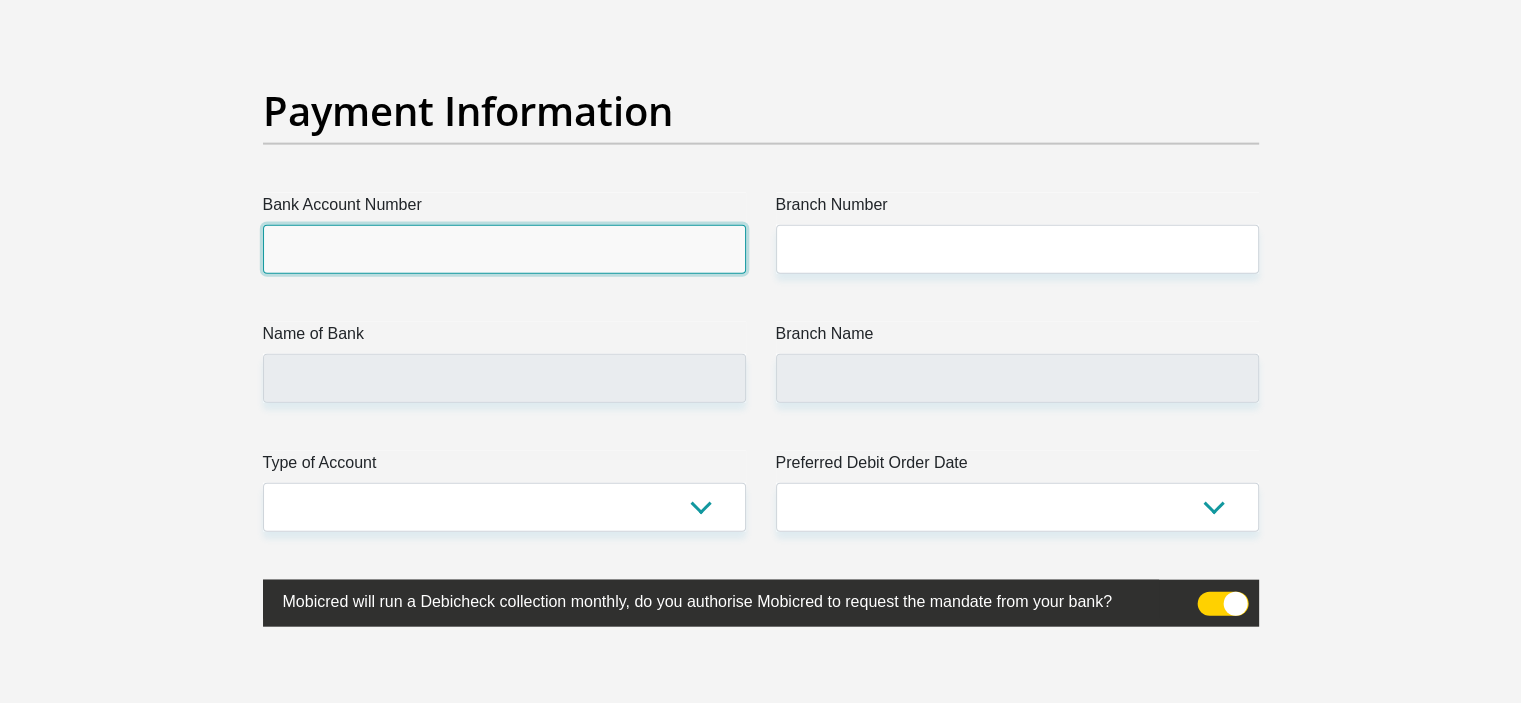 click on "Bank Account Number" at bounding box center (504, 249) 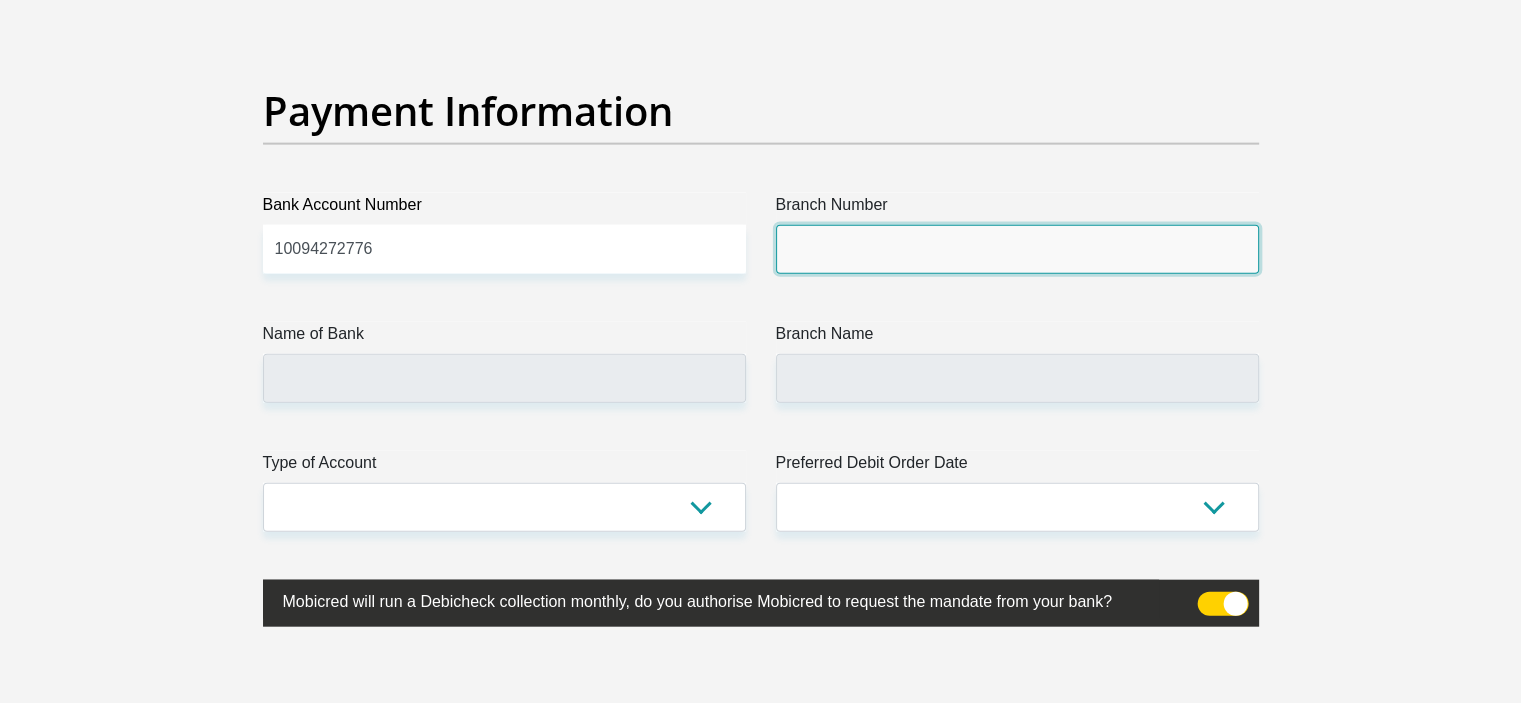 click on "Branch Number" at bounding box center [1017, 249] 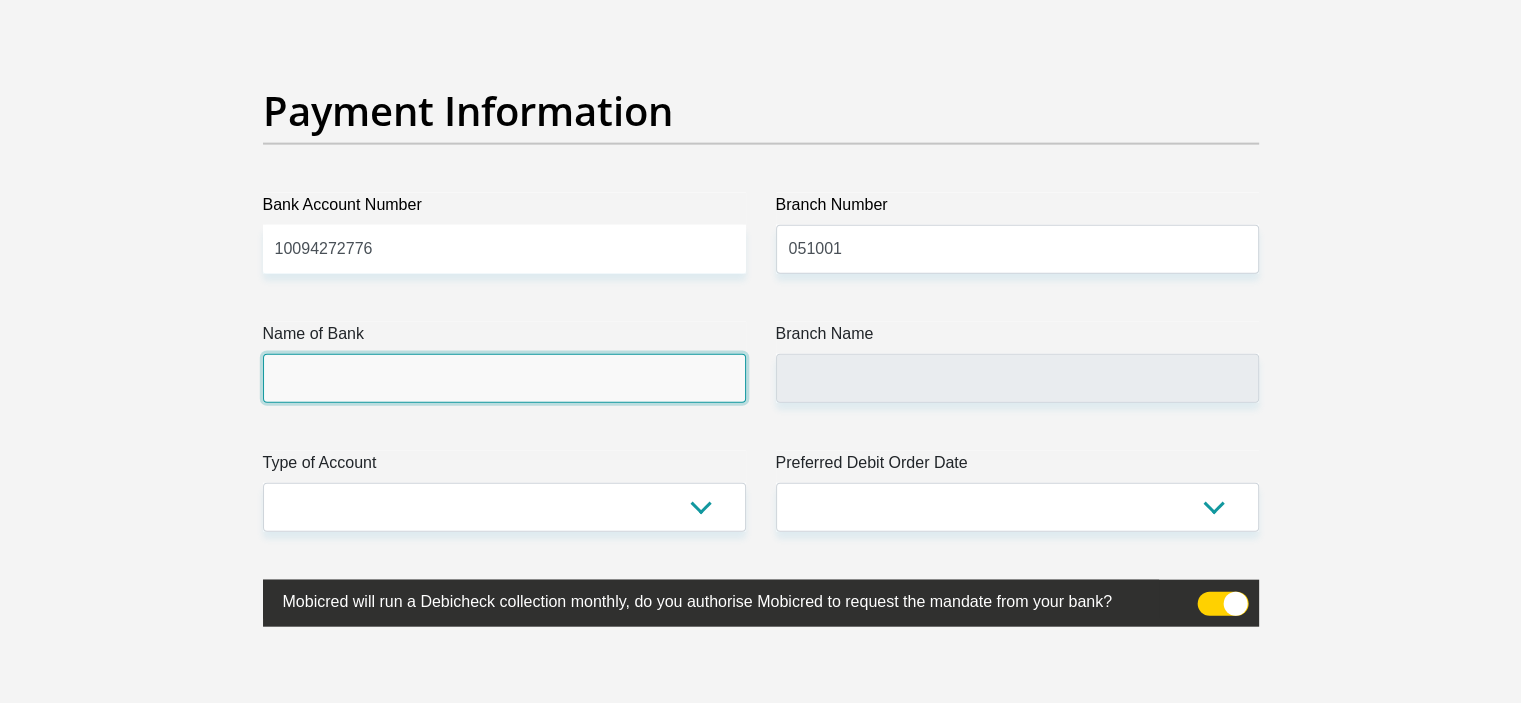 click on "Name of Bank" at bounding box center (504, 378) 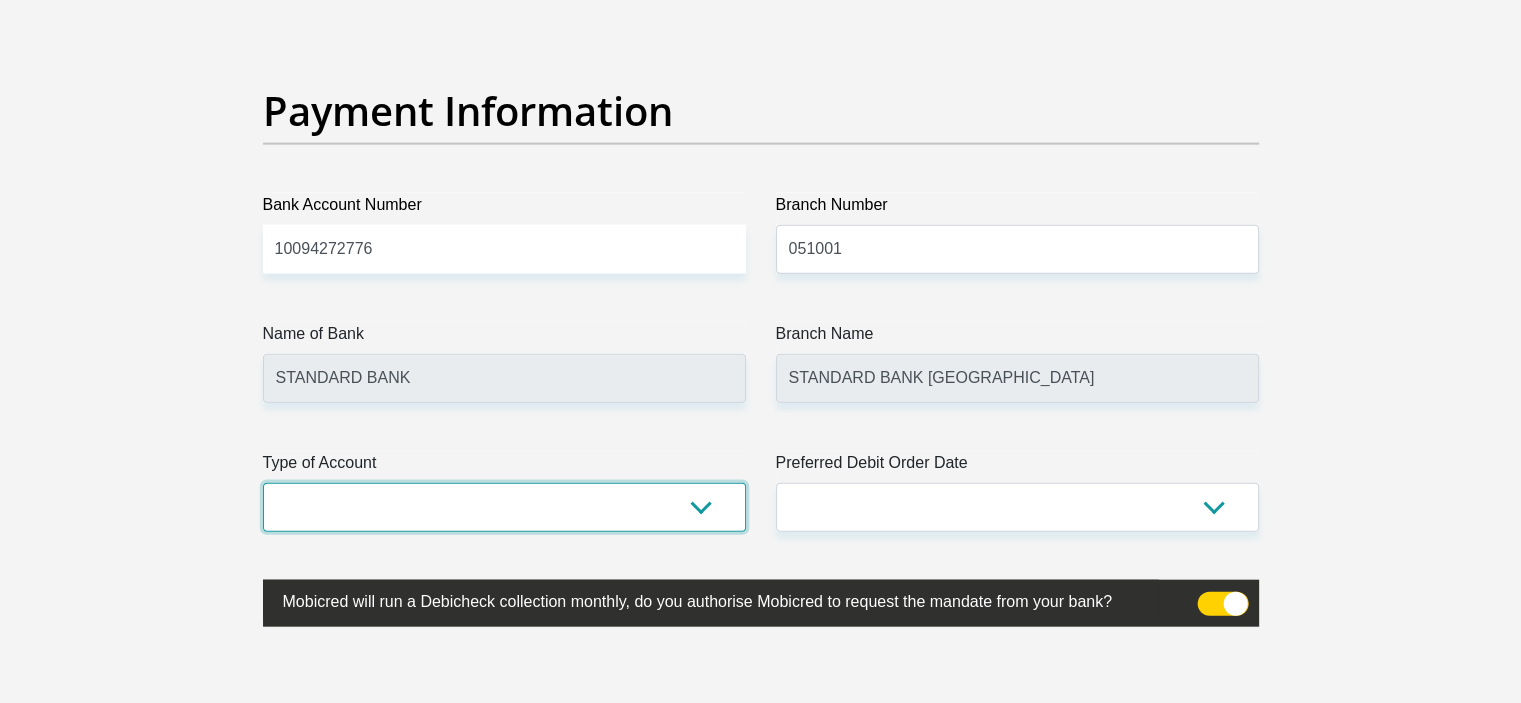 click on "Cheque
Savings" at bounding box center (504, 507) 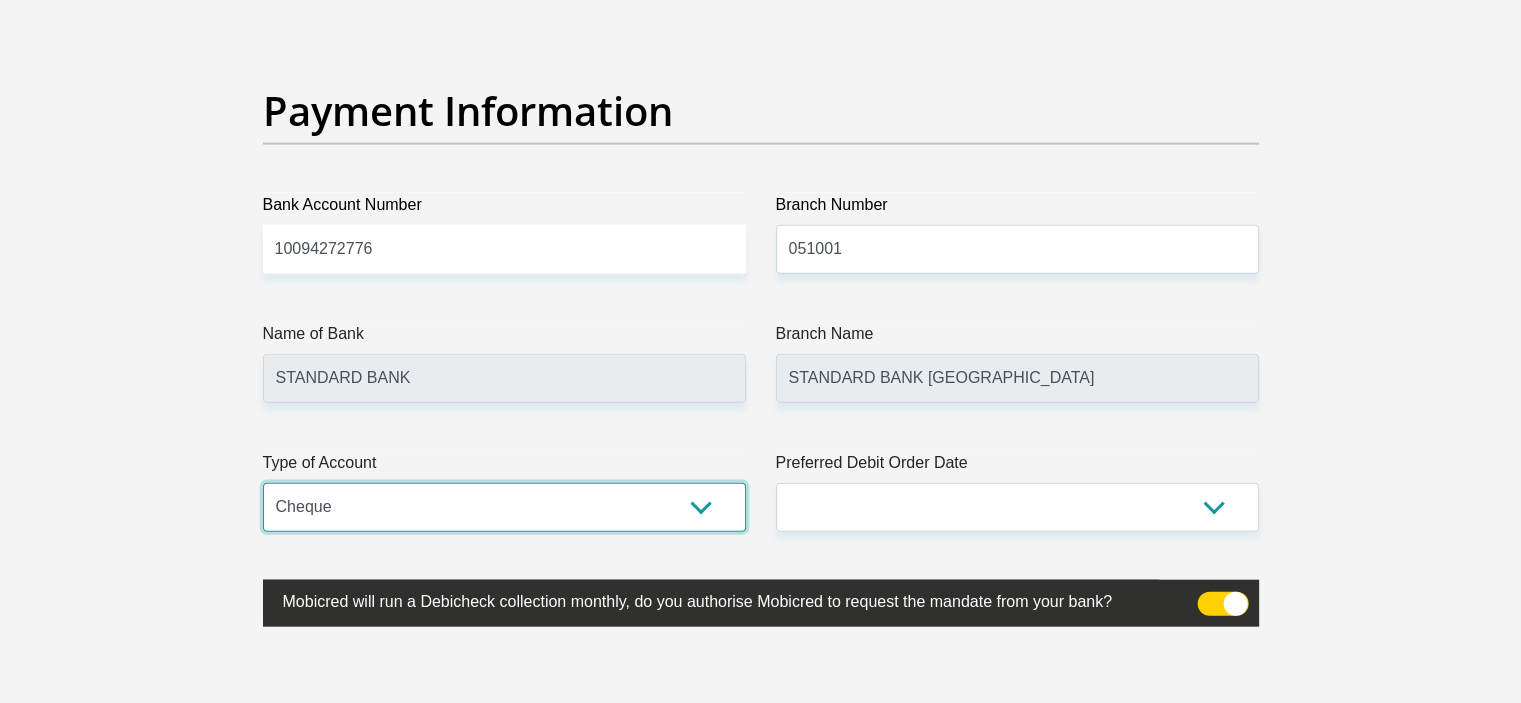 click on "Cheque
Savings" at bounding box center [504, 507] 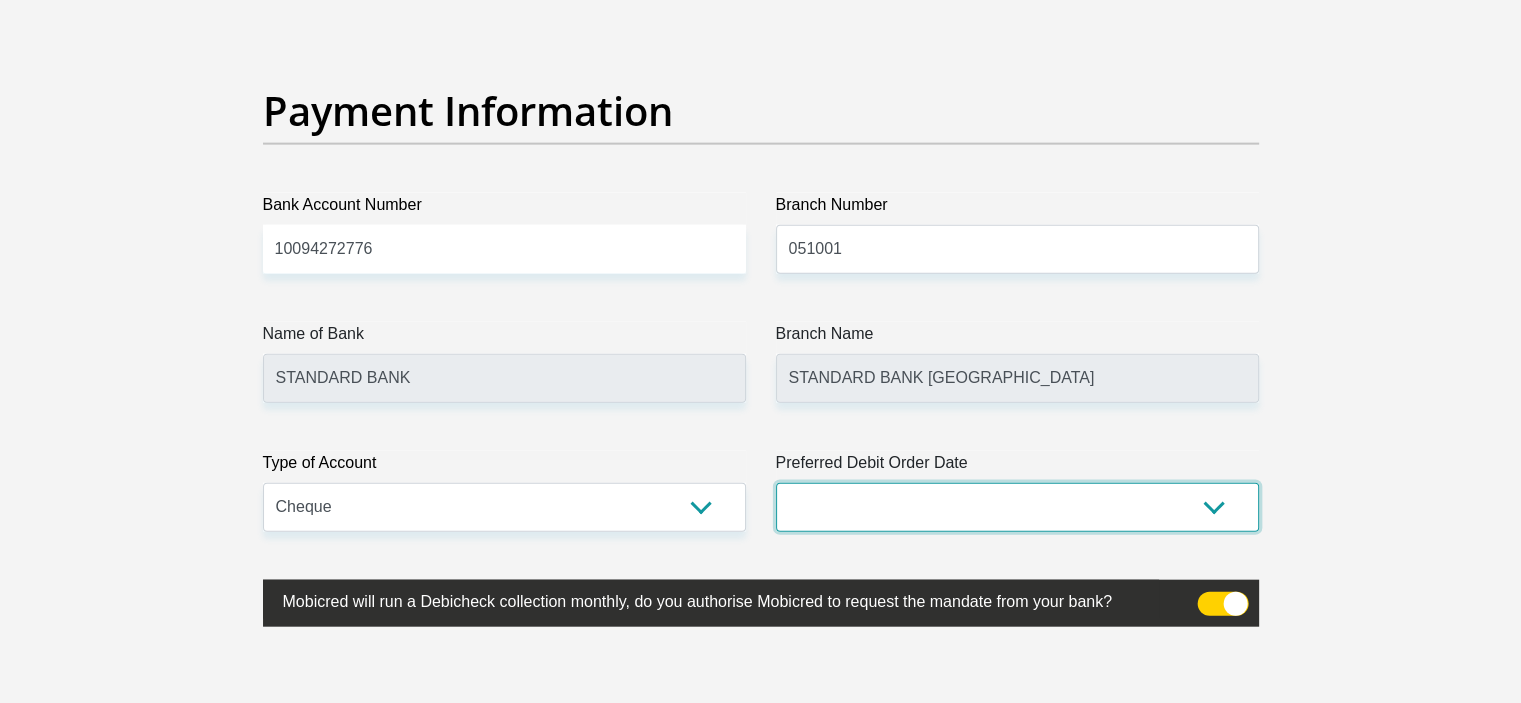 click on "1st
2nd
3rd
4th
5th
7th
18th
19th
20th
21st
22nd
23rd
24th
25th
26th
27th
28th
29th
30th" at bounding box center [1017, 507] 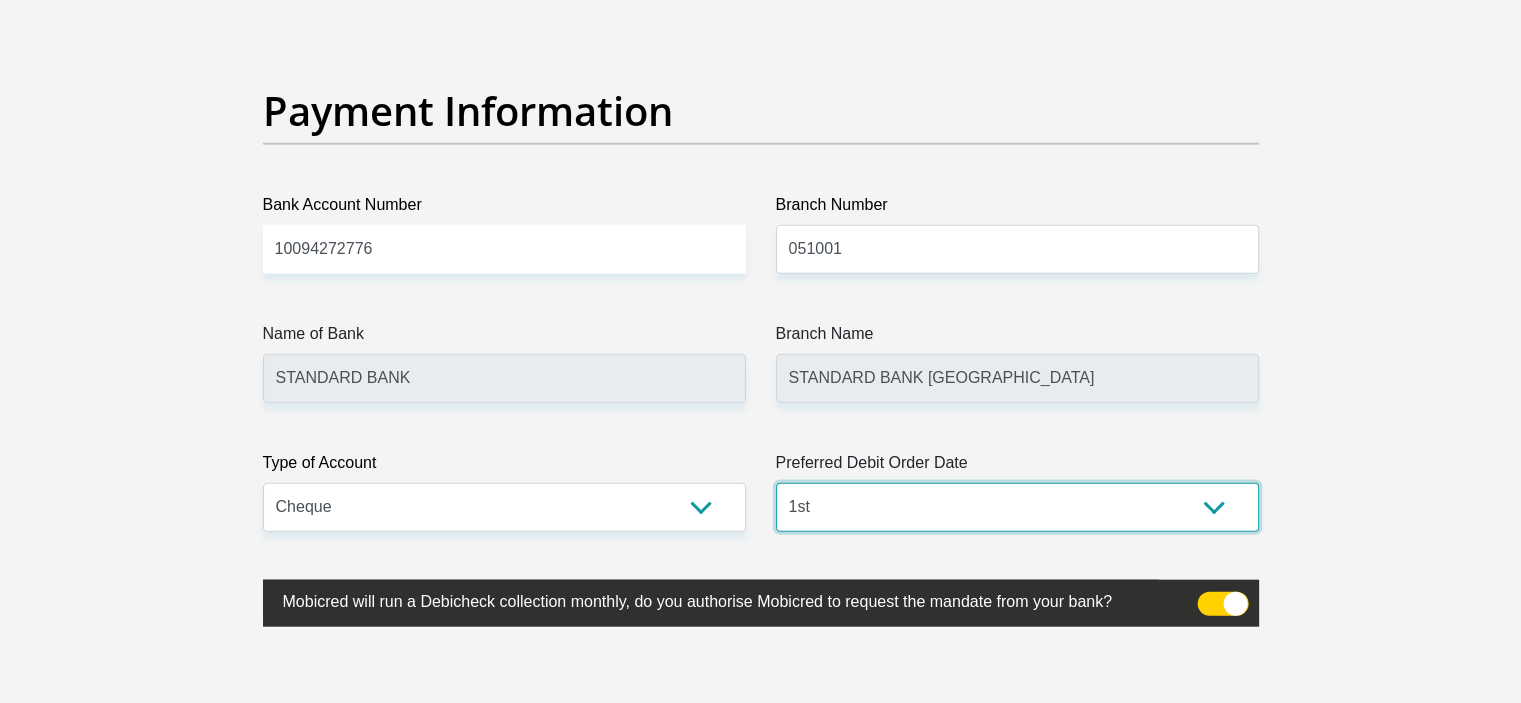 click on "1st
2nd
3rd
4th
5th
7th
18th
19th
20th
21st
22nd
23rd
24th
25th
26th
27th
28th
29th
30th" at bounding box center (1017, 507) 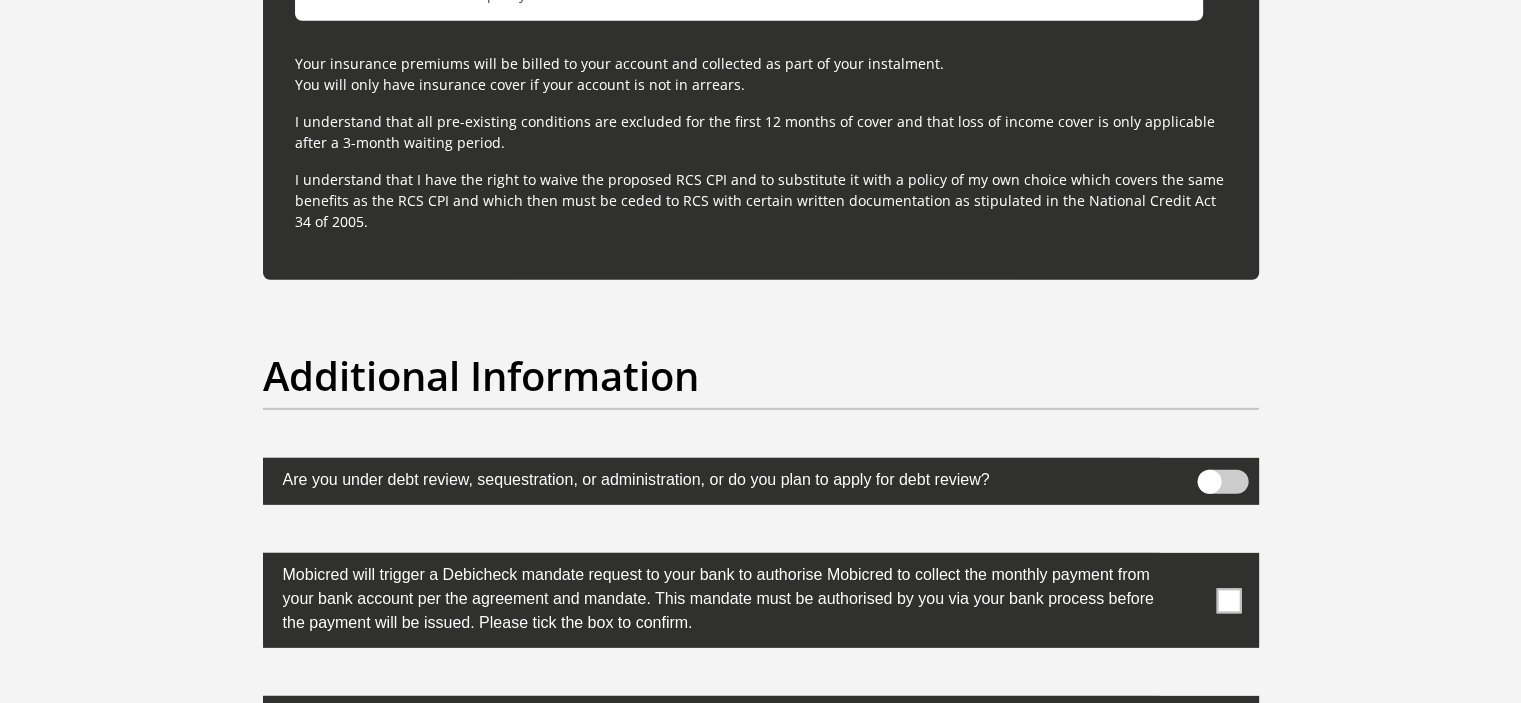 scroll, scrollTop: 6048, scrollLeft: 0, axis: vertical 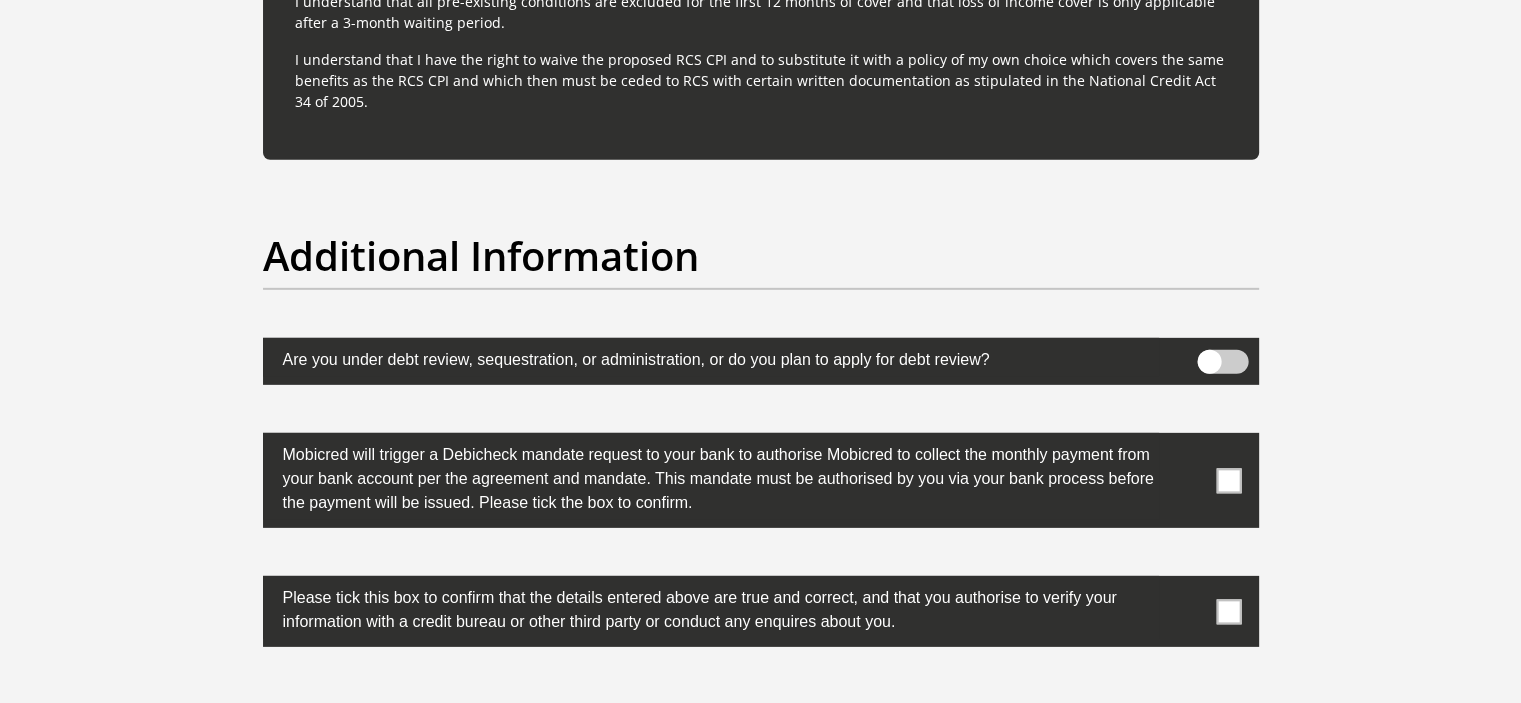 click at bounding box center (1228, 480) 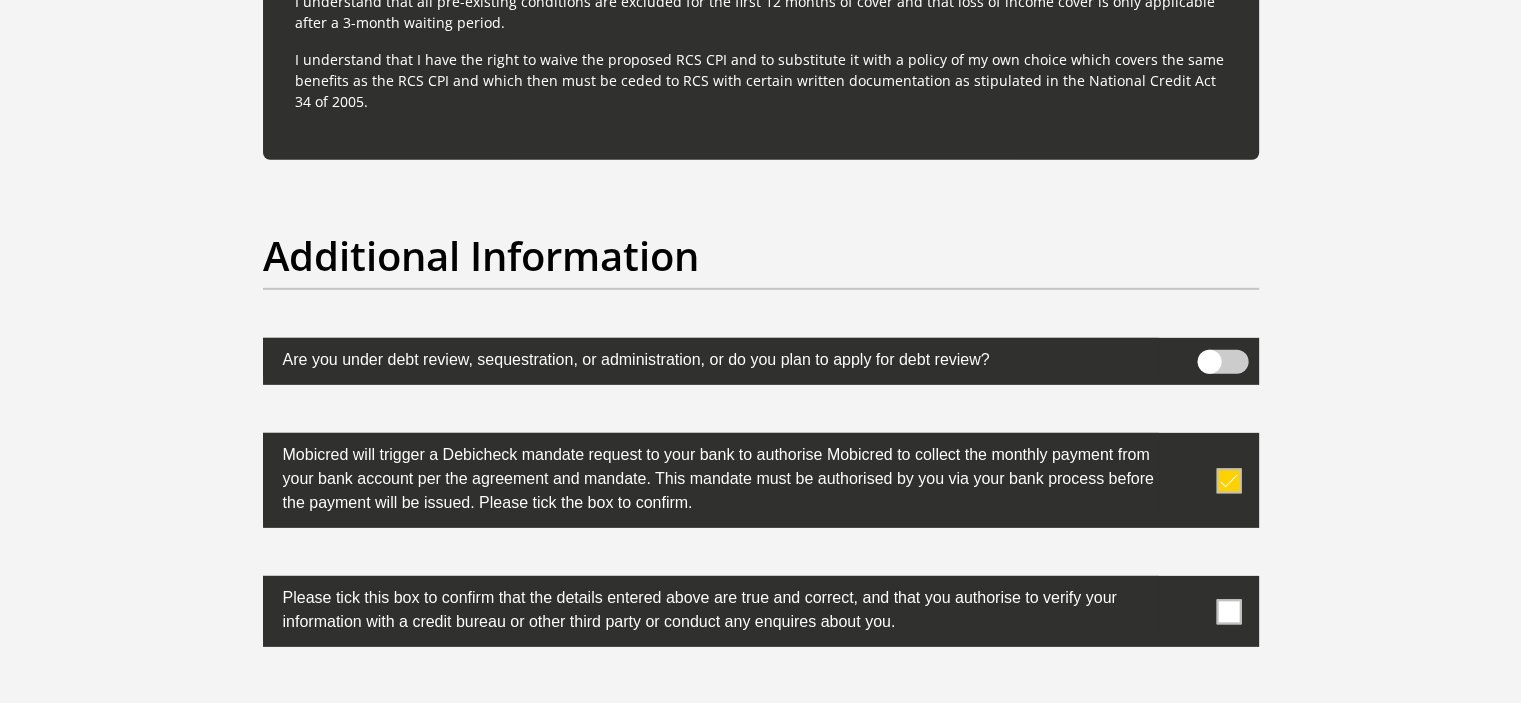 click at bounding box center [1228, 611] 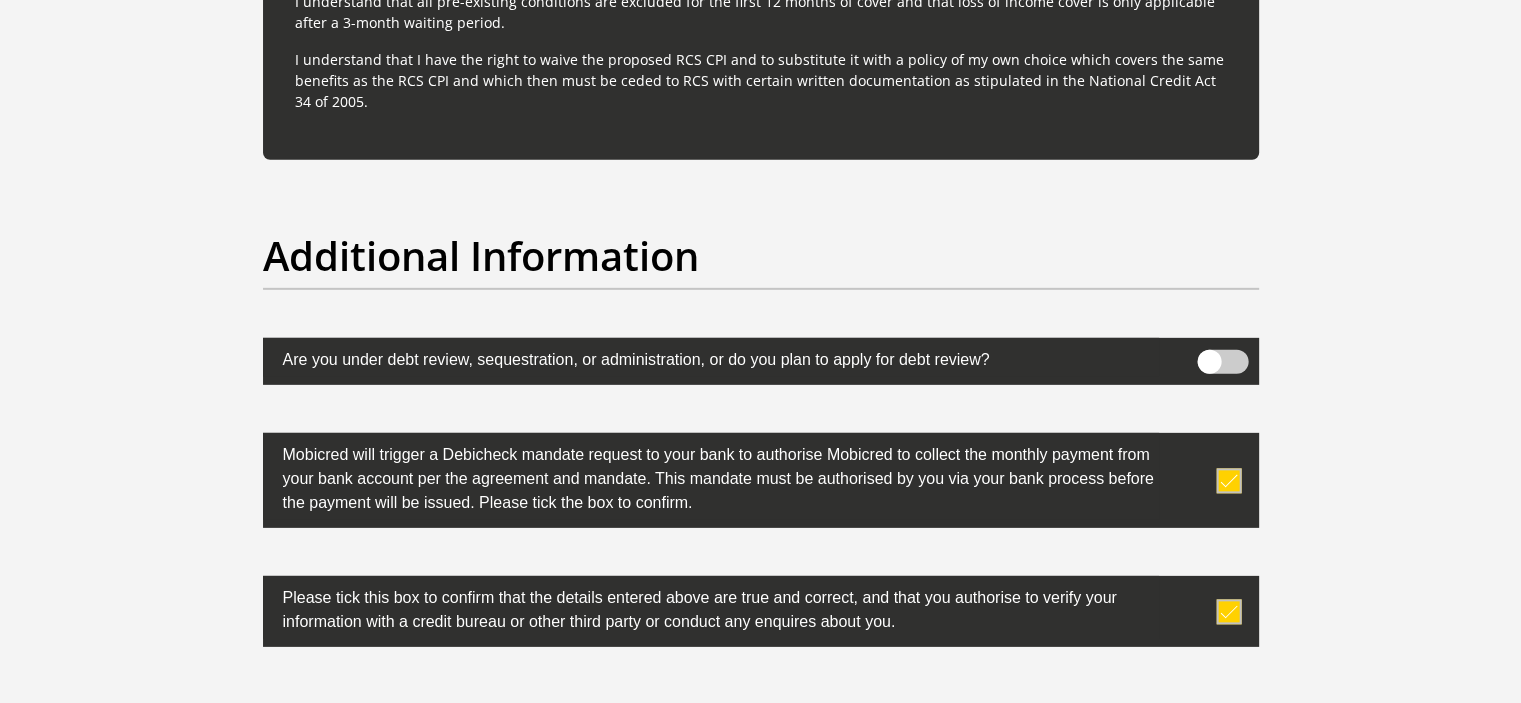 scroll, scrollTop: 6468, scrollLeft: 0, axis: vertical 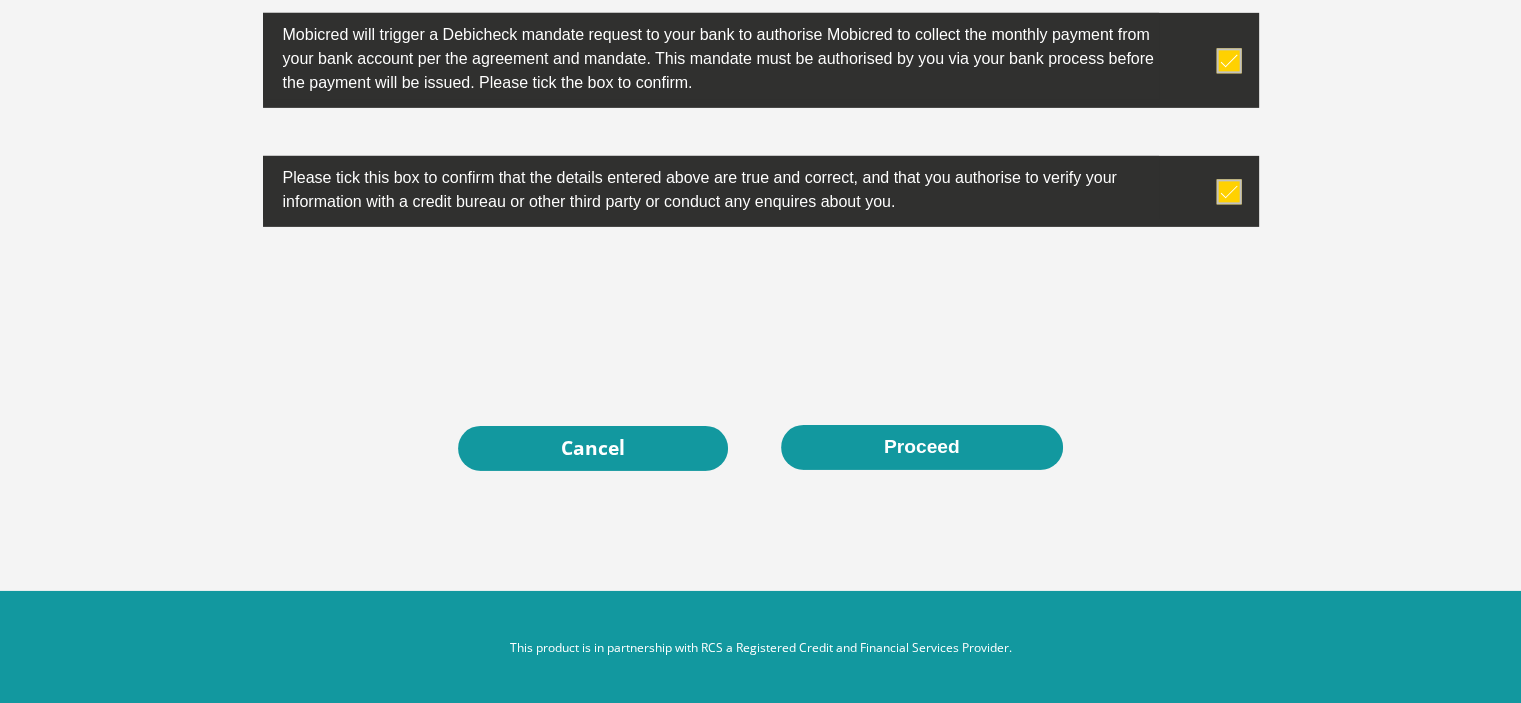 click on "Personal Details
Title
Mr
Ms
Mrs
Dr
Other
First Name
Latoya
Surname
Ntai
ID Number
9401250317089
Please input valid ID number
Race
Black
Coloured
Indian
White
Other
Contact Number
0747368105
Please input valid contact number
Nationality" at bounding box center [761, -2895] 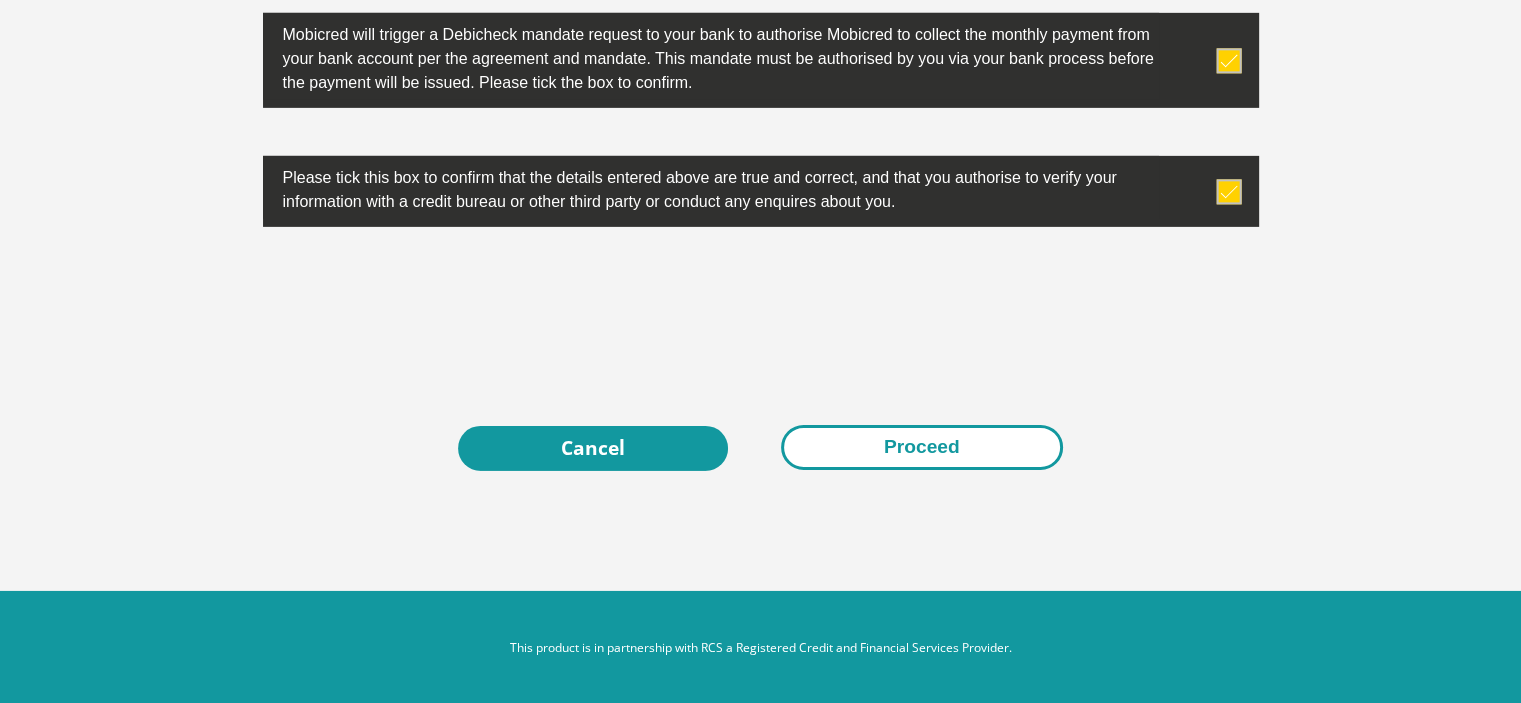 click on "Proceed" at bounding box center (922, 447) 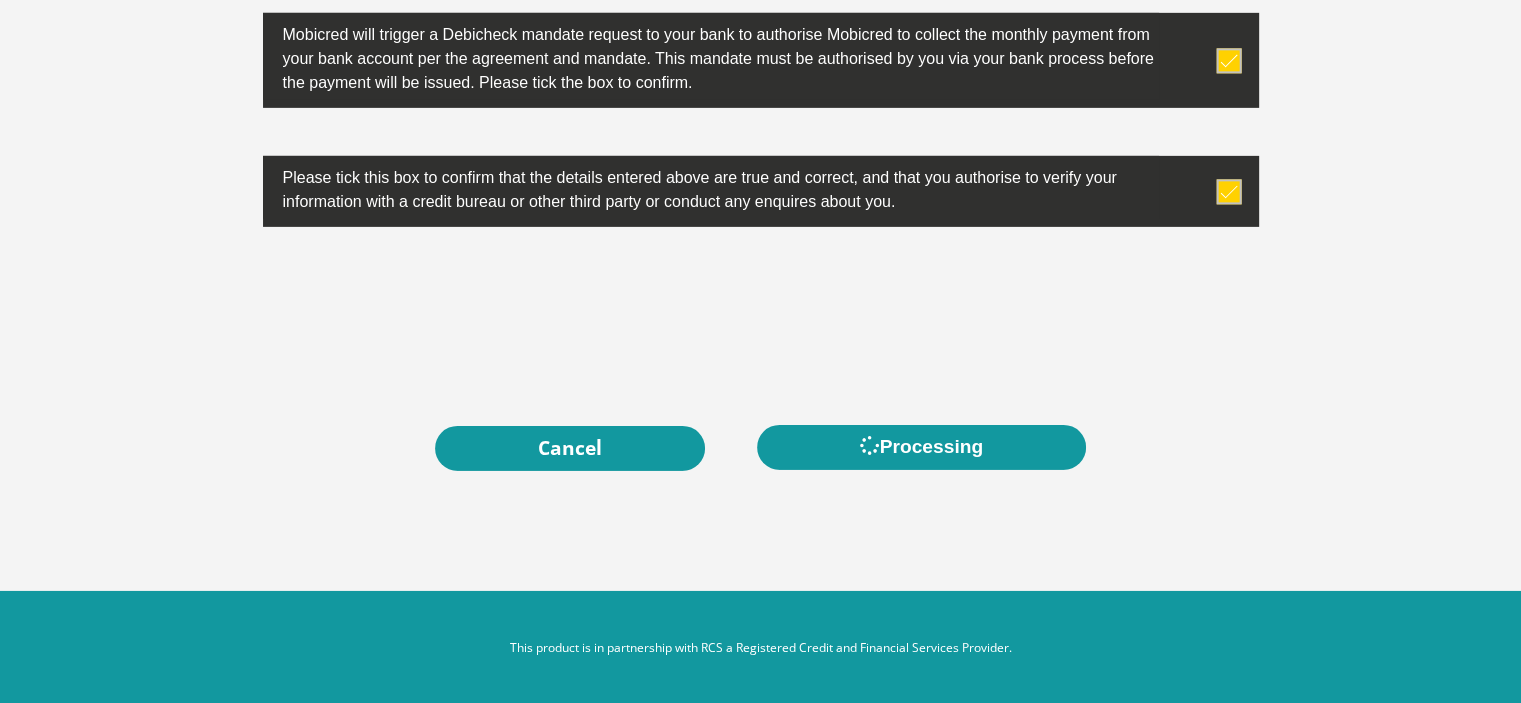 scroll, scrollTop: 0, scrollLeft: 0, axis: both 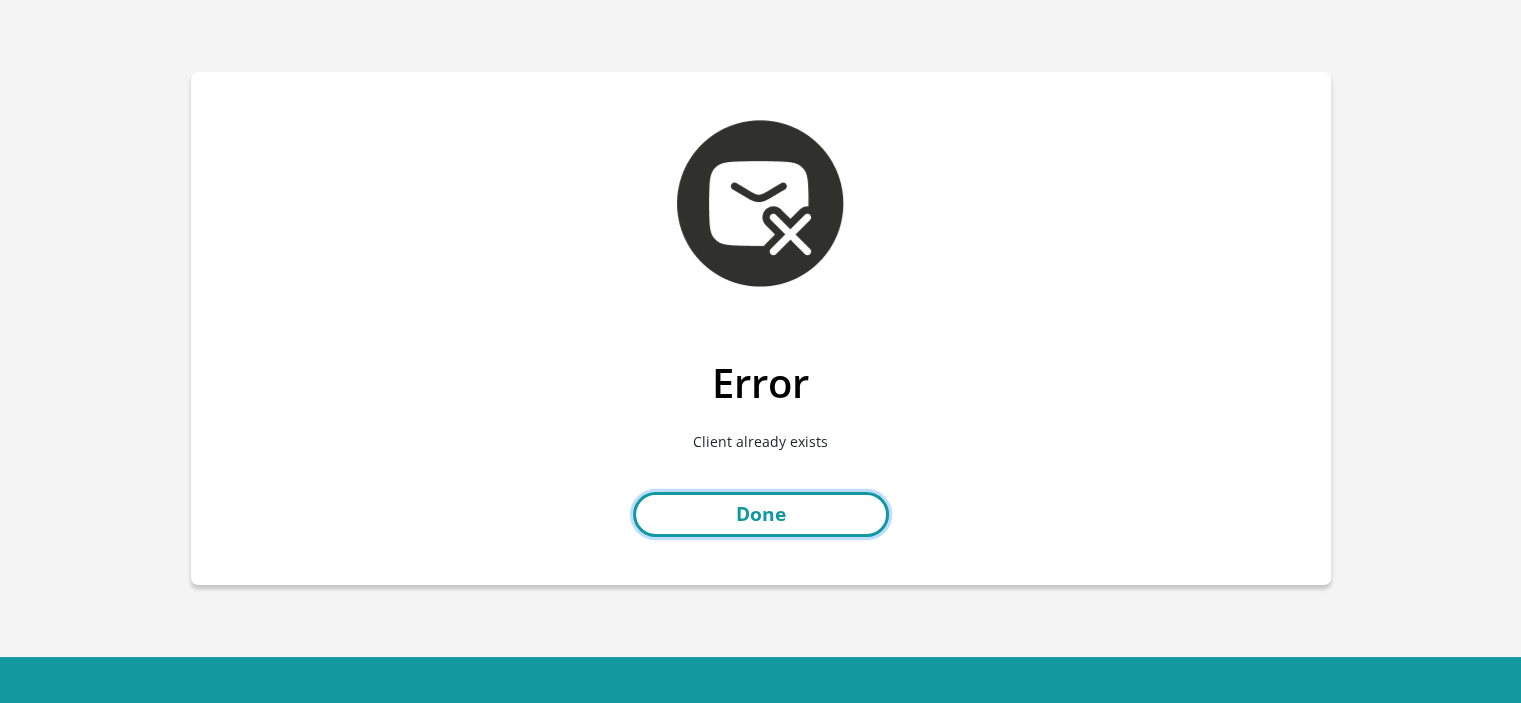 click on "Done" at bounding box center [761, 514] 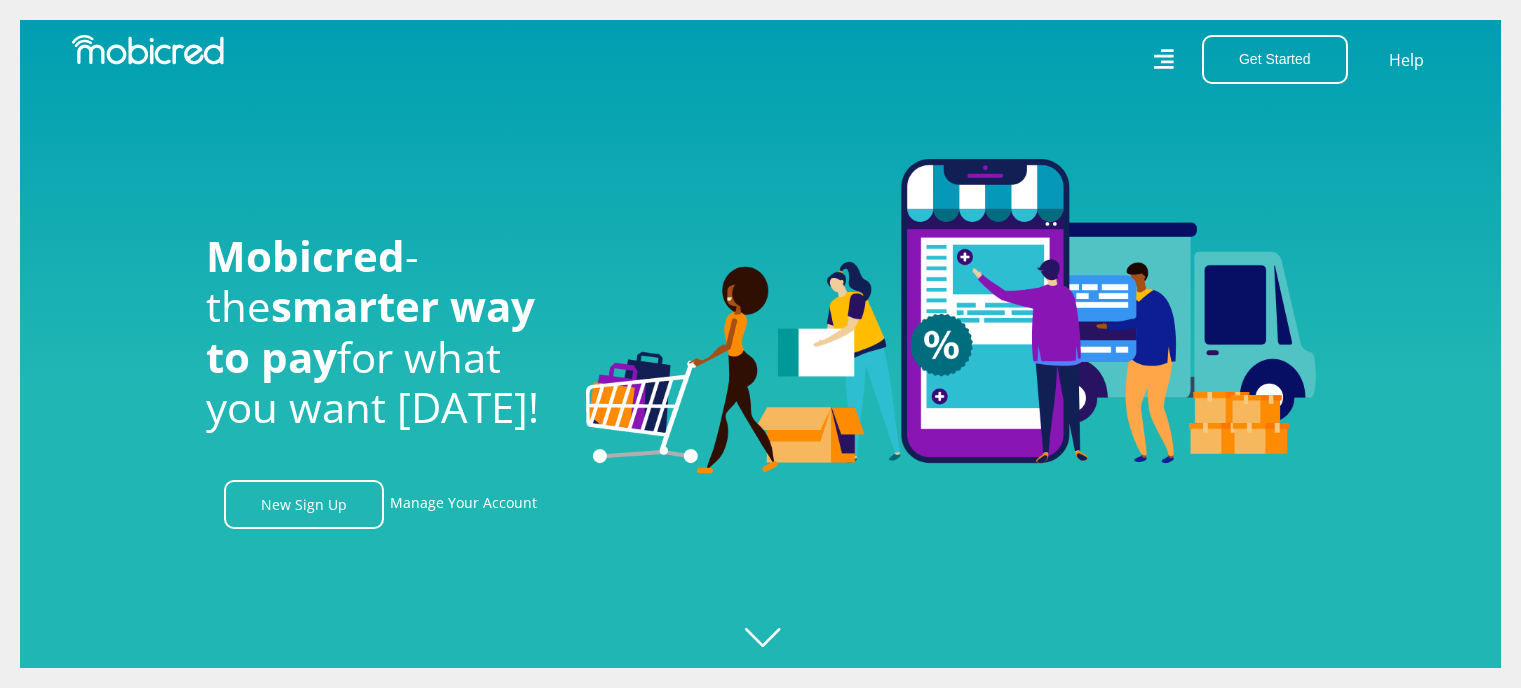 scroll, scrollTop: 0, scrollLeft: 0, axis: both 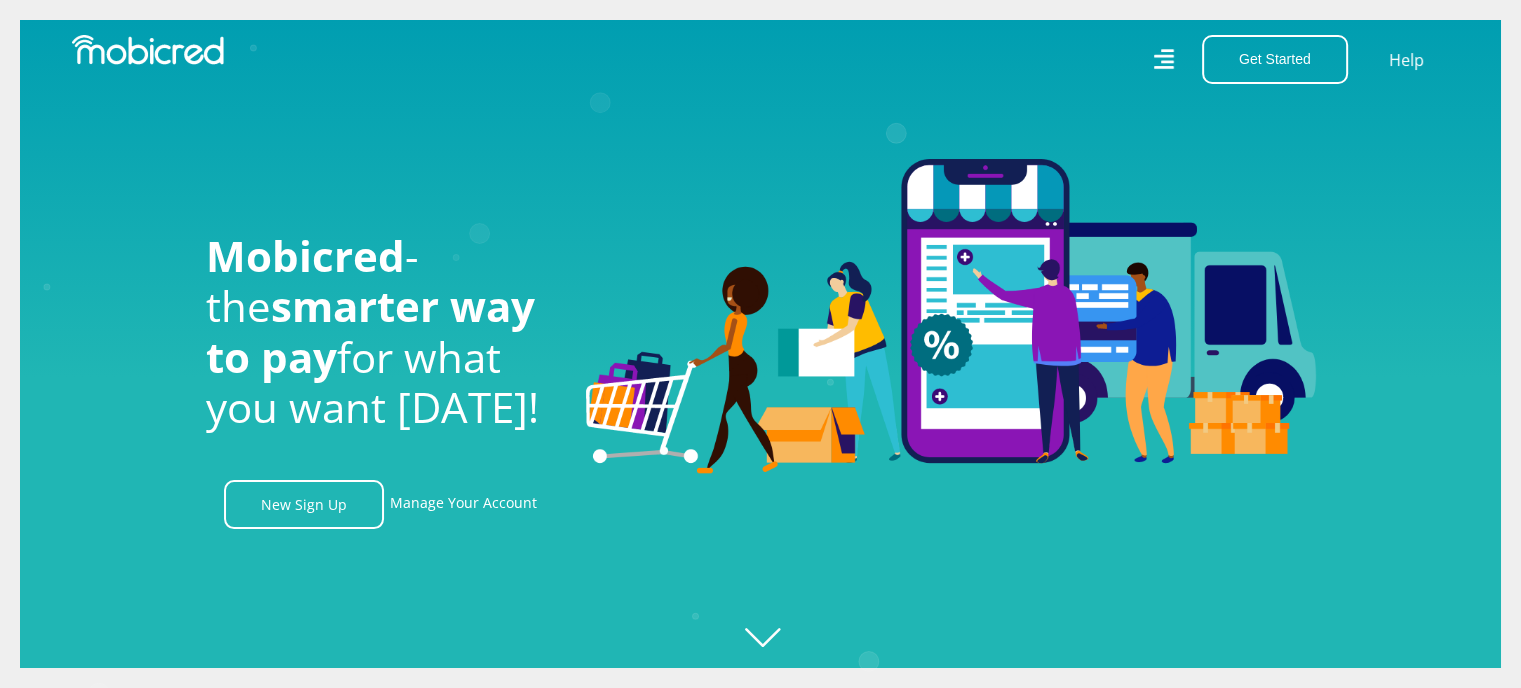 click 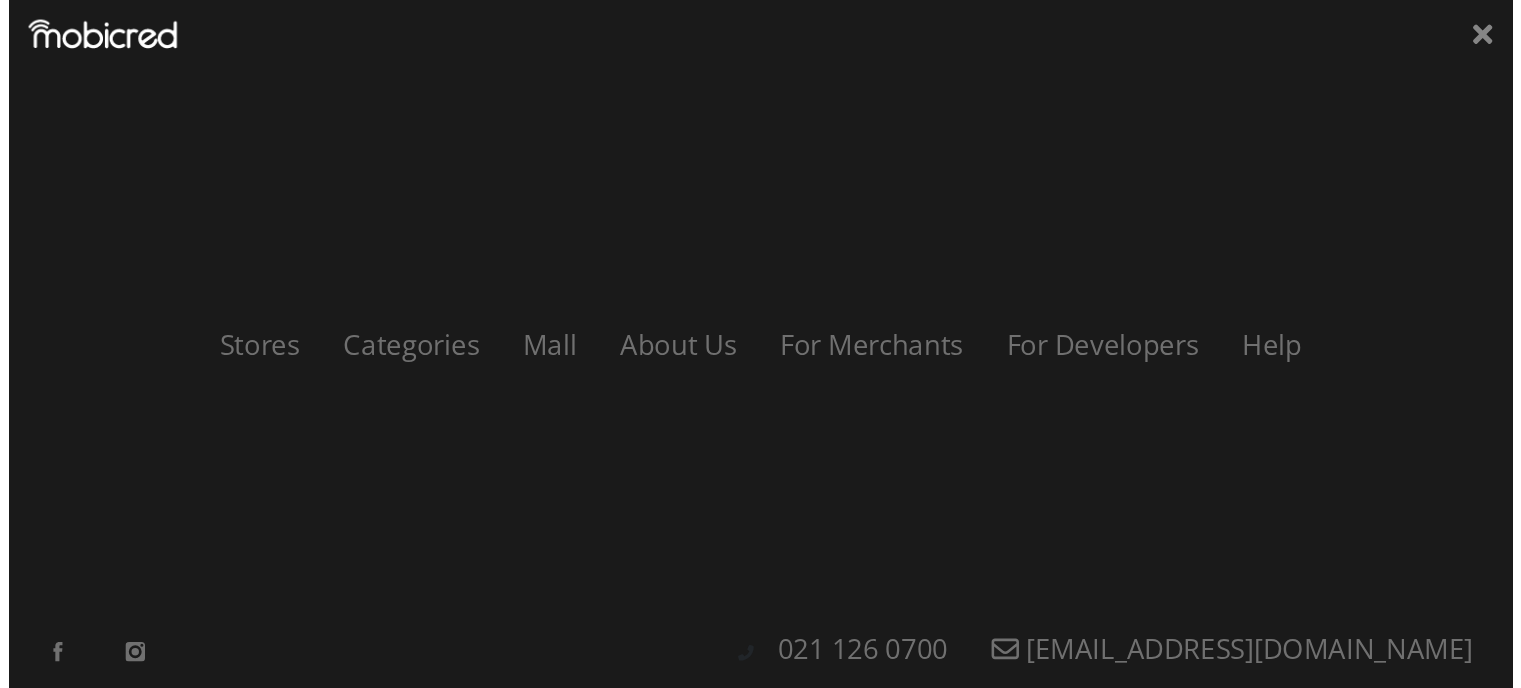 scroll, scrollTop: 0, scrollLeft: 4560, axis: horizontal 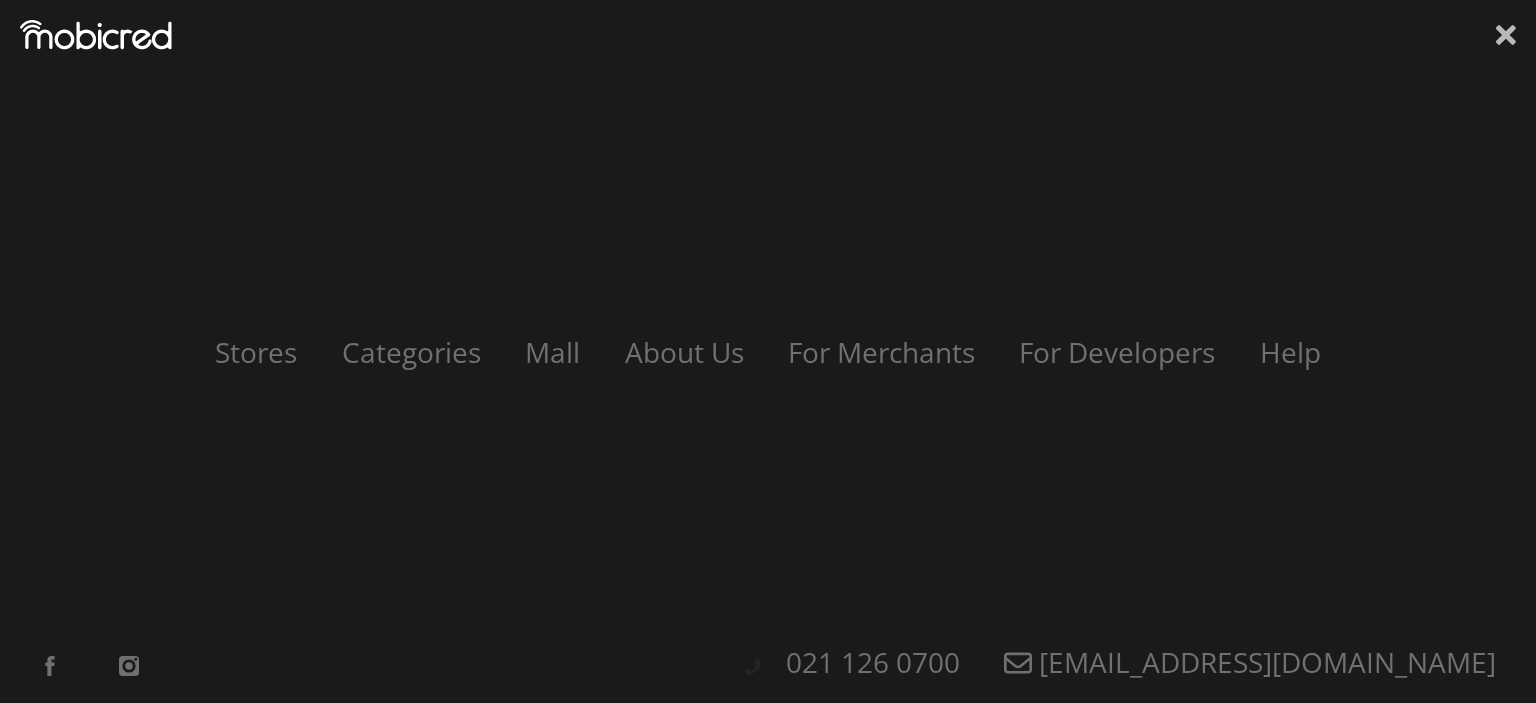 click 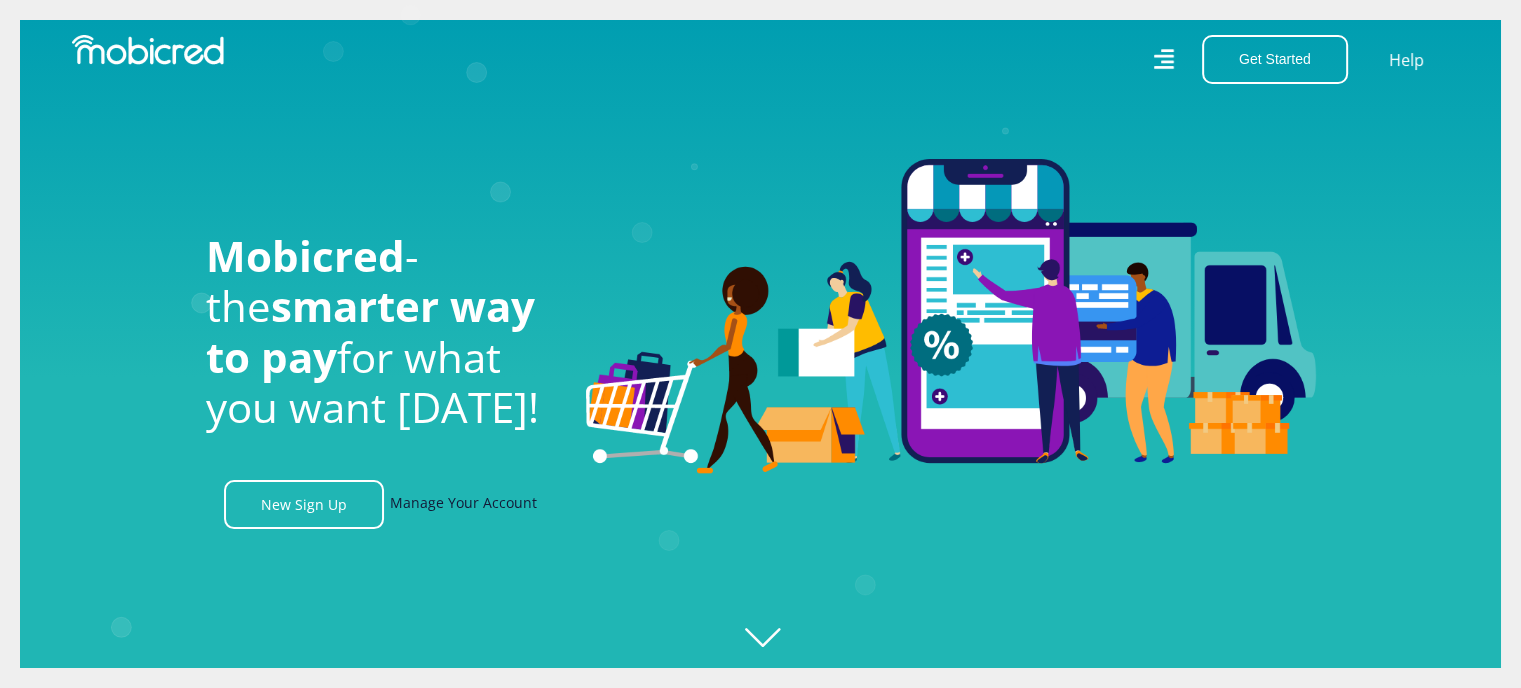 click on "Manage Your Account" at bounding box center [463, 504] 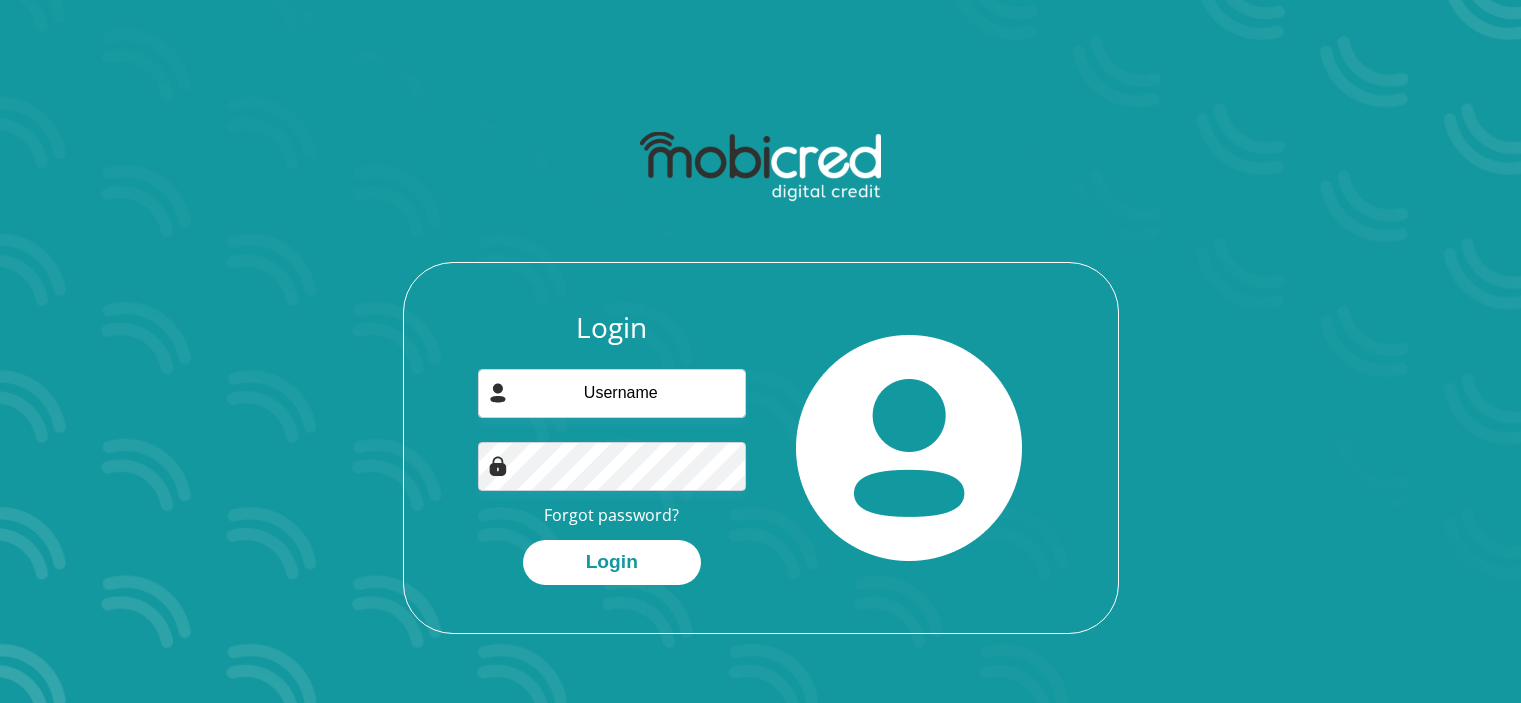 scroll, scrollTop: 0, scrollLeft: 0, axis: both 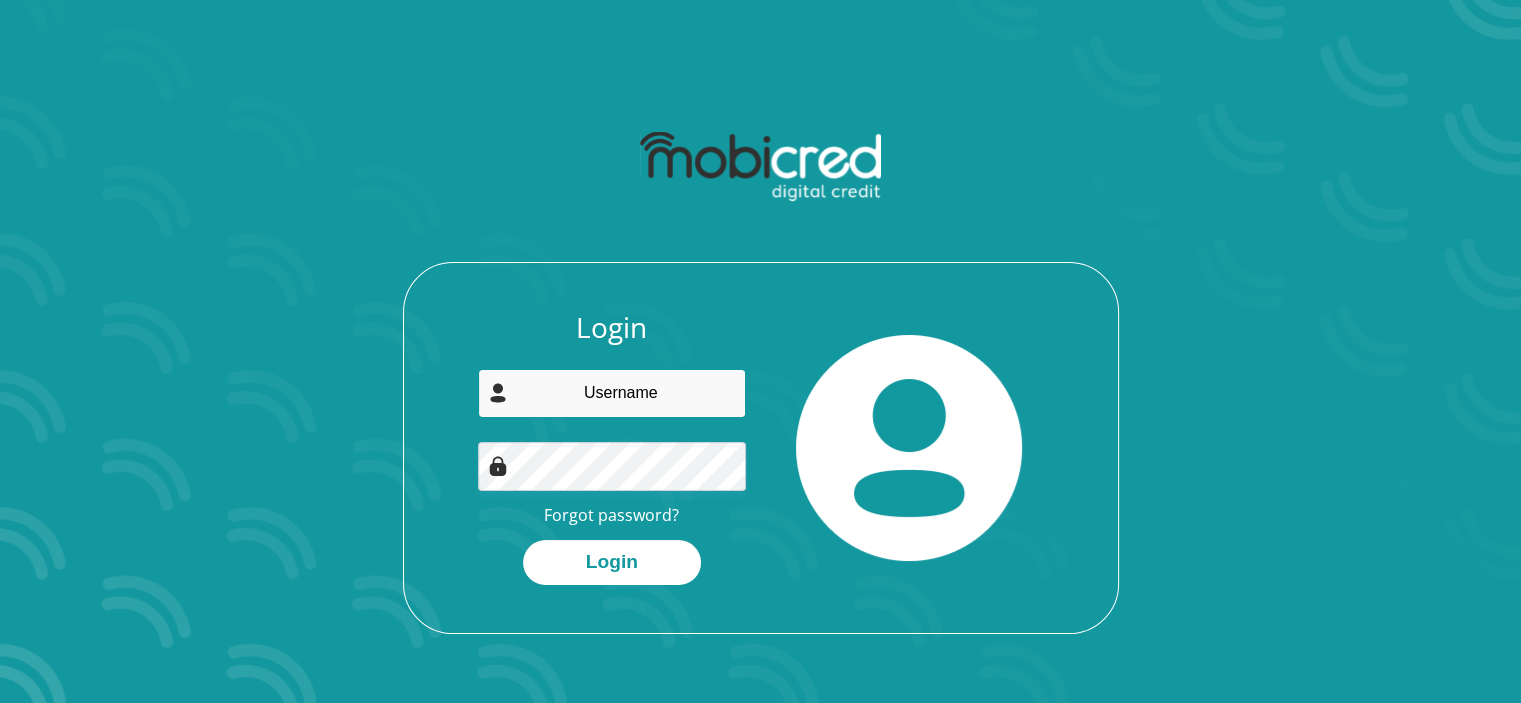 click at bounding box center [612, 393] 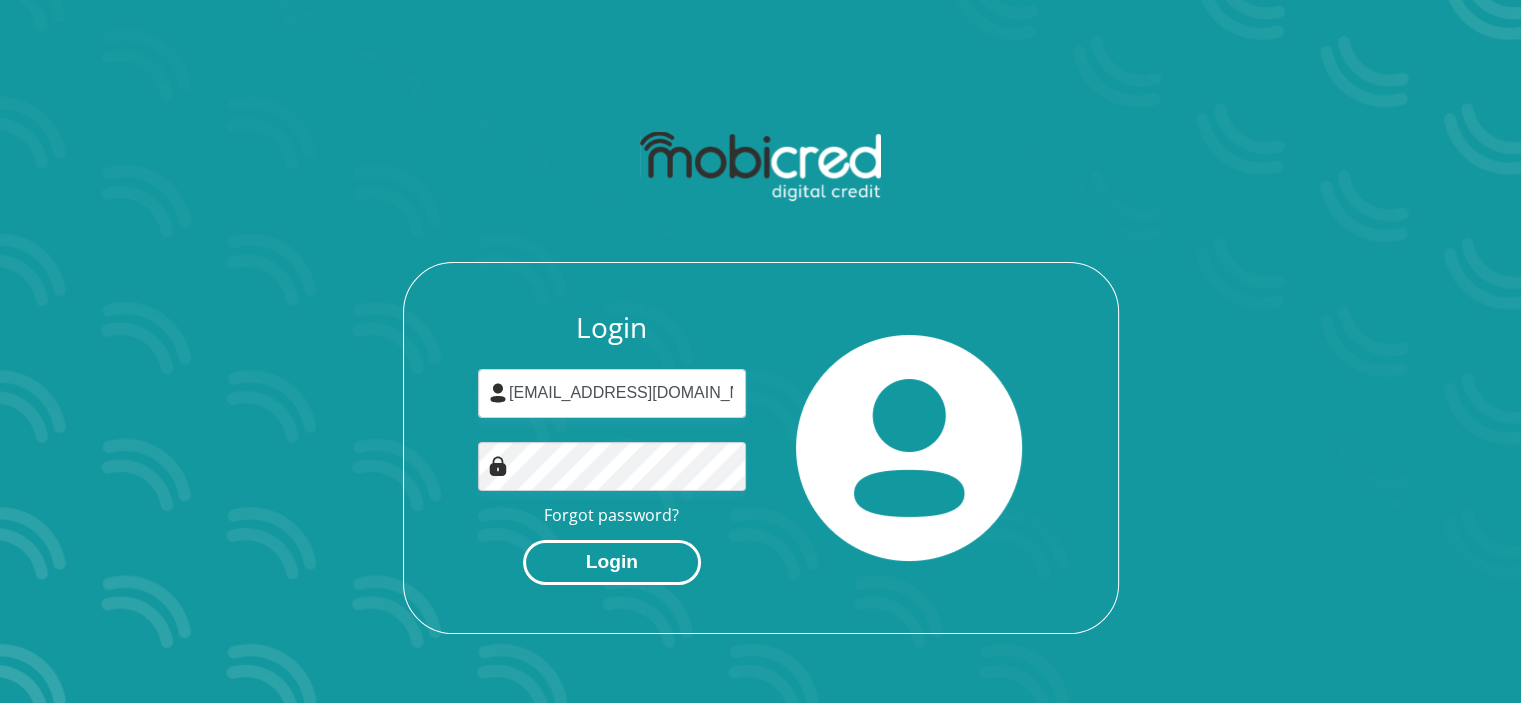 click on "Login" at bounding box center [612, 562] 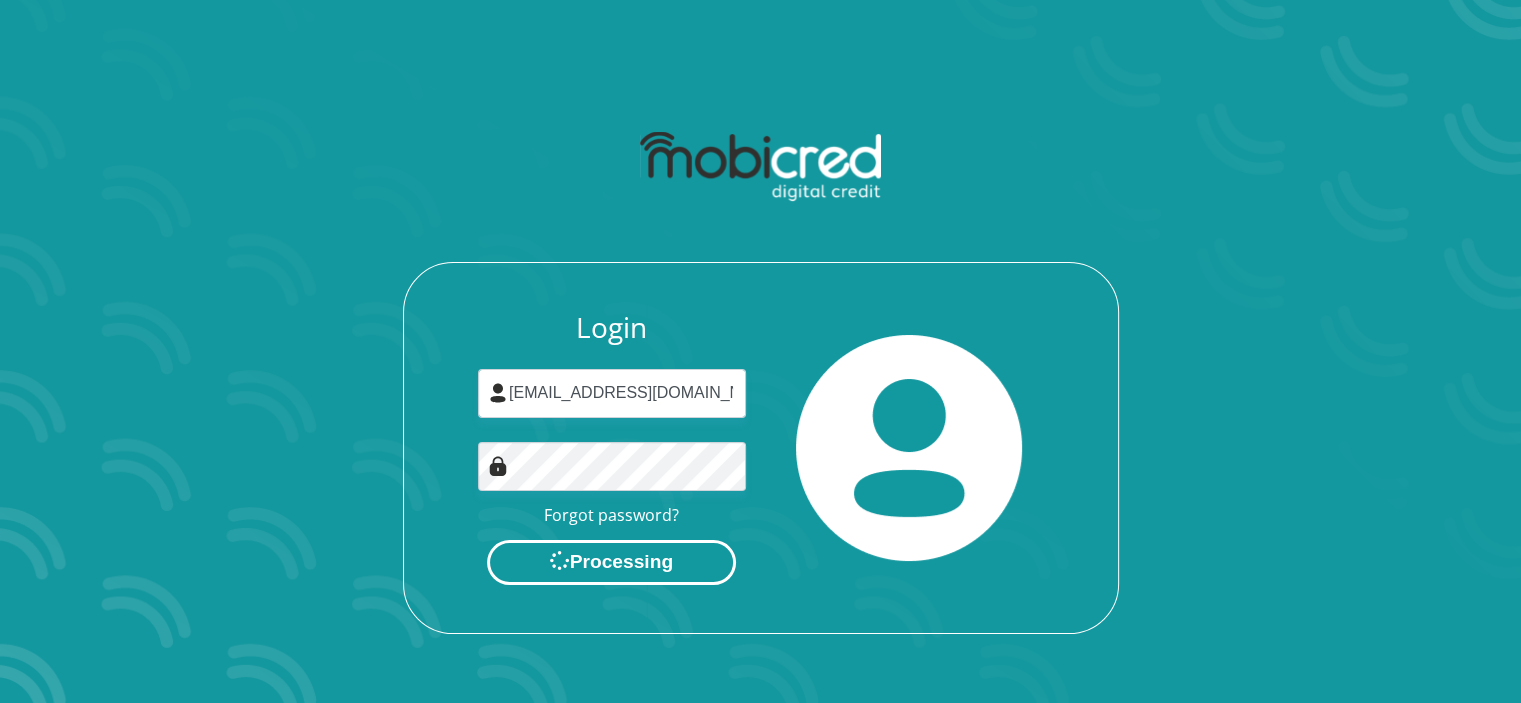 scroll, scrollTop: 0, scrollLeft: 0, axis: both 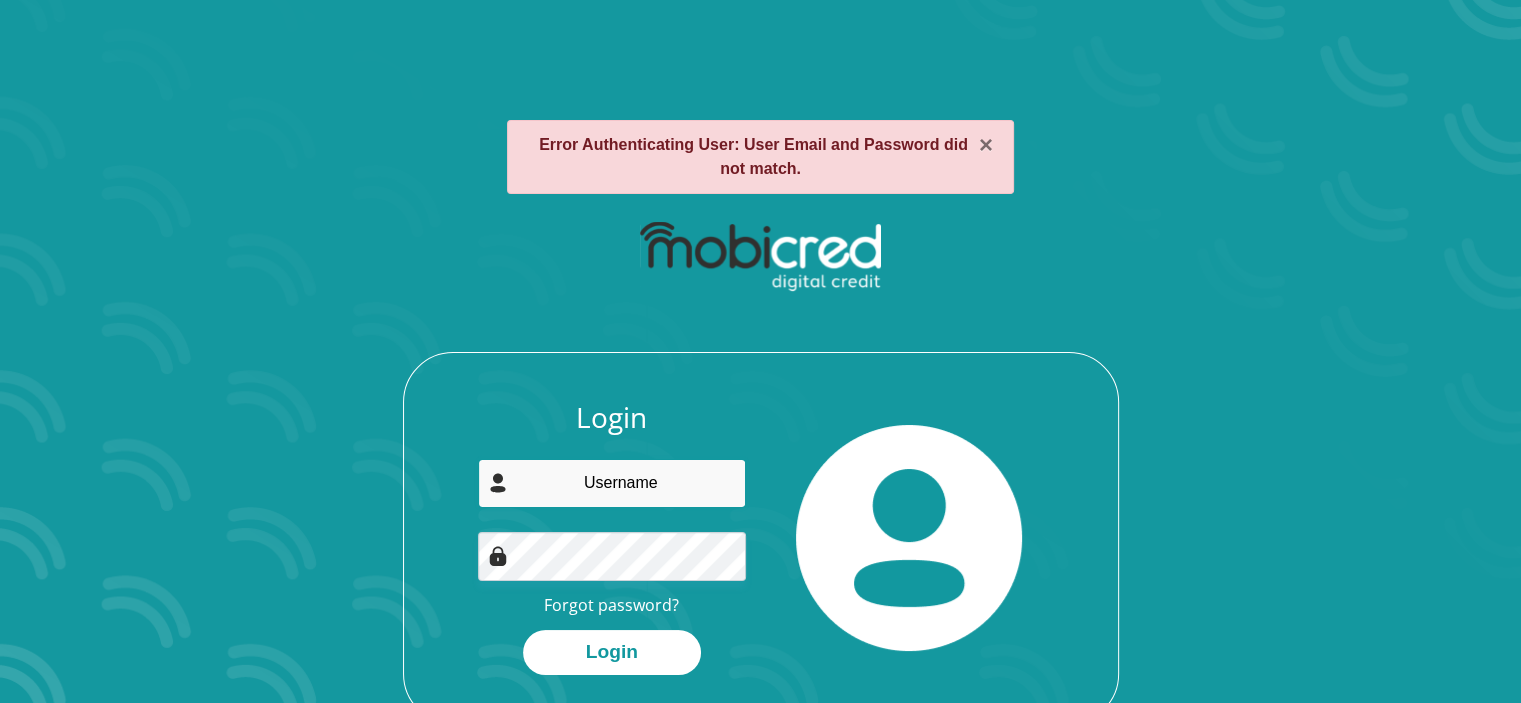 click at bounding box center [612, 483] 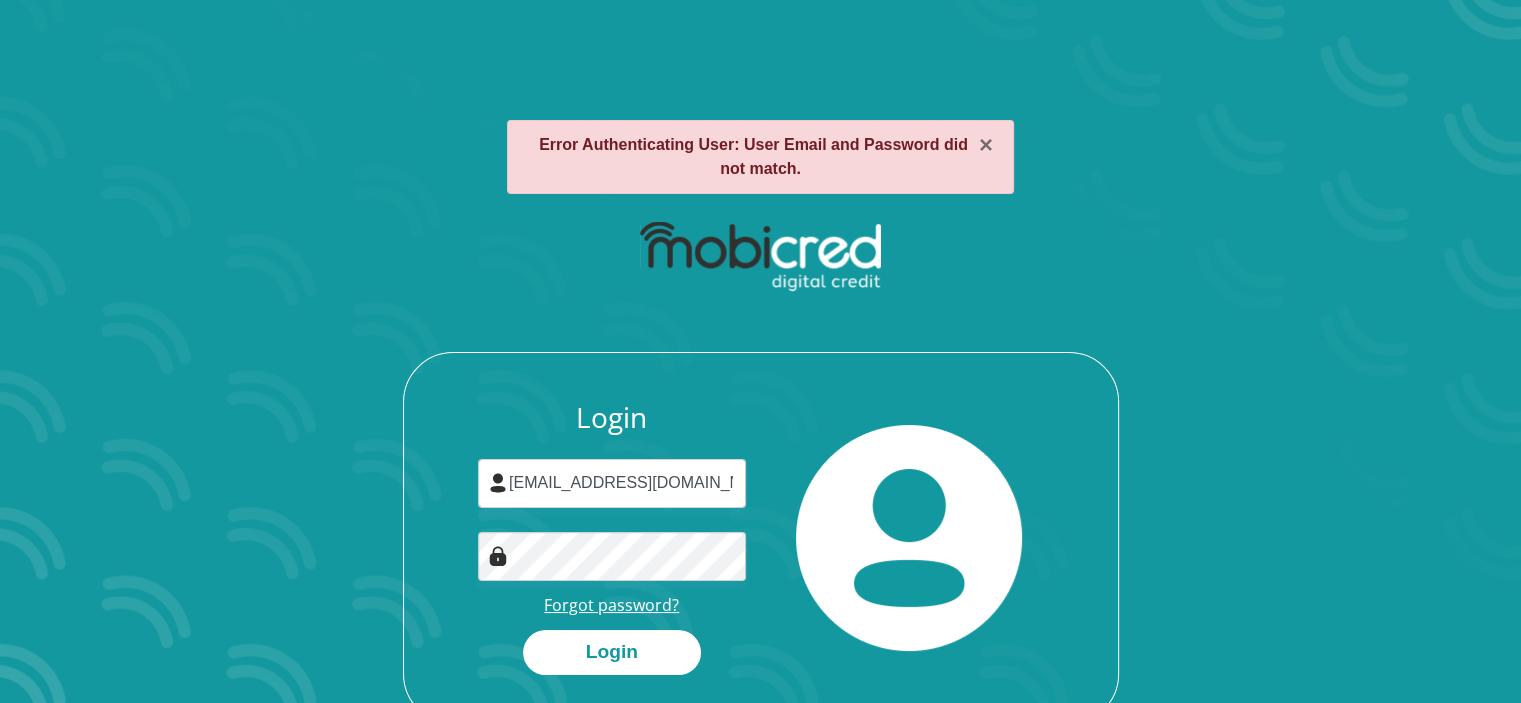 click on "Forgot password?" at bounding box center [611, 605] 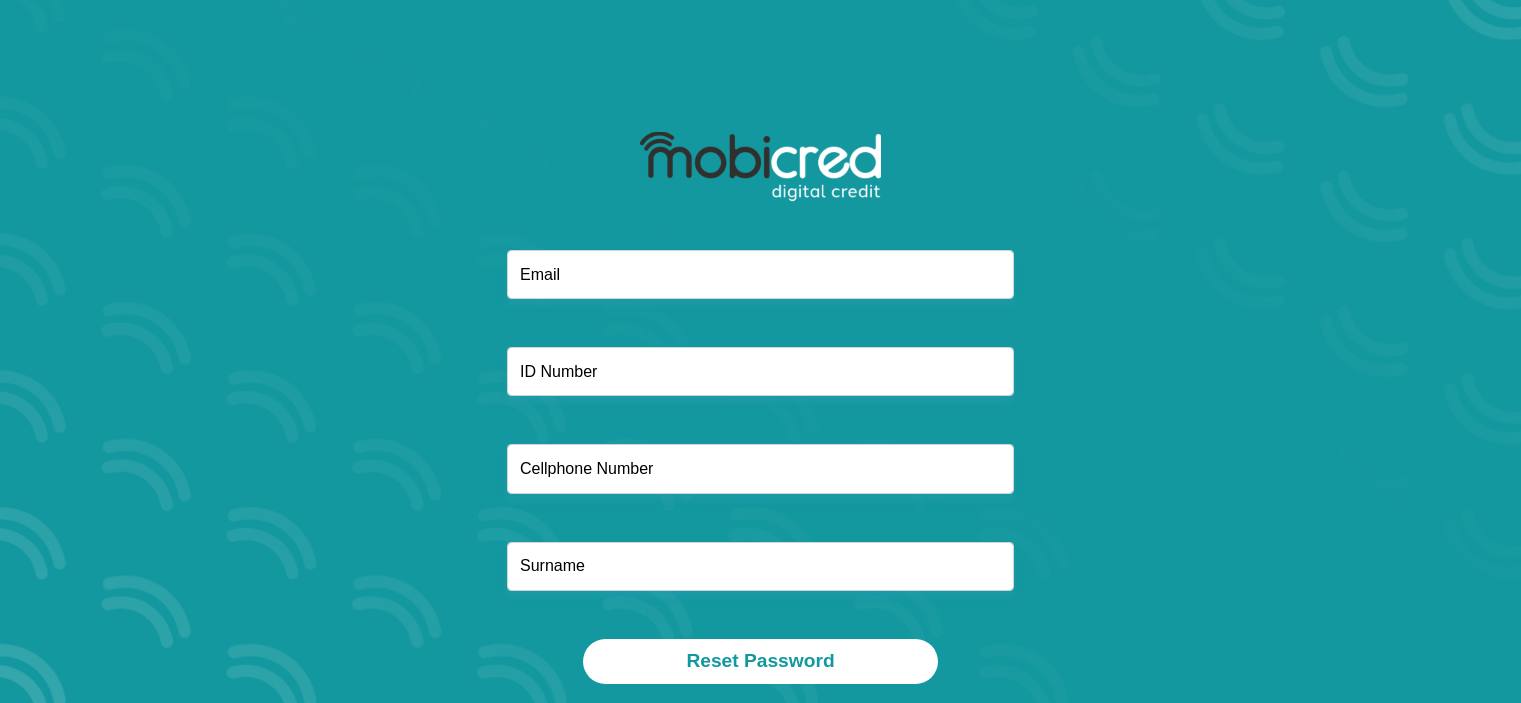 scroll, scrollTop: 0, scrollLeft: 0, axis: both 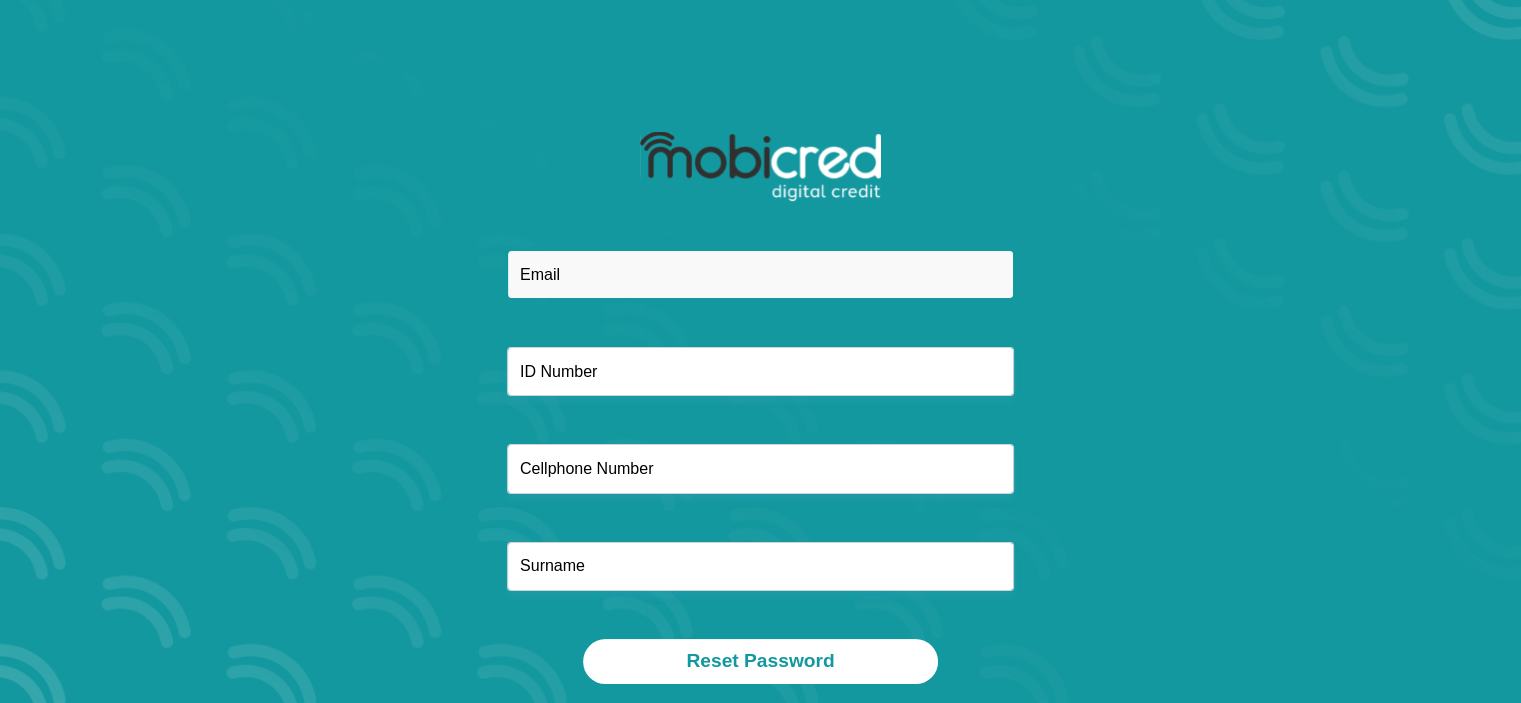 click at bounding box center [760, 274] 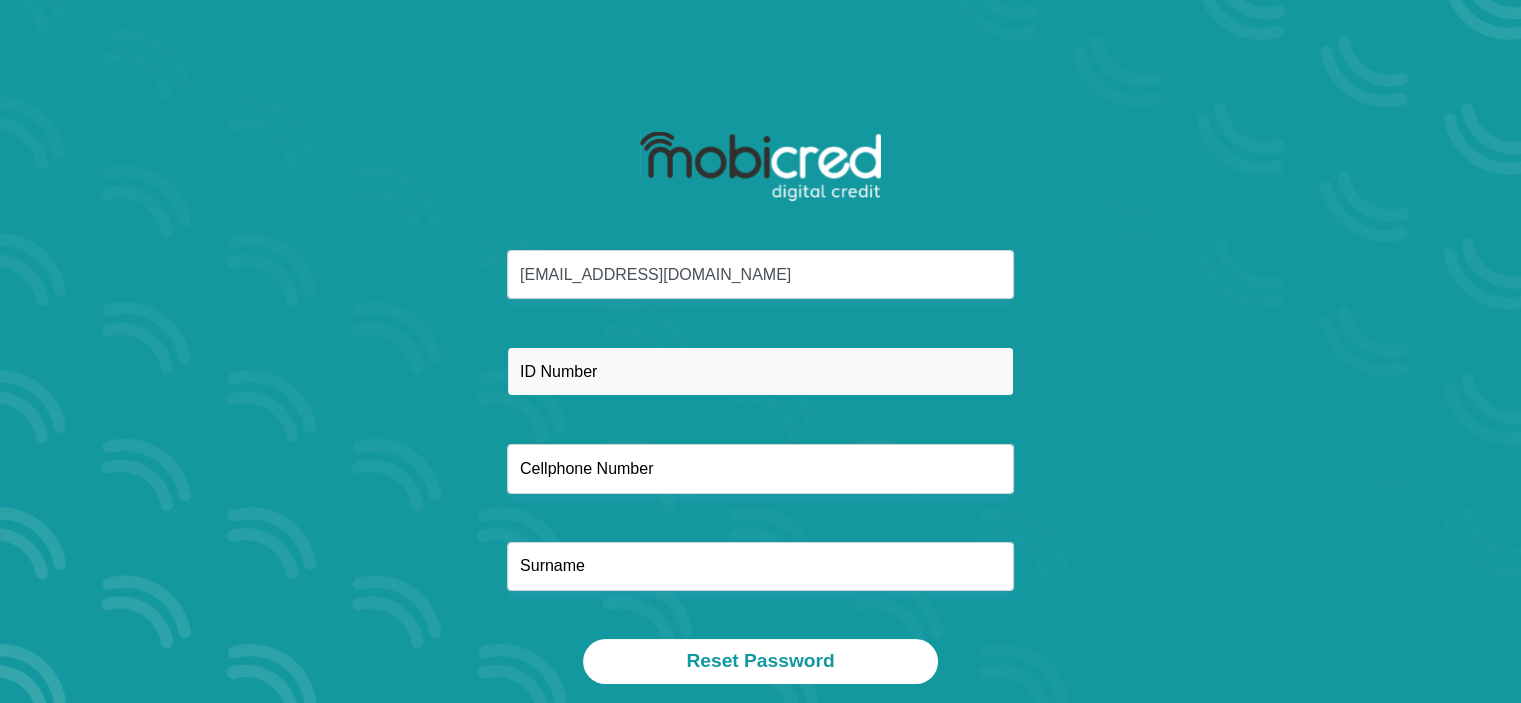 click at bounding box center [760, 371] 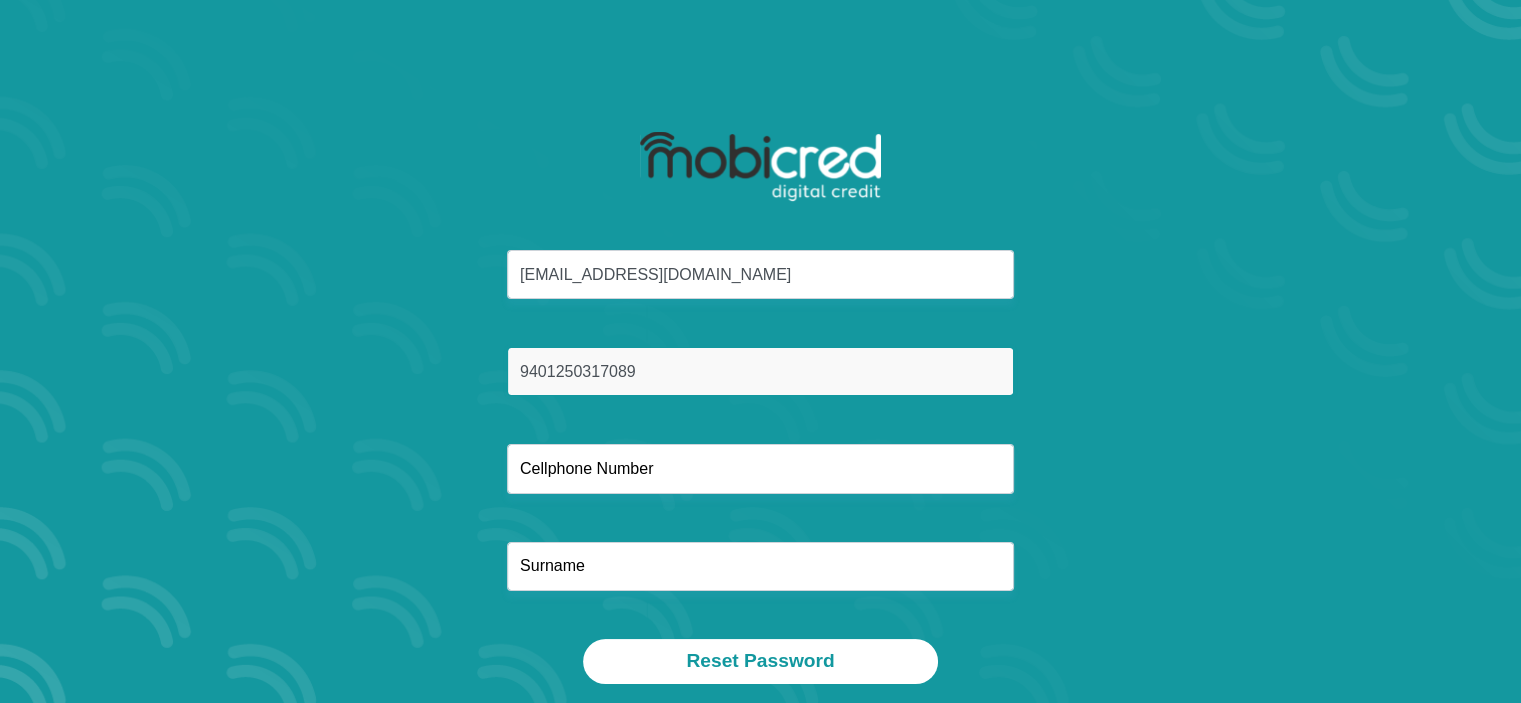 type on "9401250317089" 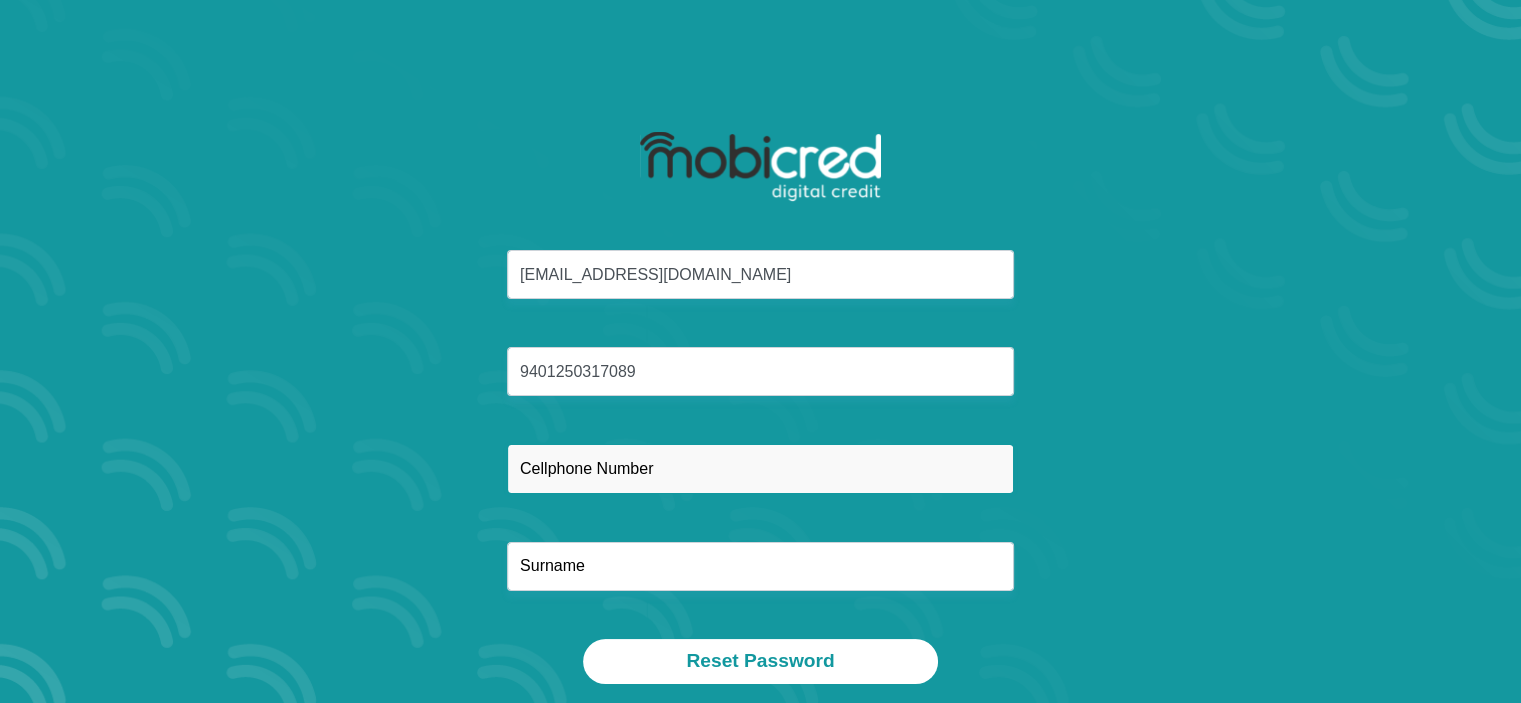 click at bounding box center (760, 468) 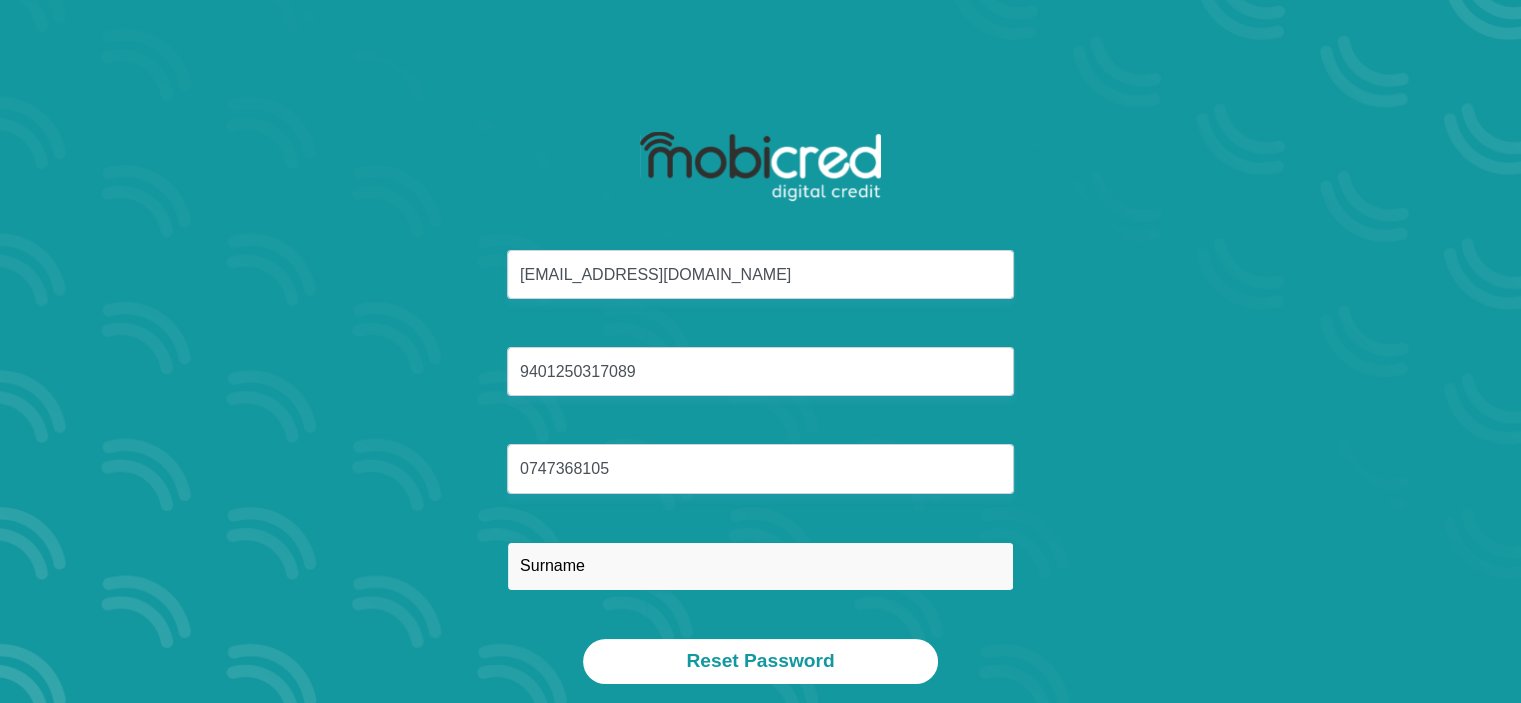 type on "Ntai" 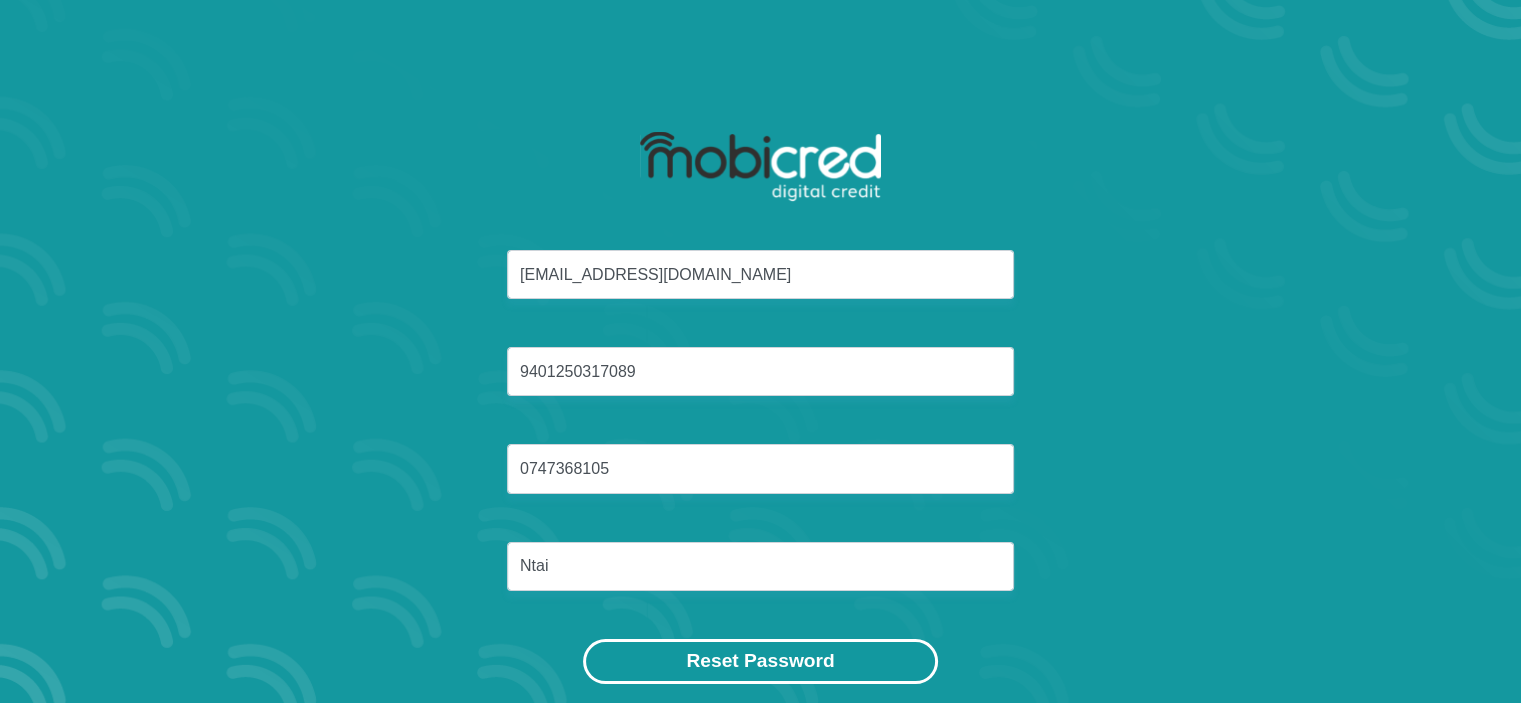 click on "Reset Password" at bounding box center (760, 661) 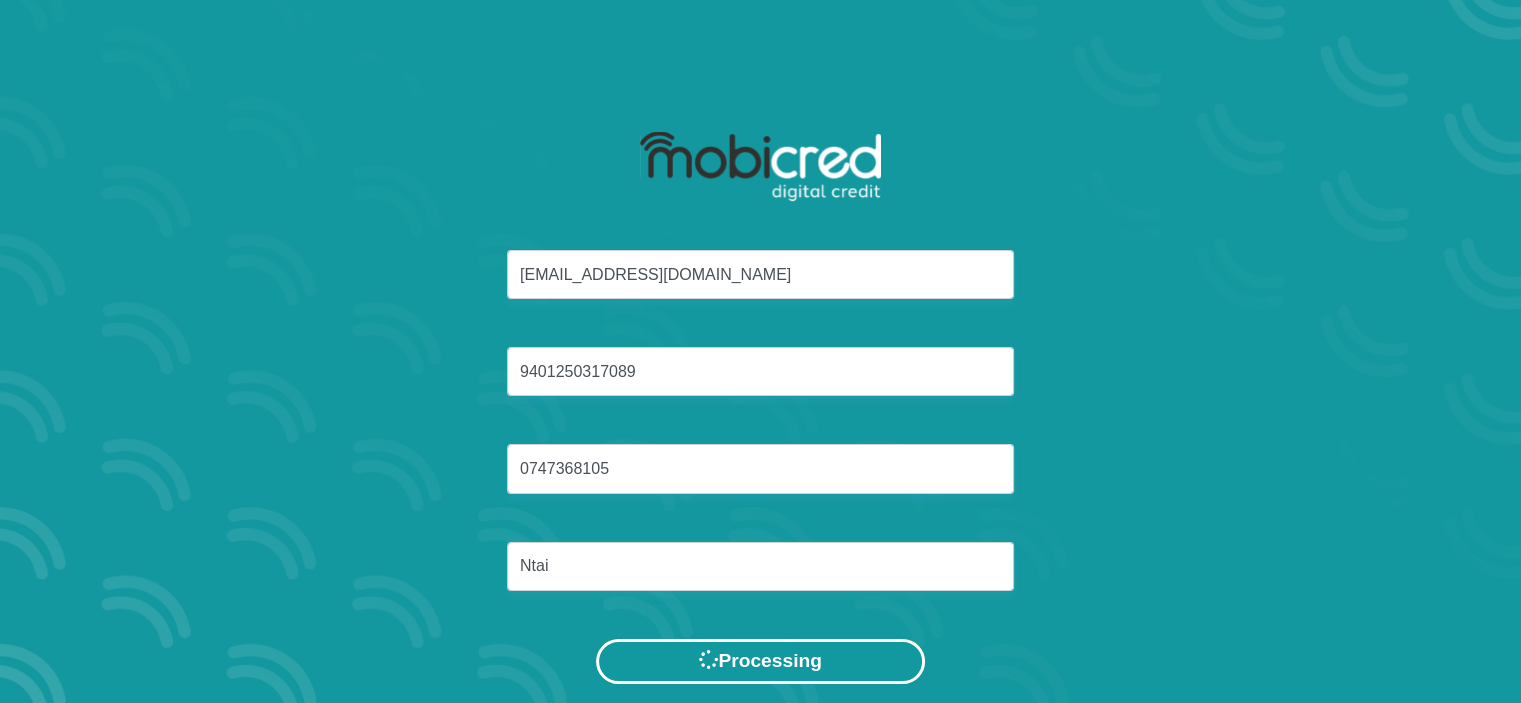 scroll, scrollTop: 0, scrollLeft: 0, axis: both 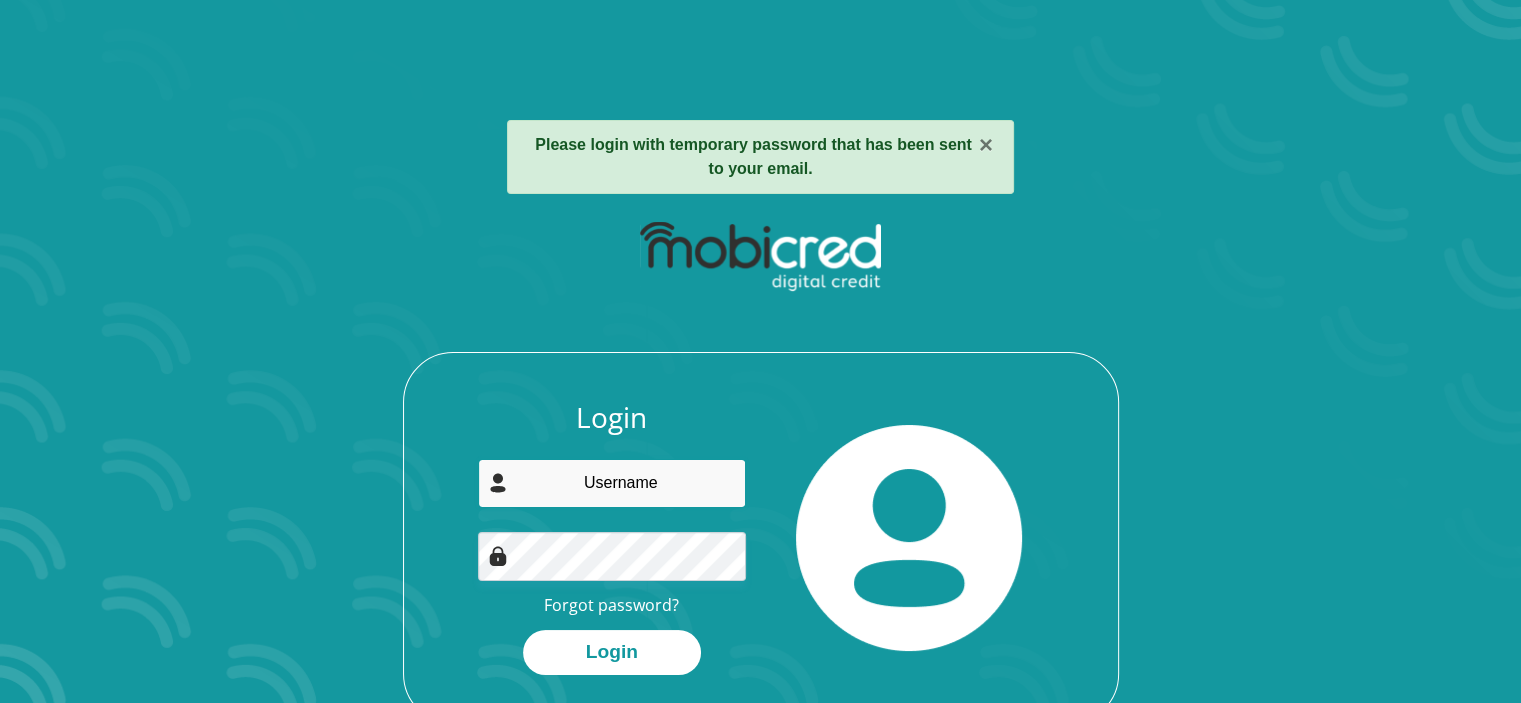 click at bounding box center (612, 483) 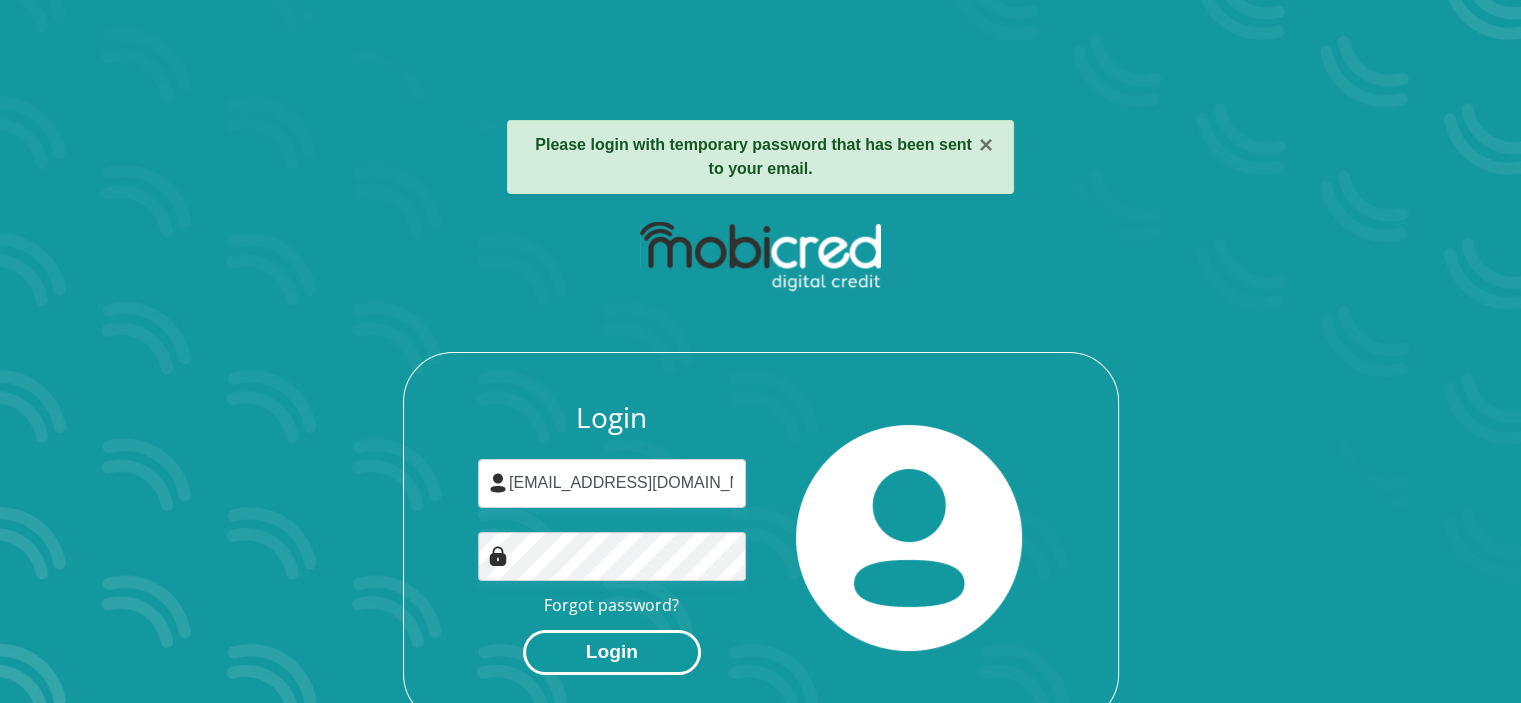 click on "Login" at bounding box center (612, 652) 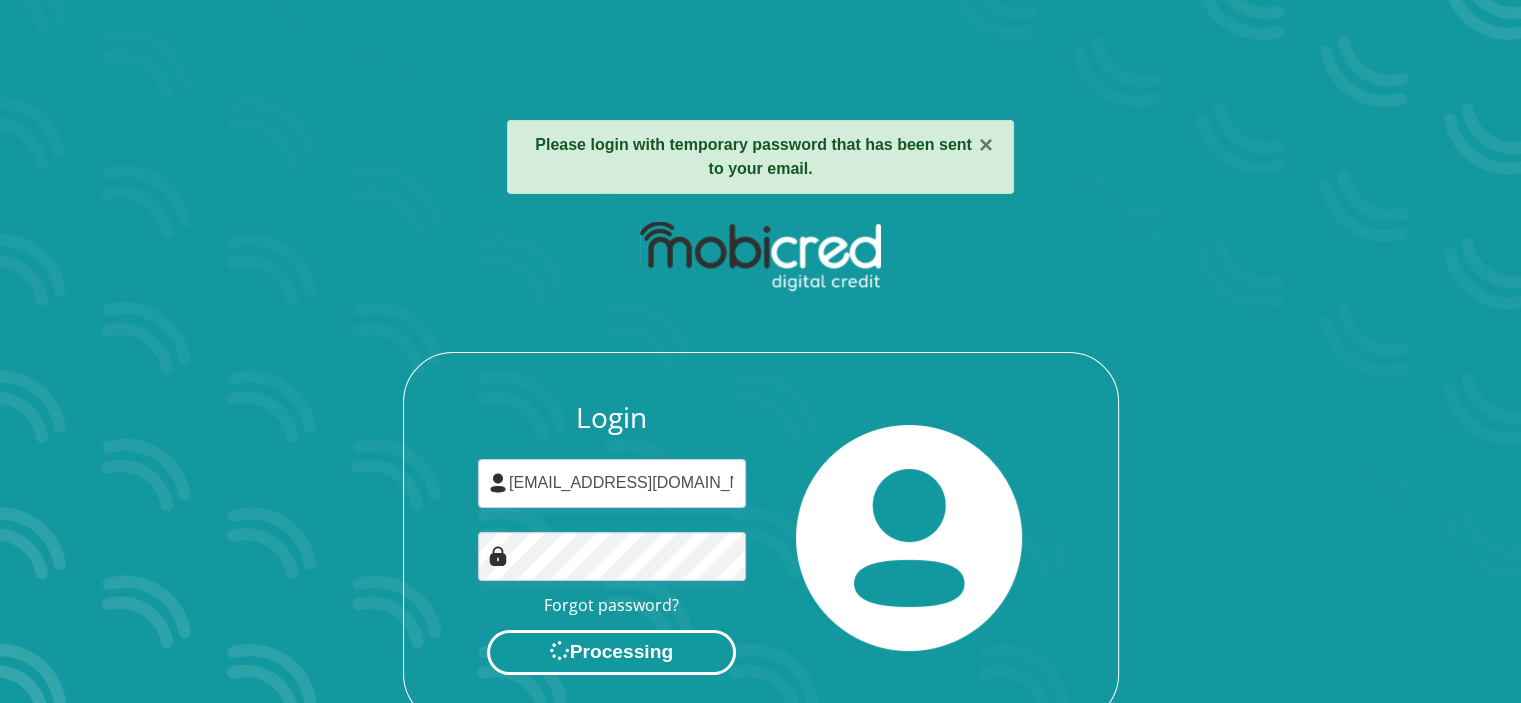 scroll, scrollTop: 0, scrollLeft: 0, axis: both 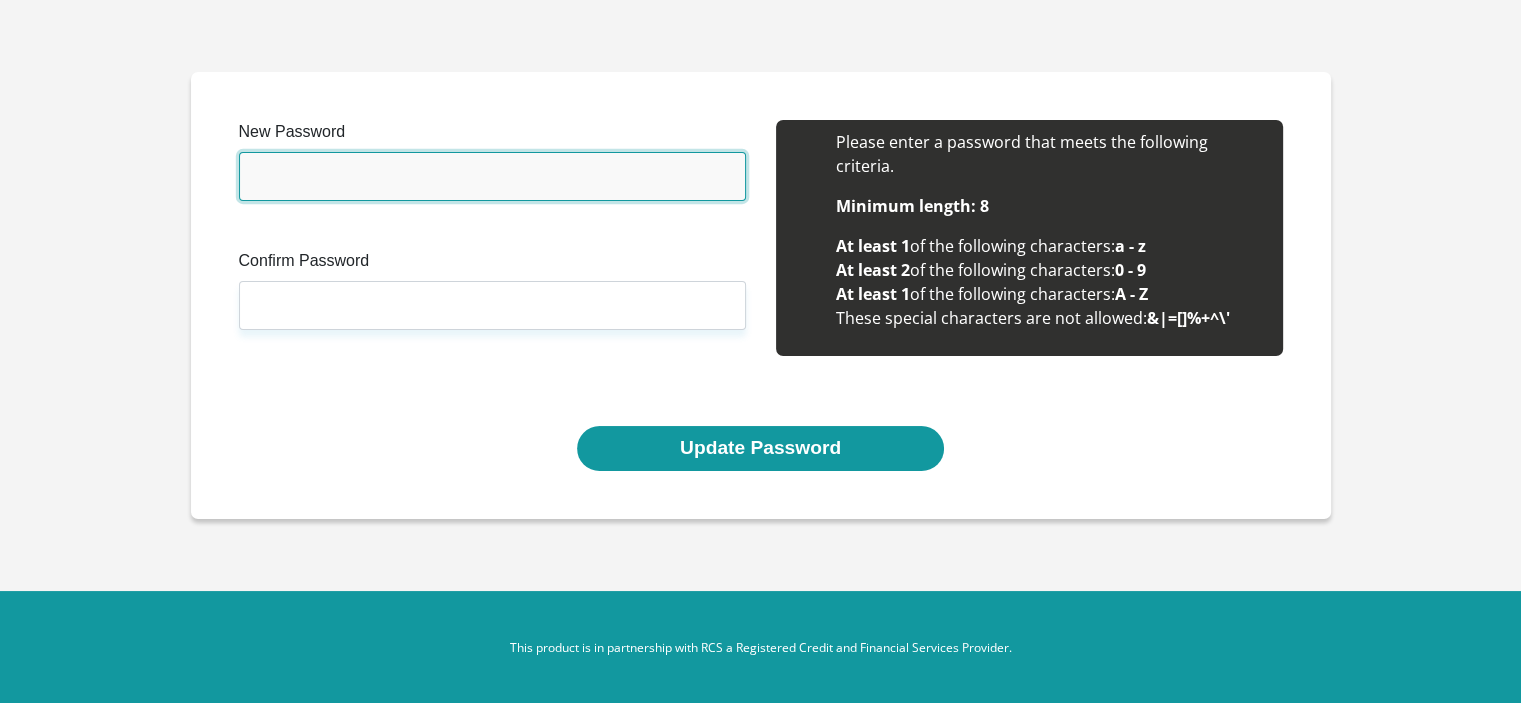 click on "New Password" at bounding box center [492, 176] 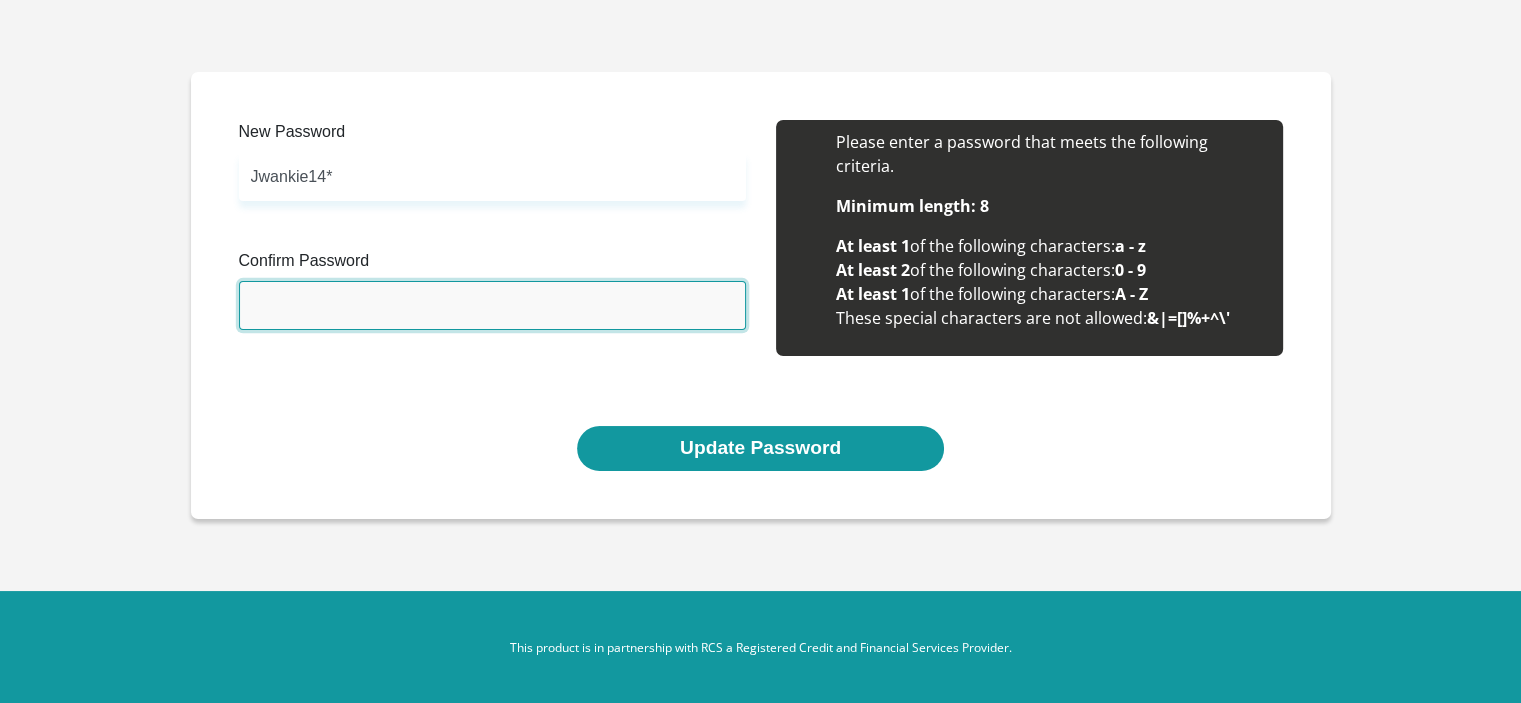 click on "Confirm Password" at bounding box center (492, 305) 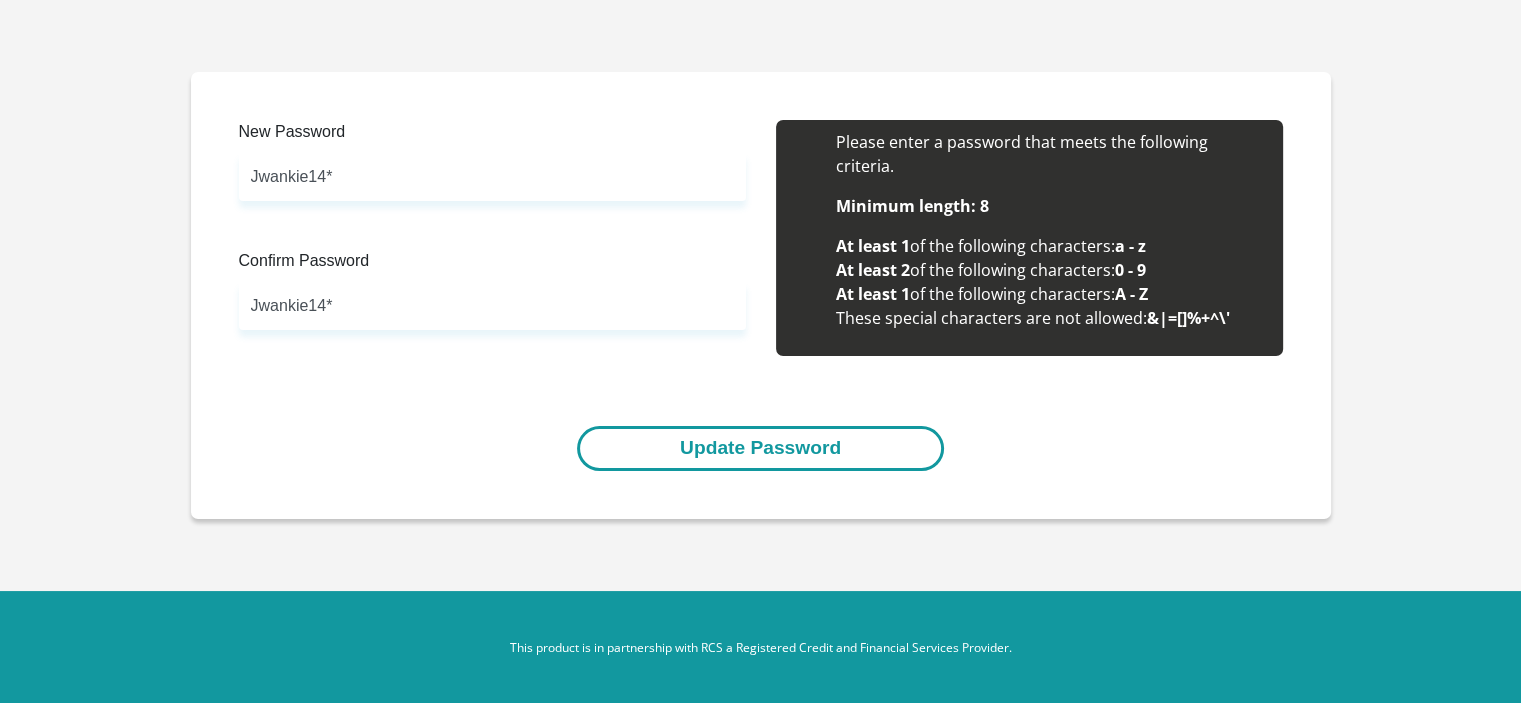 click on "Update Password" at bounding box center (760, 448) 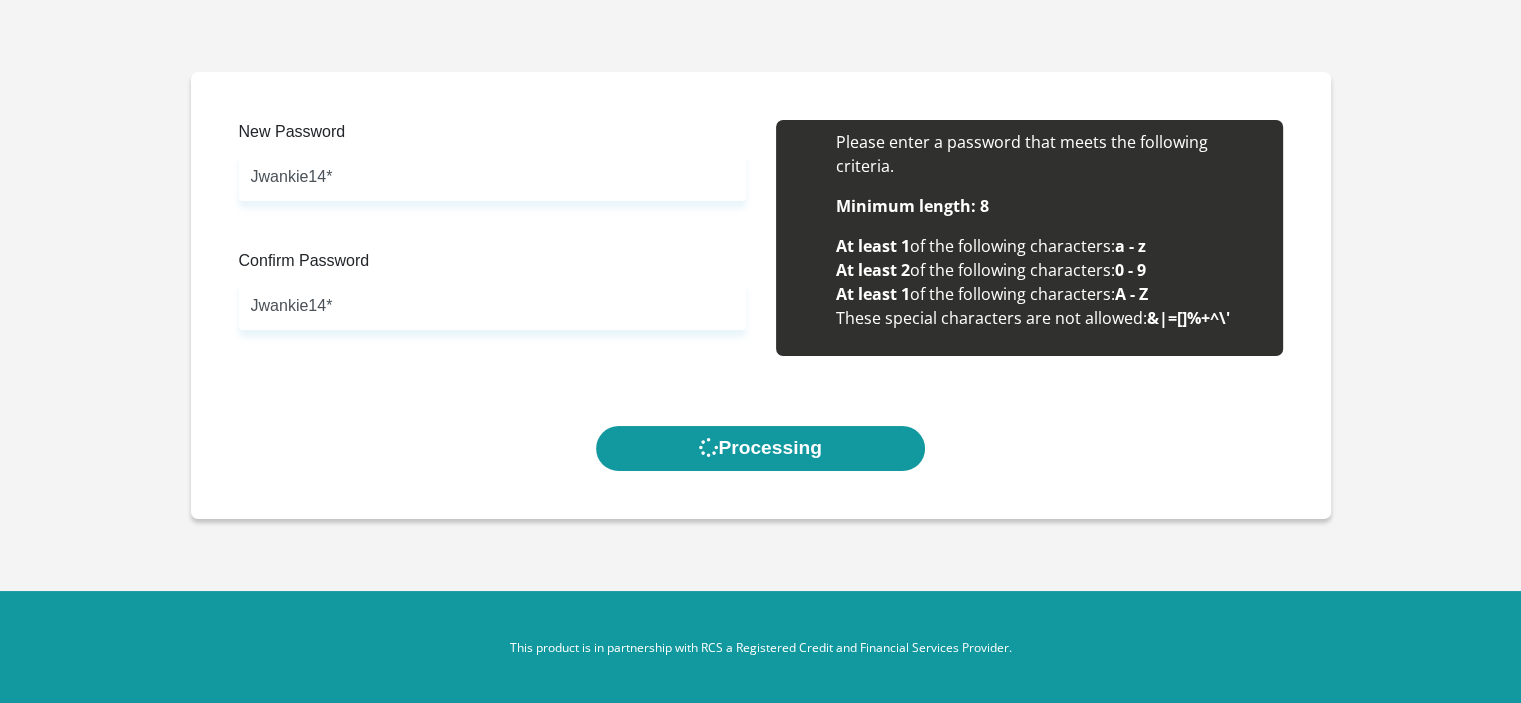 scroll, scrollTop: 0, scrollLeft: 0, axis: both 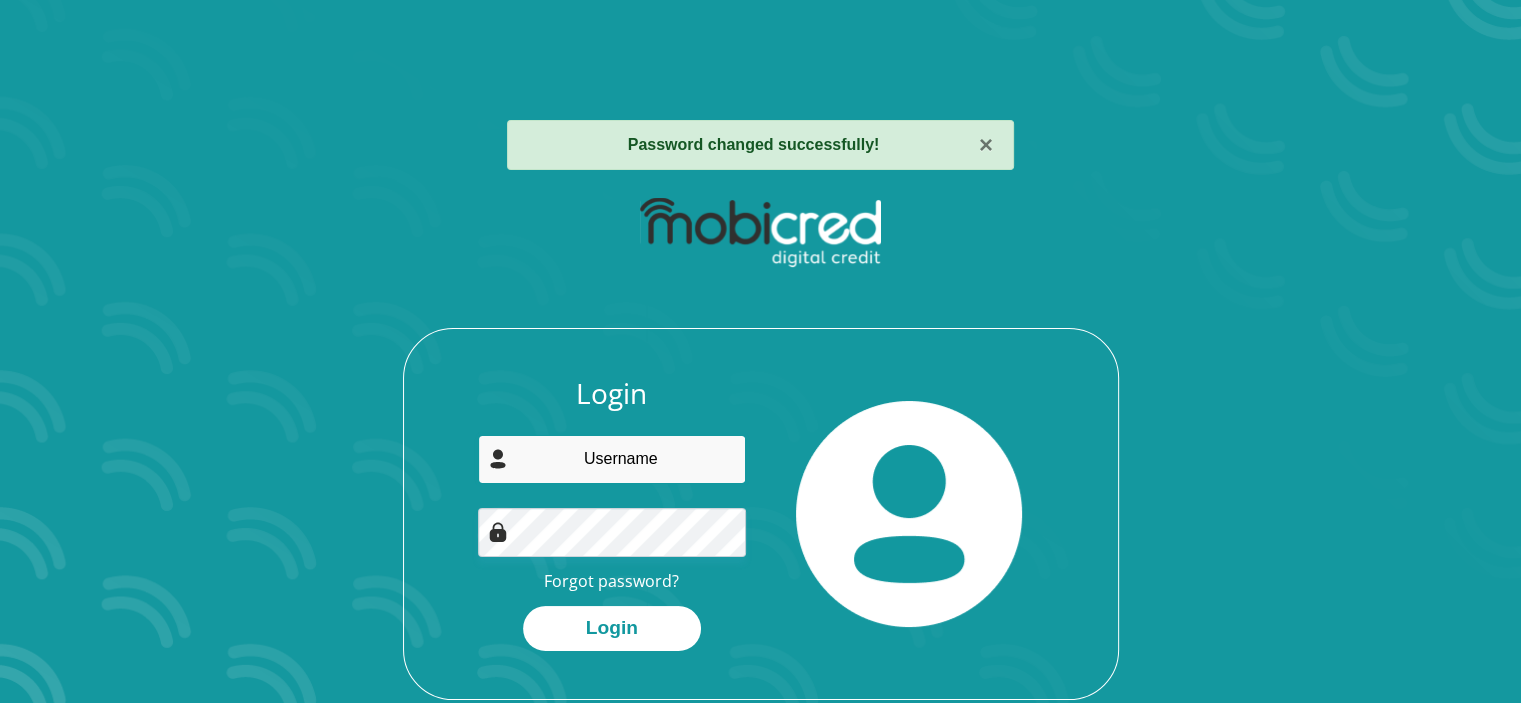 click at bounding box center [612, 459] 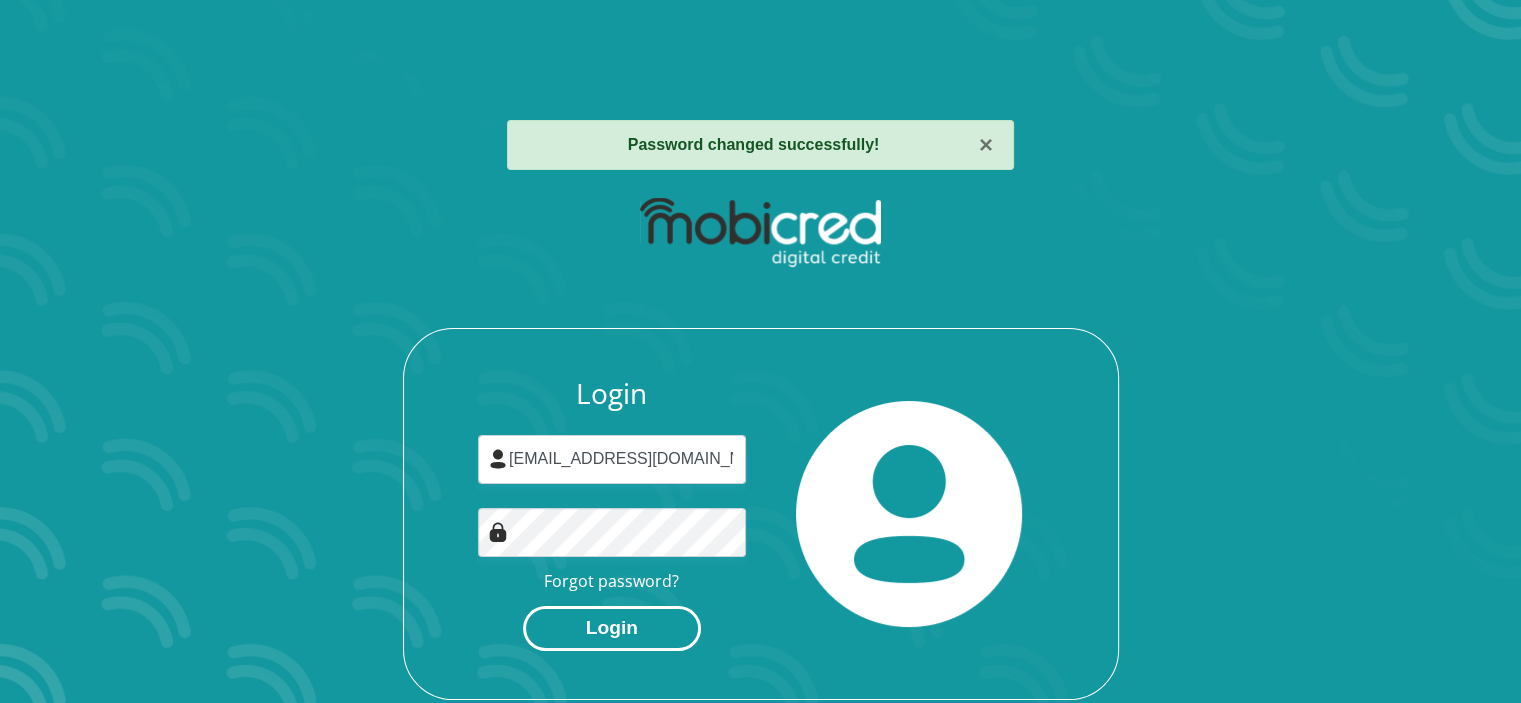 click on "Login" at bounding box center (612, 628) 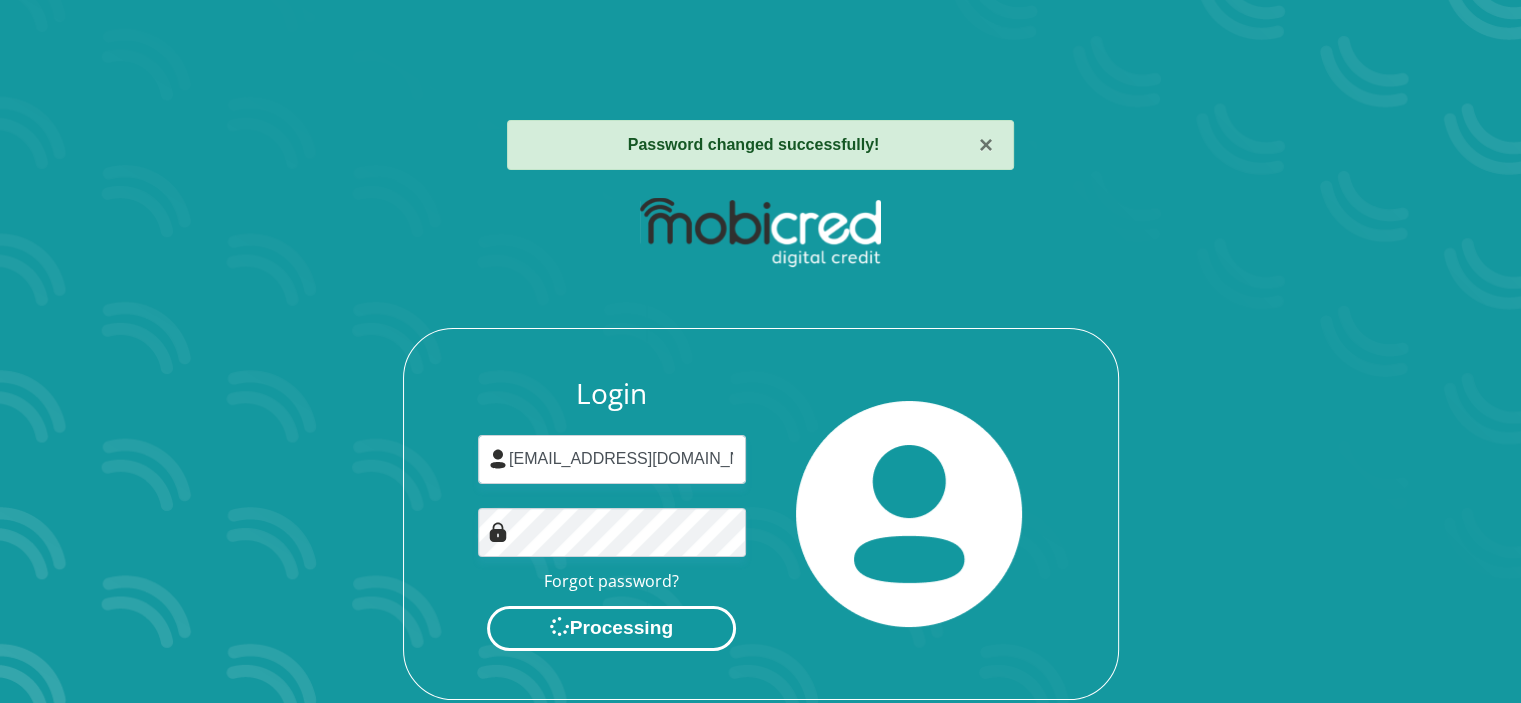 scroll, scrollTop: 0, scrollLeft: 0, axis: both 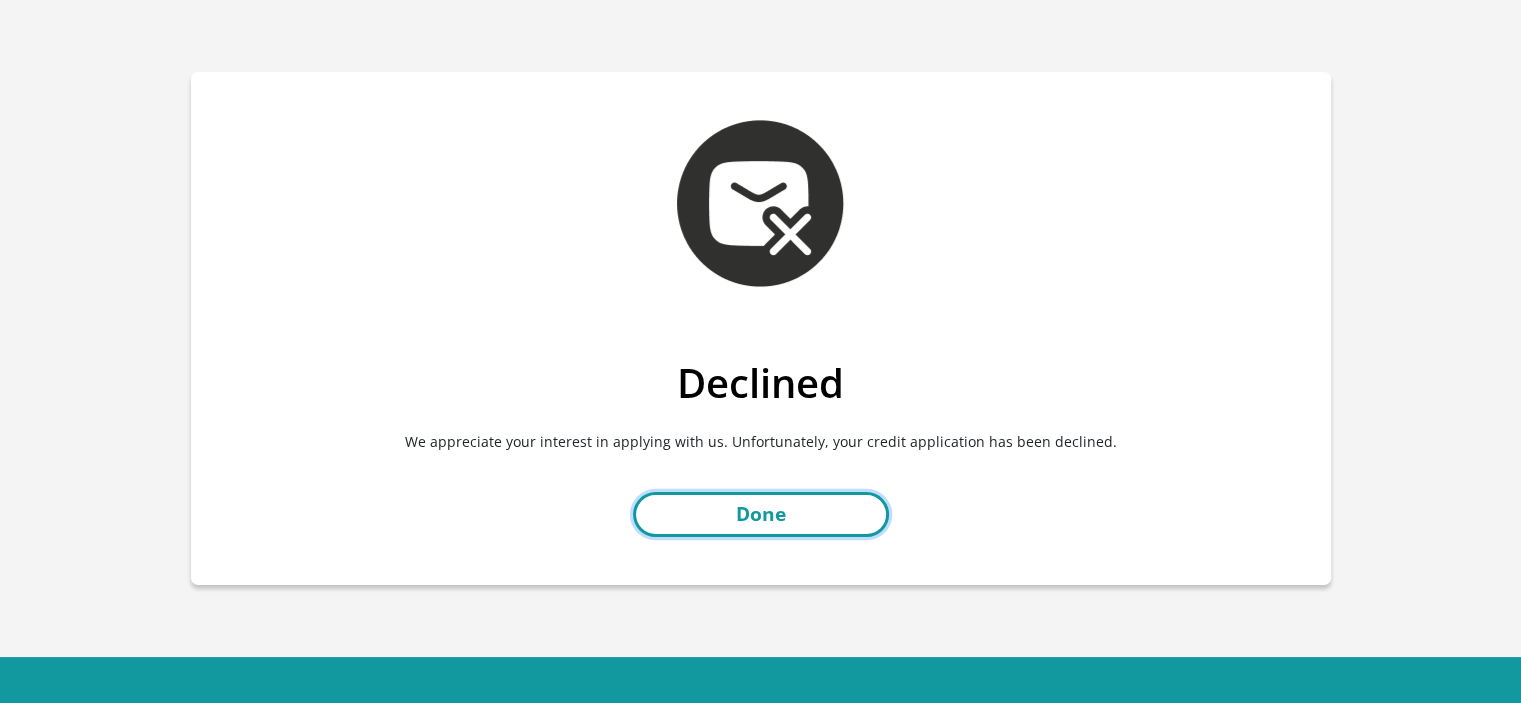 click on "Done" at bounding box center [761, 514] 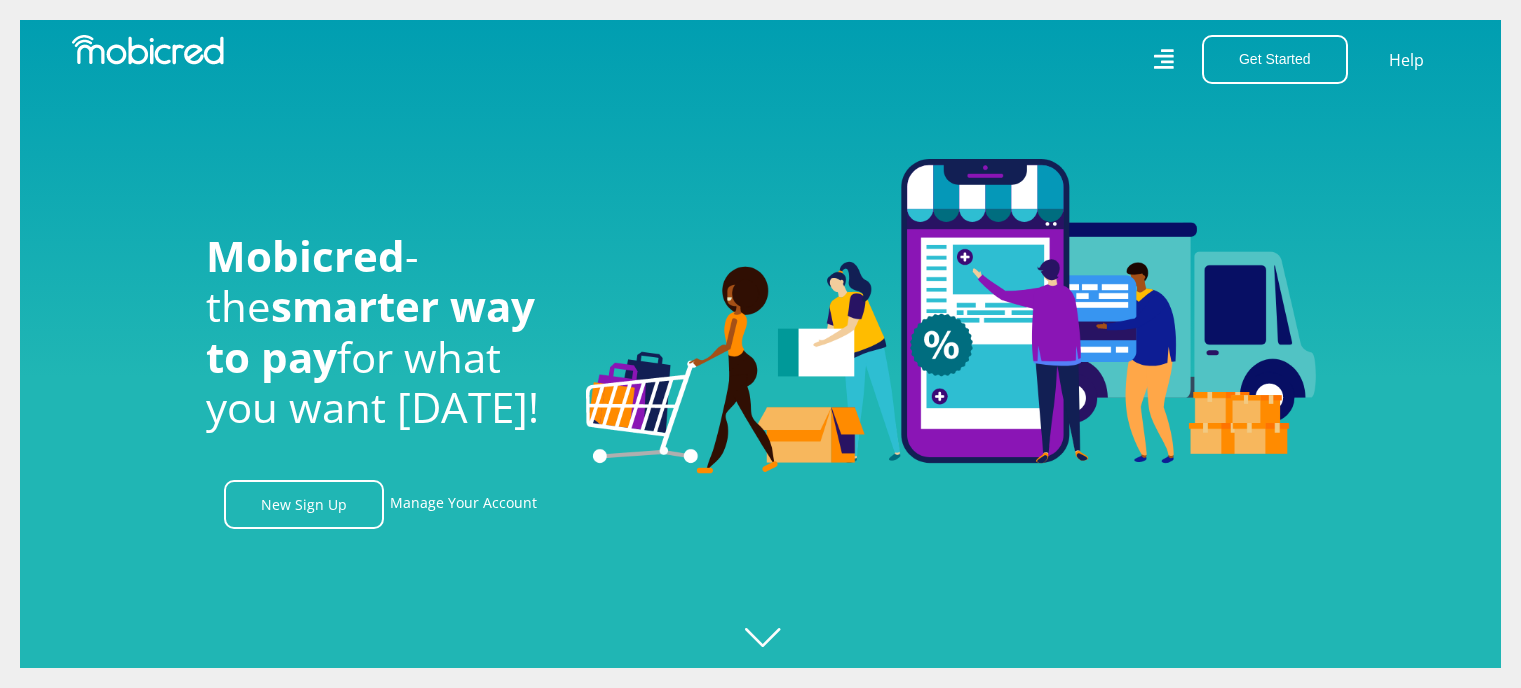 scroll, scrollTop: 0, scrollLeft: 0, axis: both 